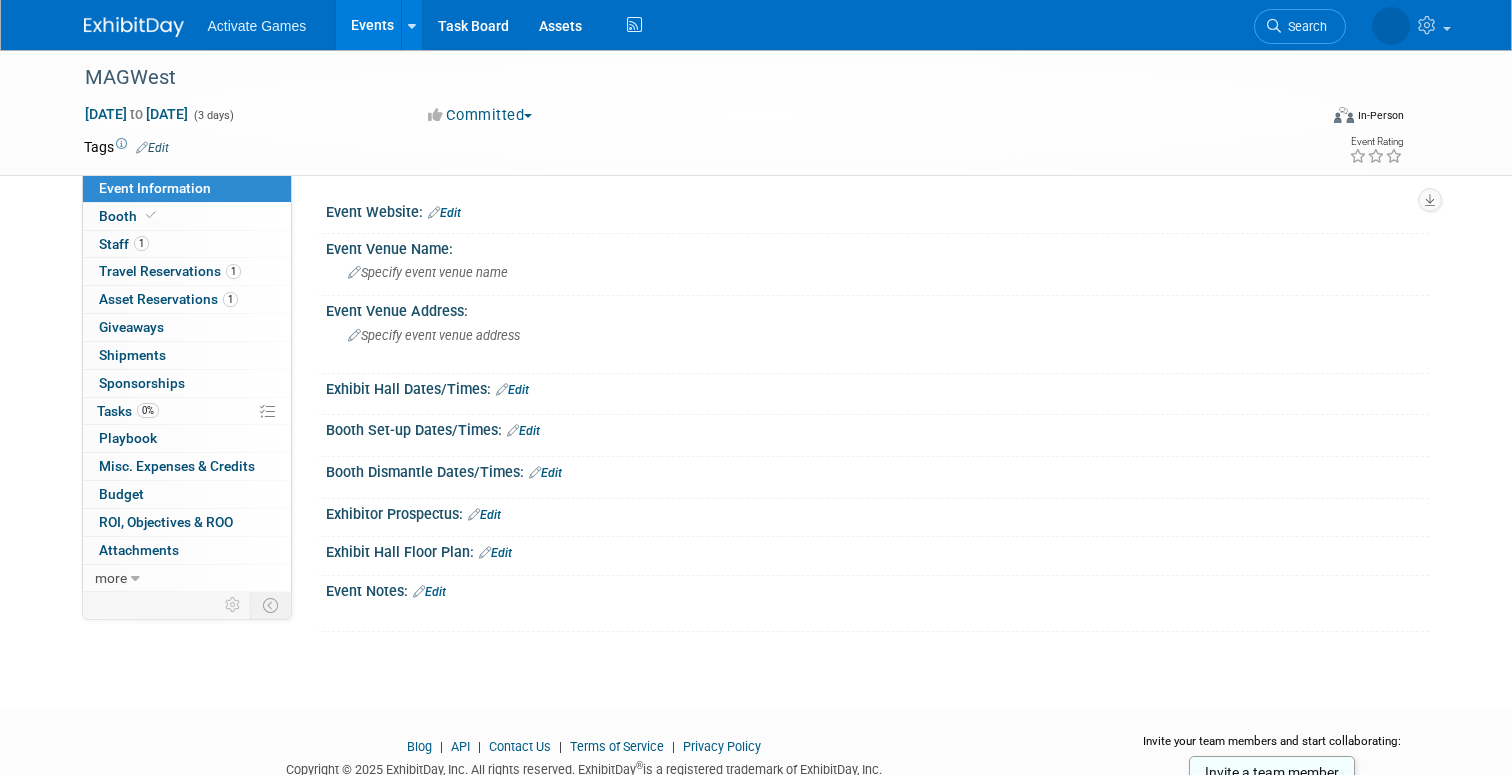 scroll, scrollTop: 0, scrollLeft: 0, axis: both 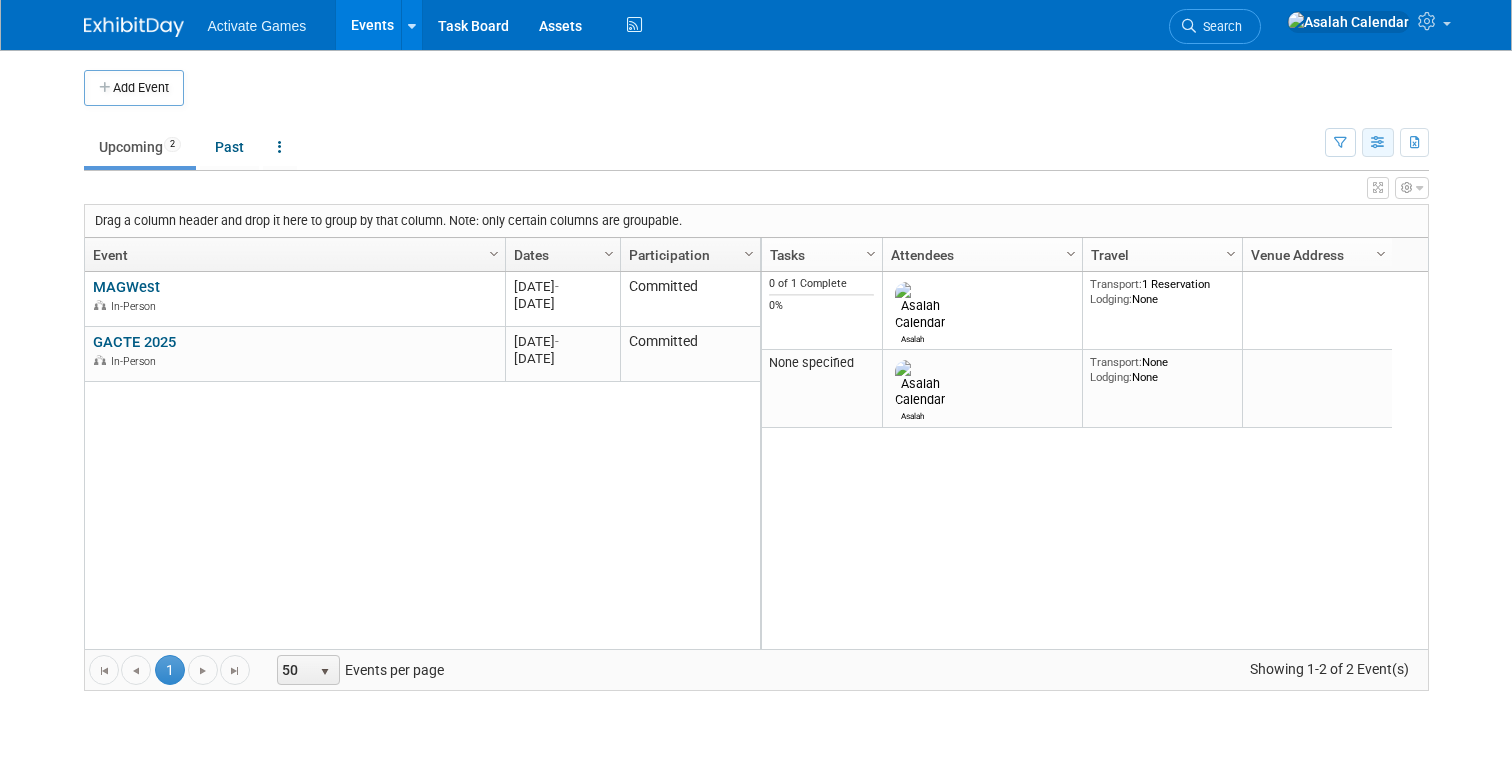 click at bounding box center (1378, 143) 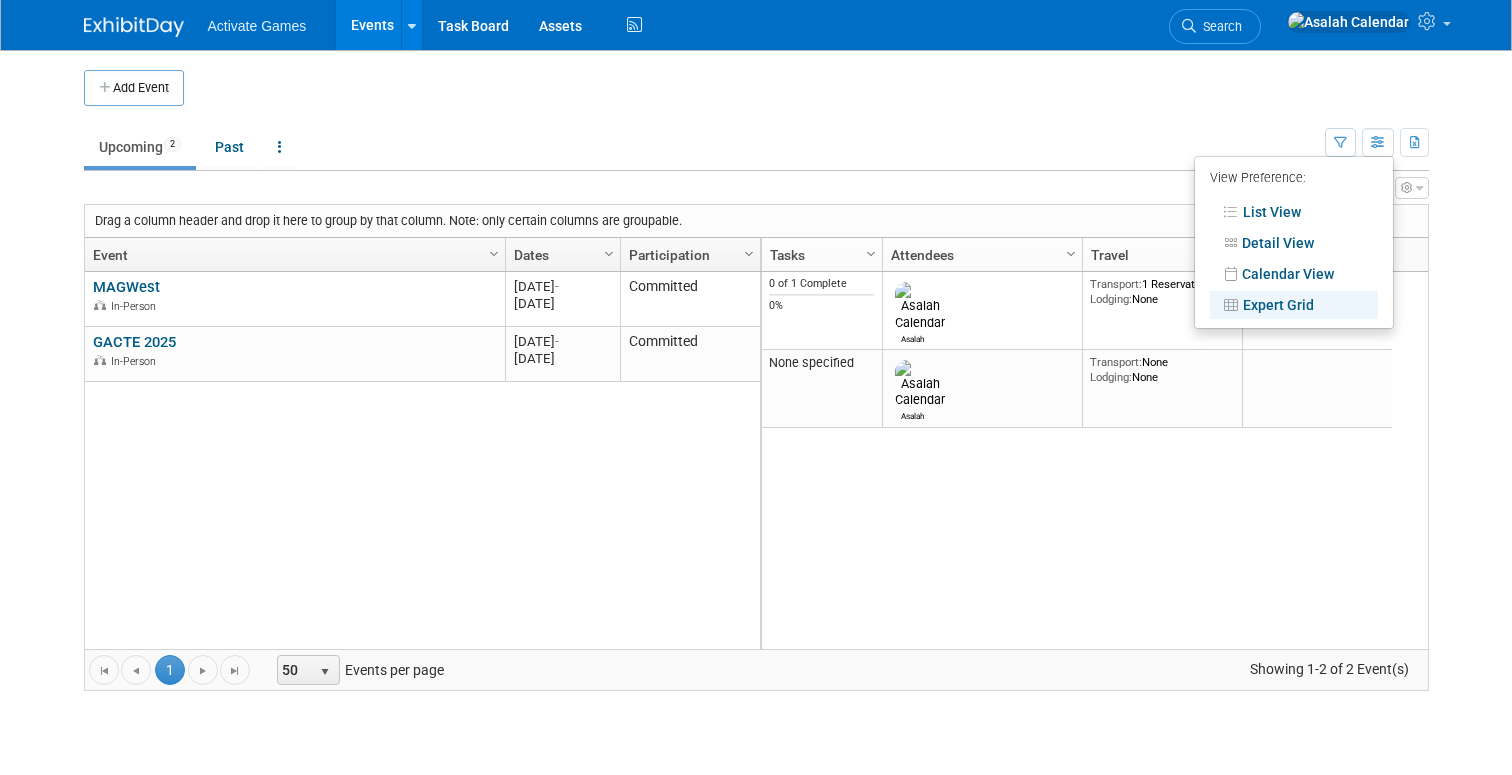 click on "List View" at bounding box center (1294, 211) 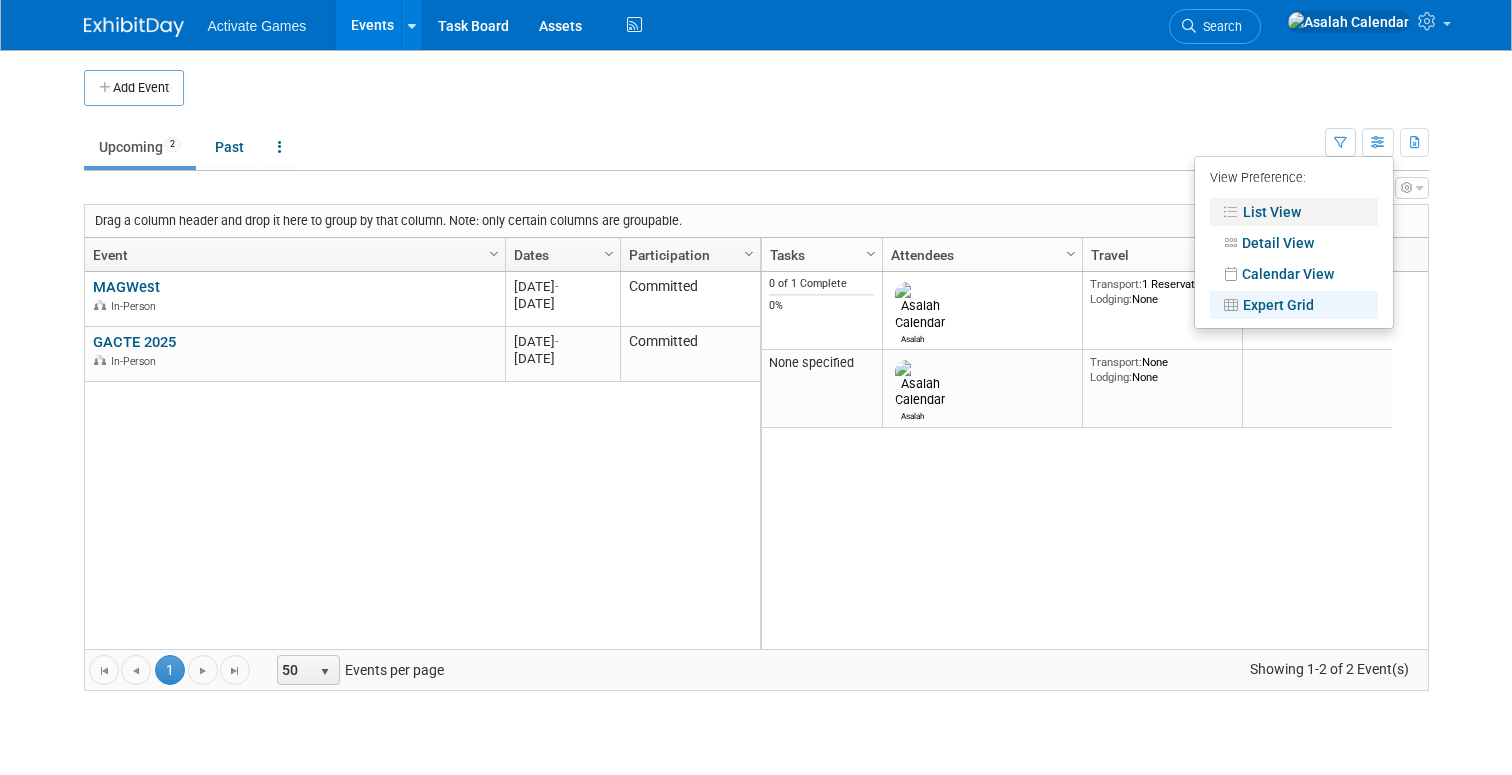 click on "List View" at bounding box center (1294, 212) 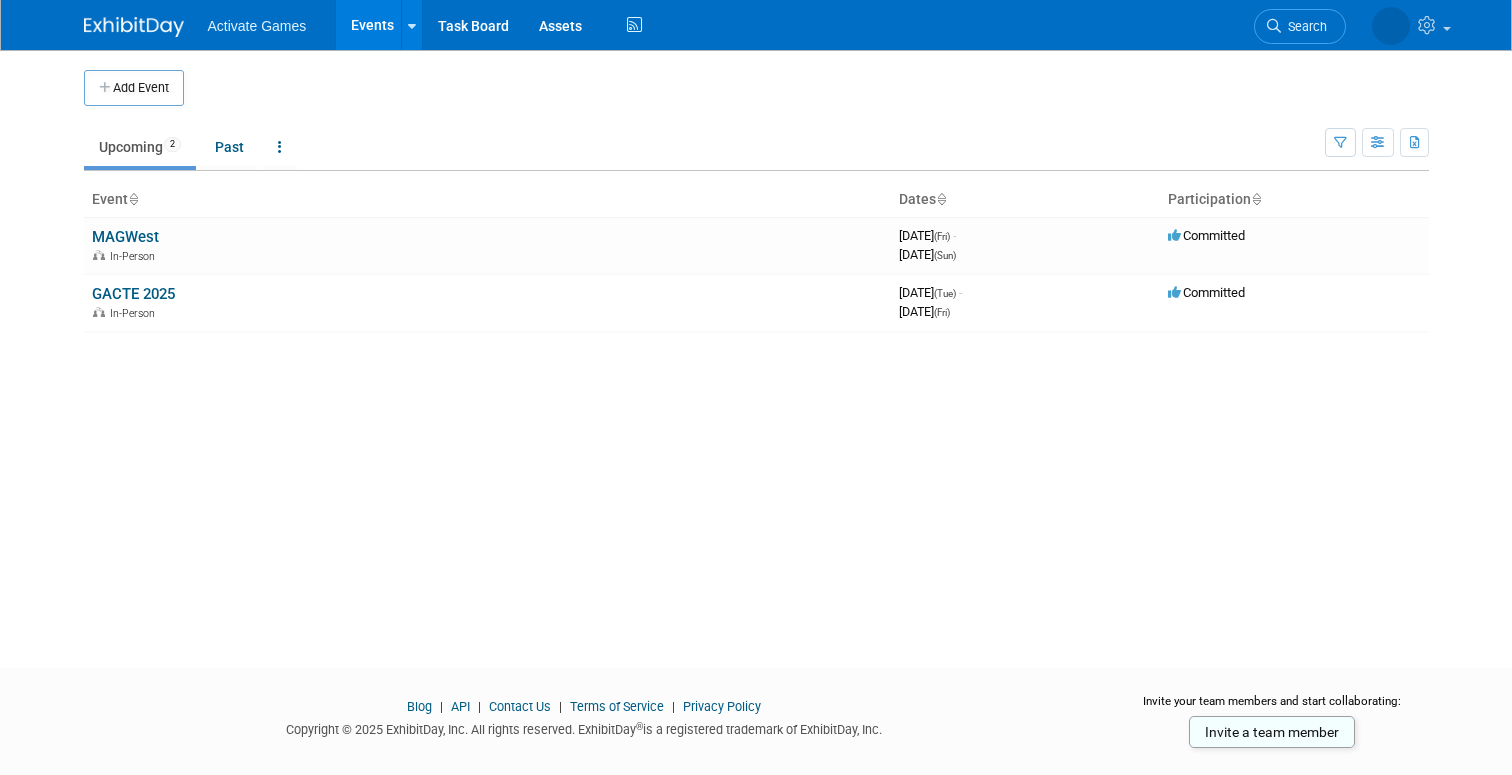 scroll, scrollTop: 0, scrollLeft: 0, axis: both 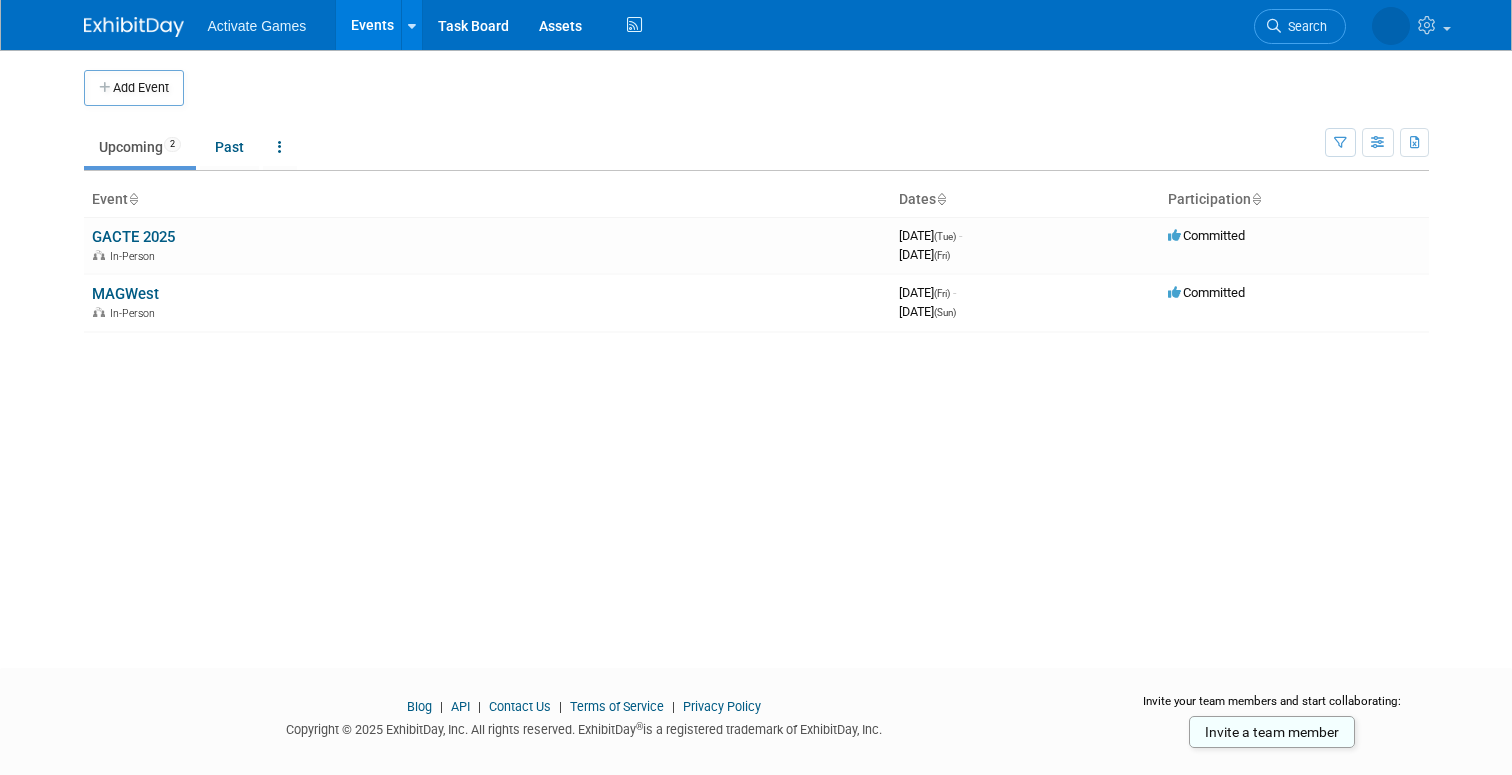 click at bounding box center (941, 200) 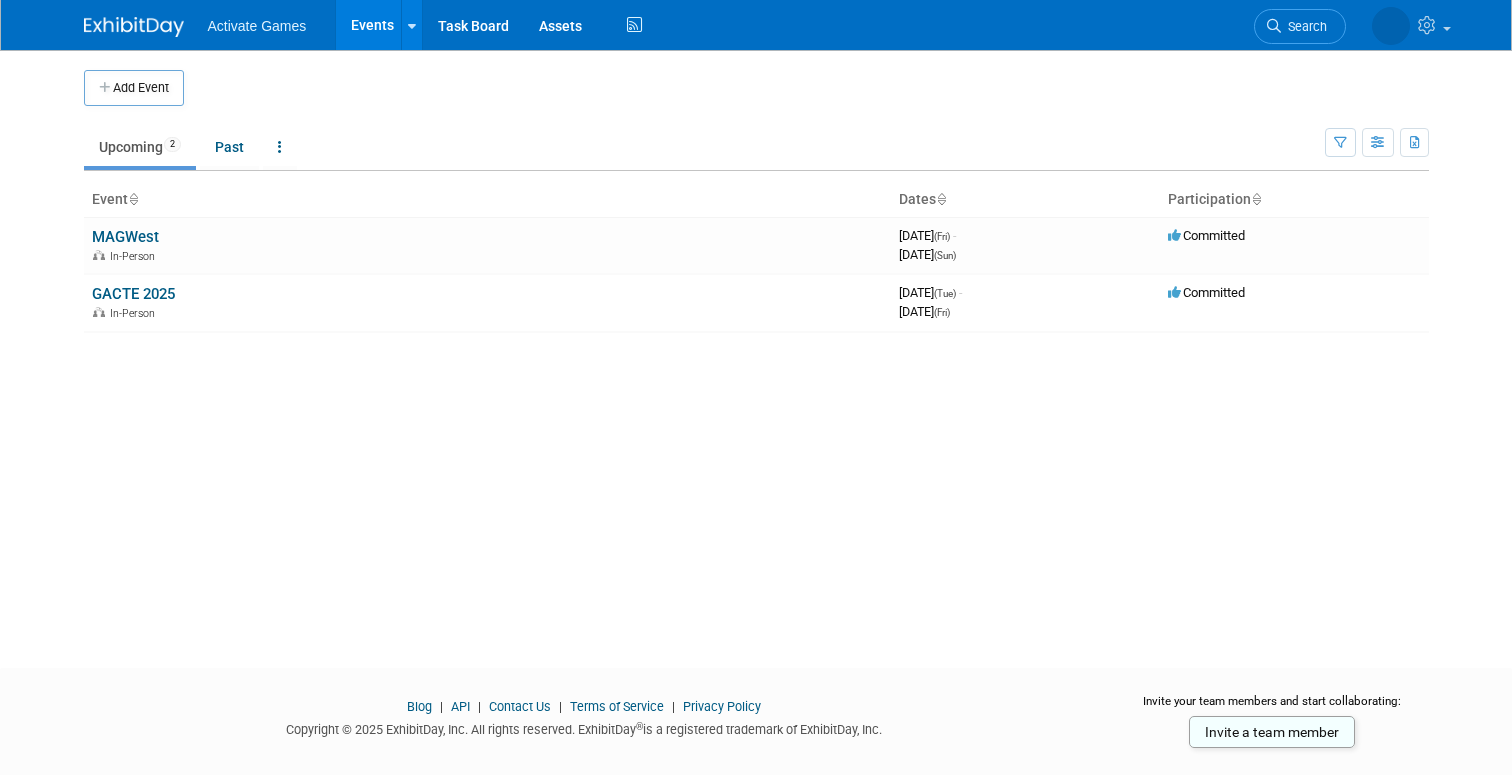 scroll, scrollTop: 0, scrollLeft: 0, axis: both 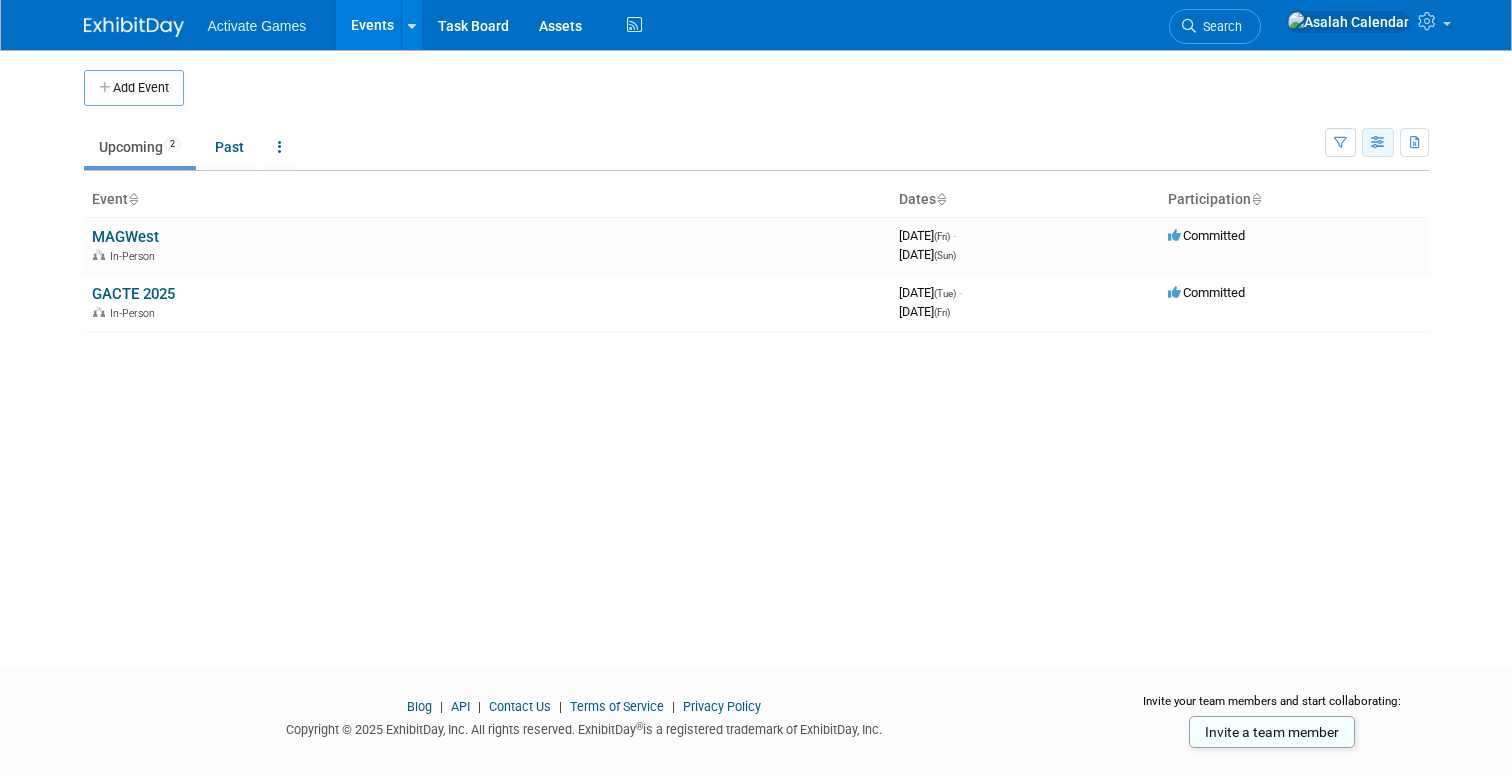click at bounding box center (1378, 142) 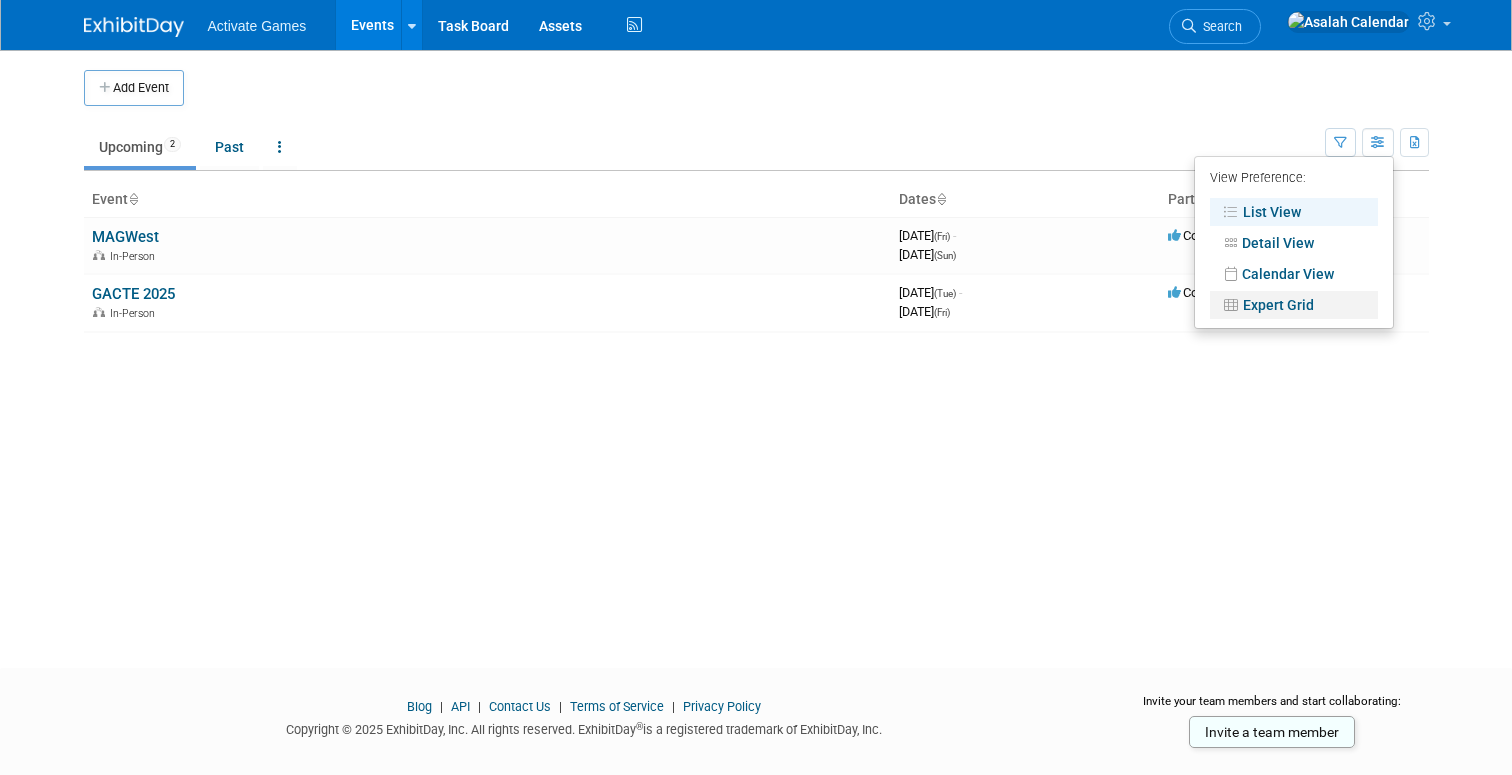 click on "Expert Grid" at bounding box center (1294, 305) 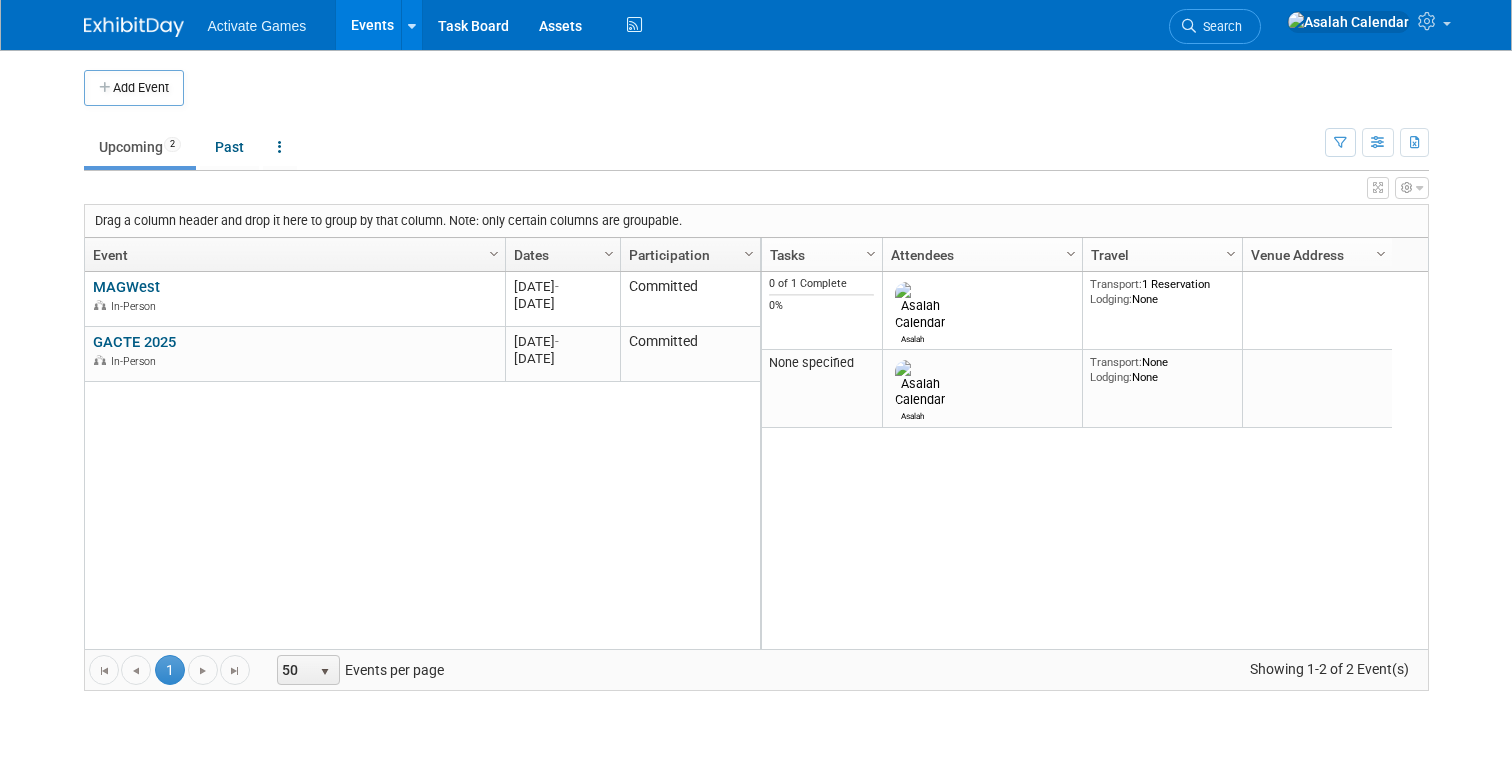 scroll, scrollTop: 0, scrollLeft: 0, axis: both 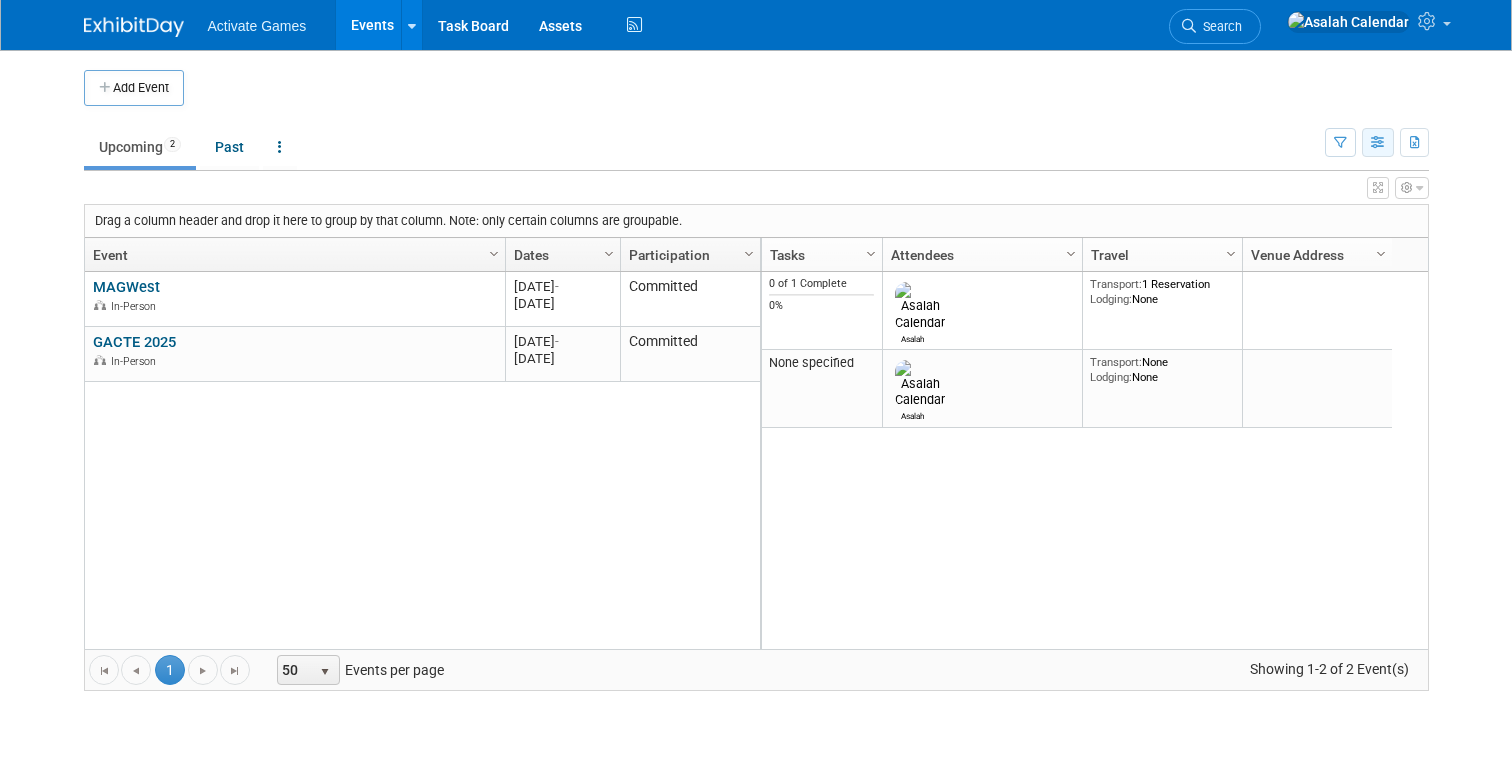 click at bounding box center (1378, 142) 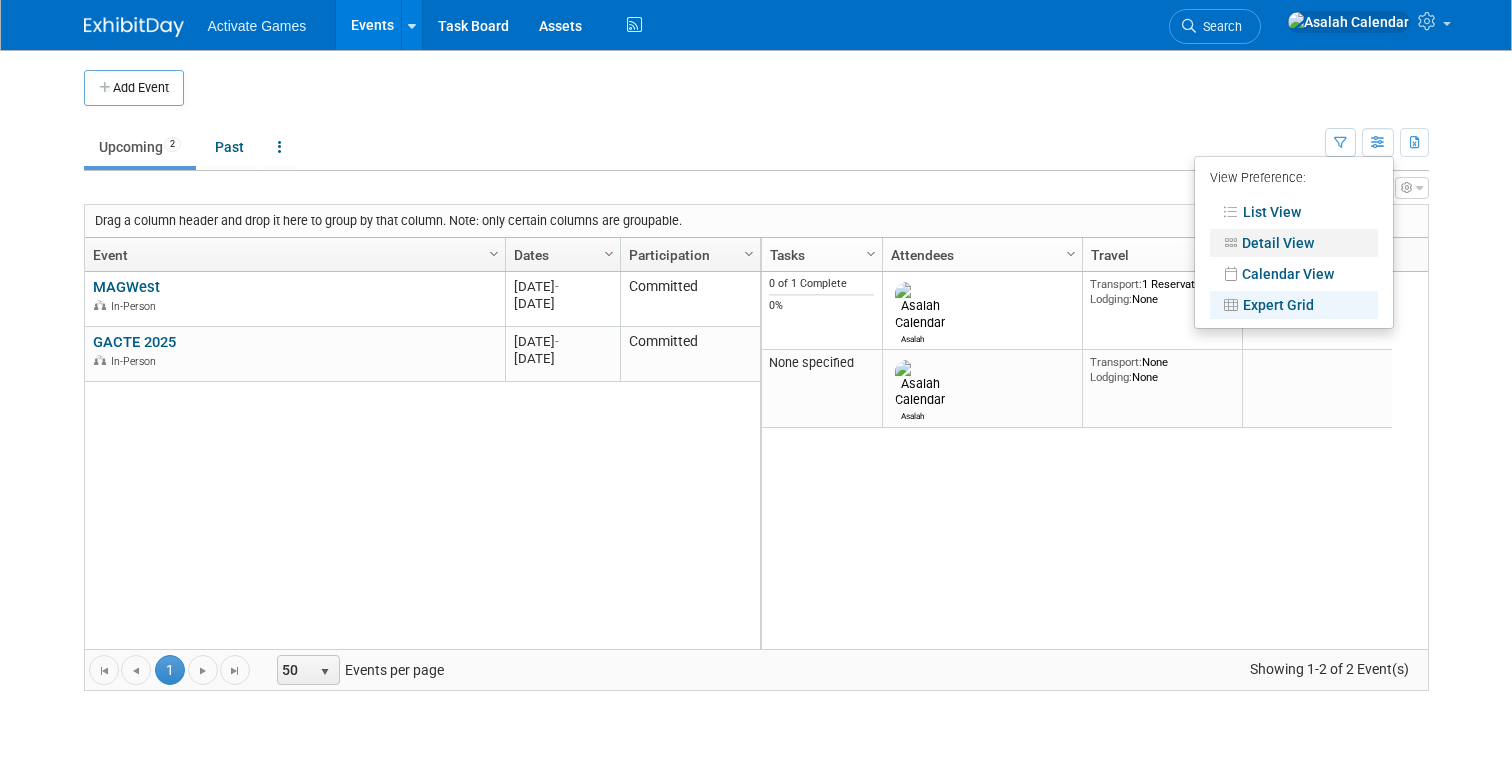 click on "Detail View" at bounding box center [1294, 243] 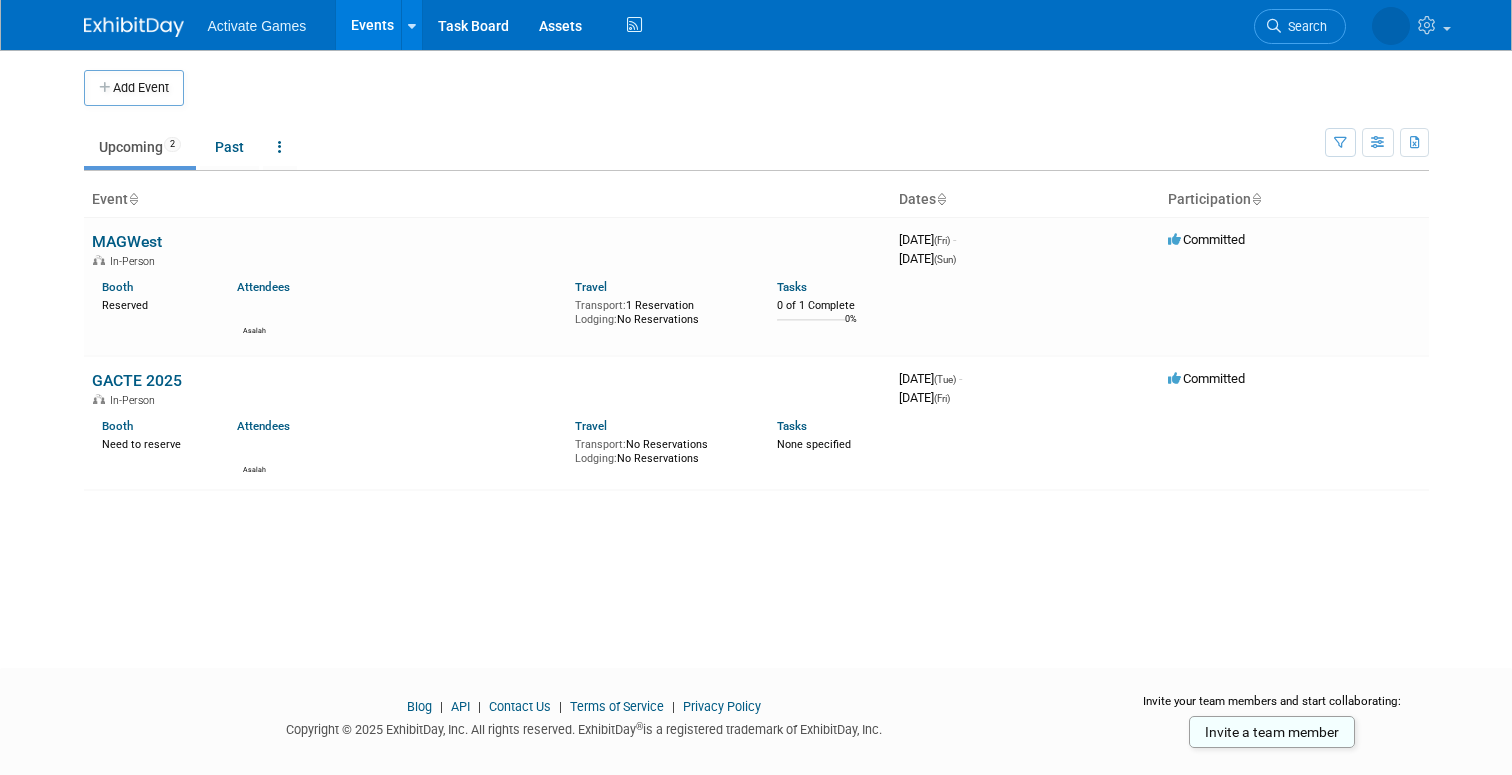 scroll, scrollTop: 0, scrollLeft: 0, axis: both 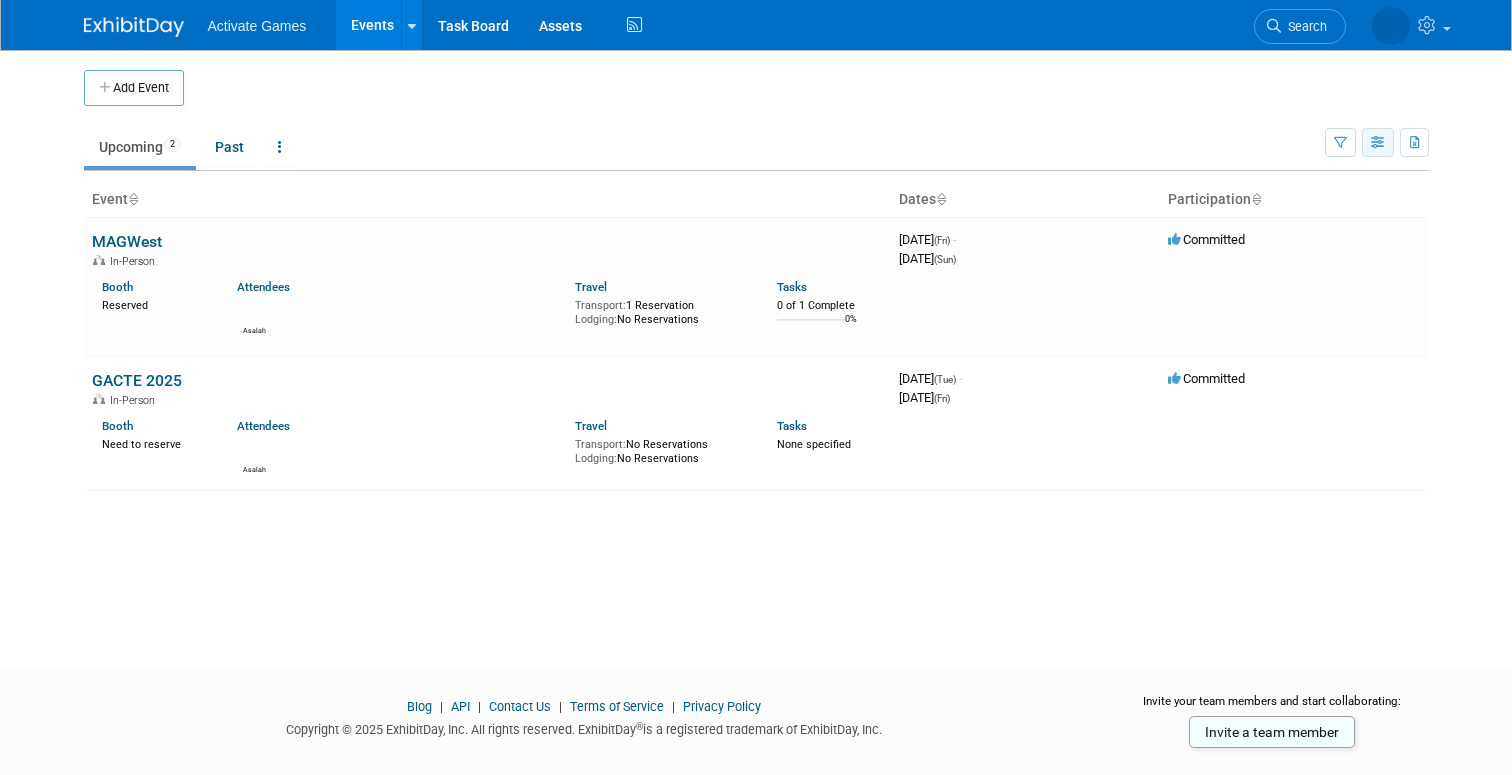 click at bounding box center [1378, 143] 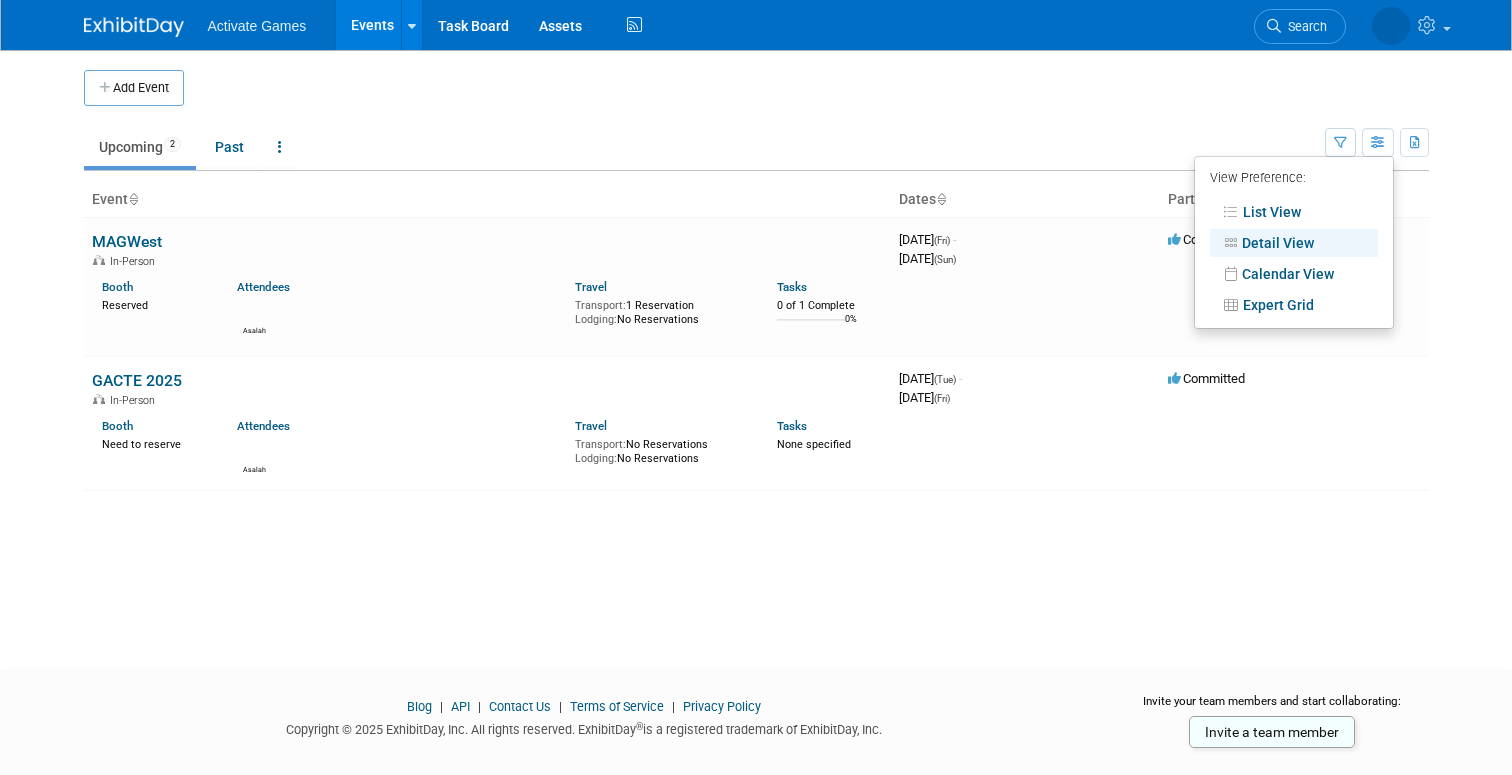 click at bounding box center [774, 88] 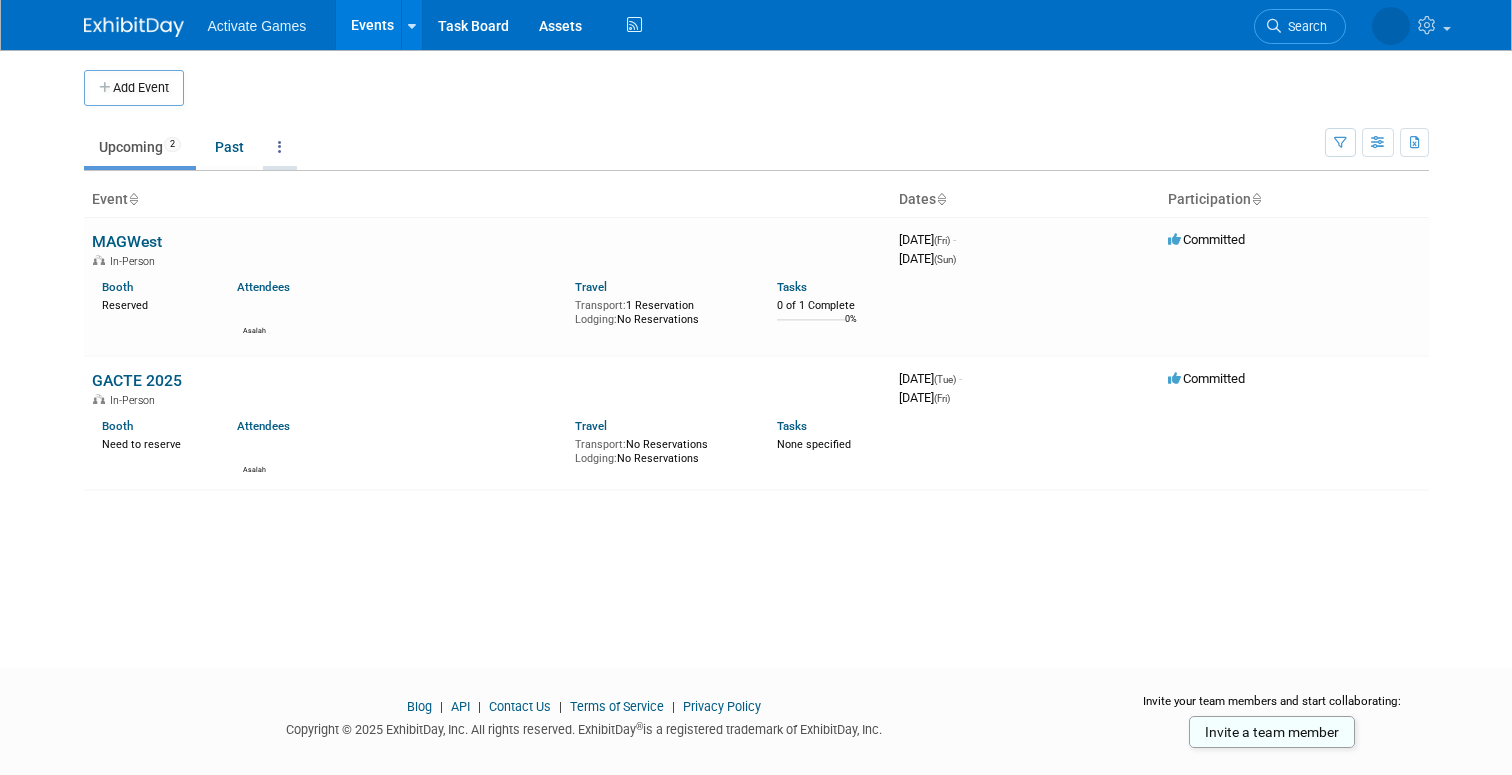 click at bounding box center [280, 147] 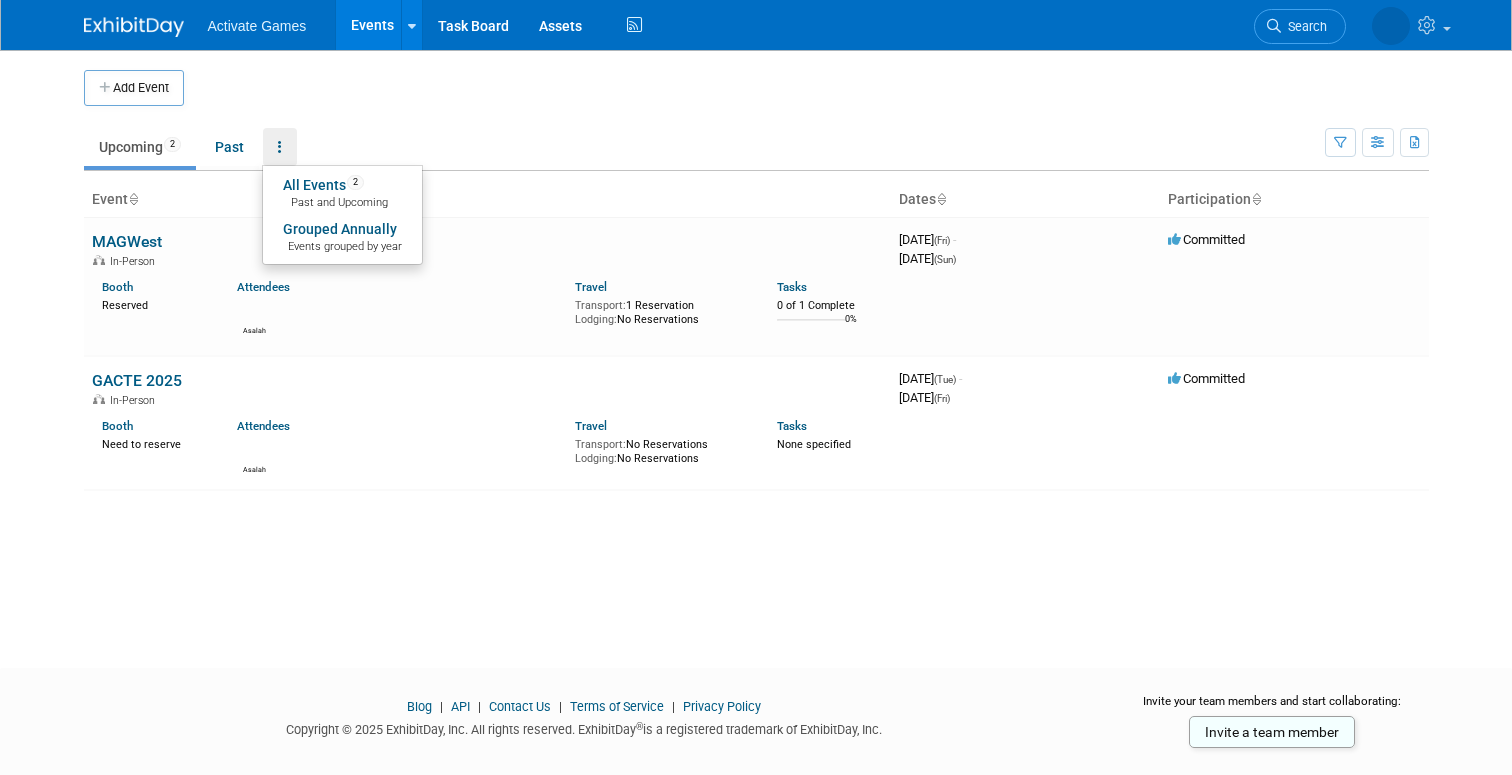 click on "Upcoming
2
Past
All Events
2
Past and Upcoming
Grouped Annually
Events grouped by year" at bounding box center [704, 148] 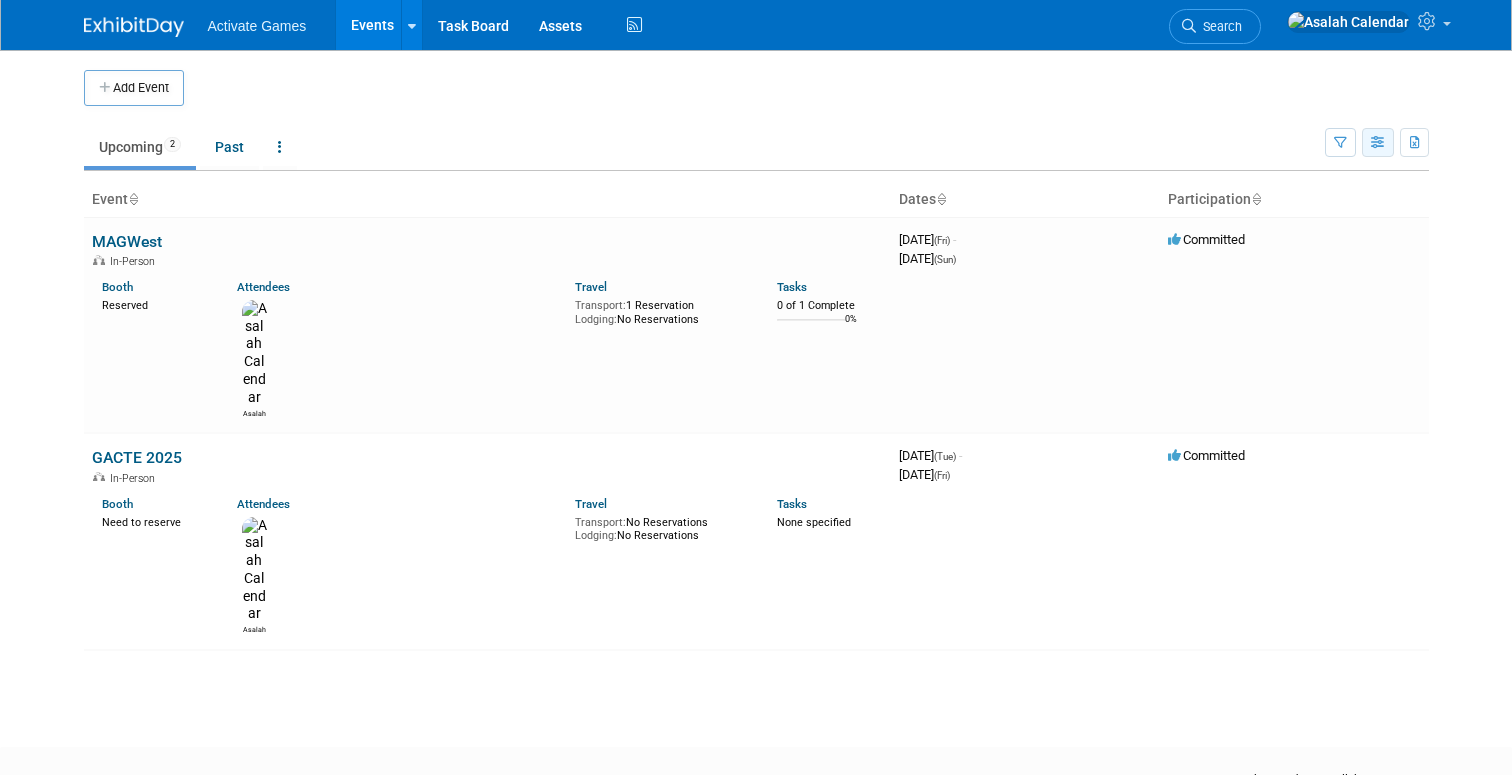 click at bounding box center [1378, 143] 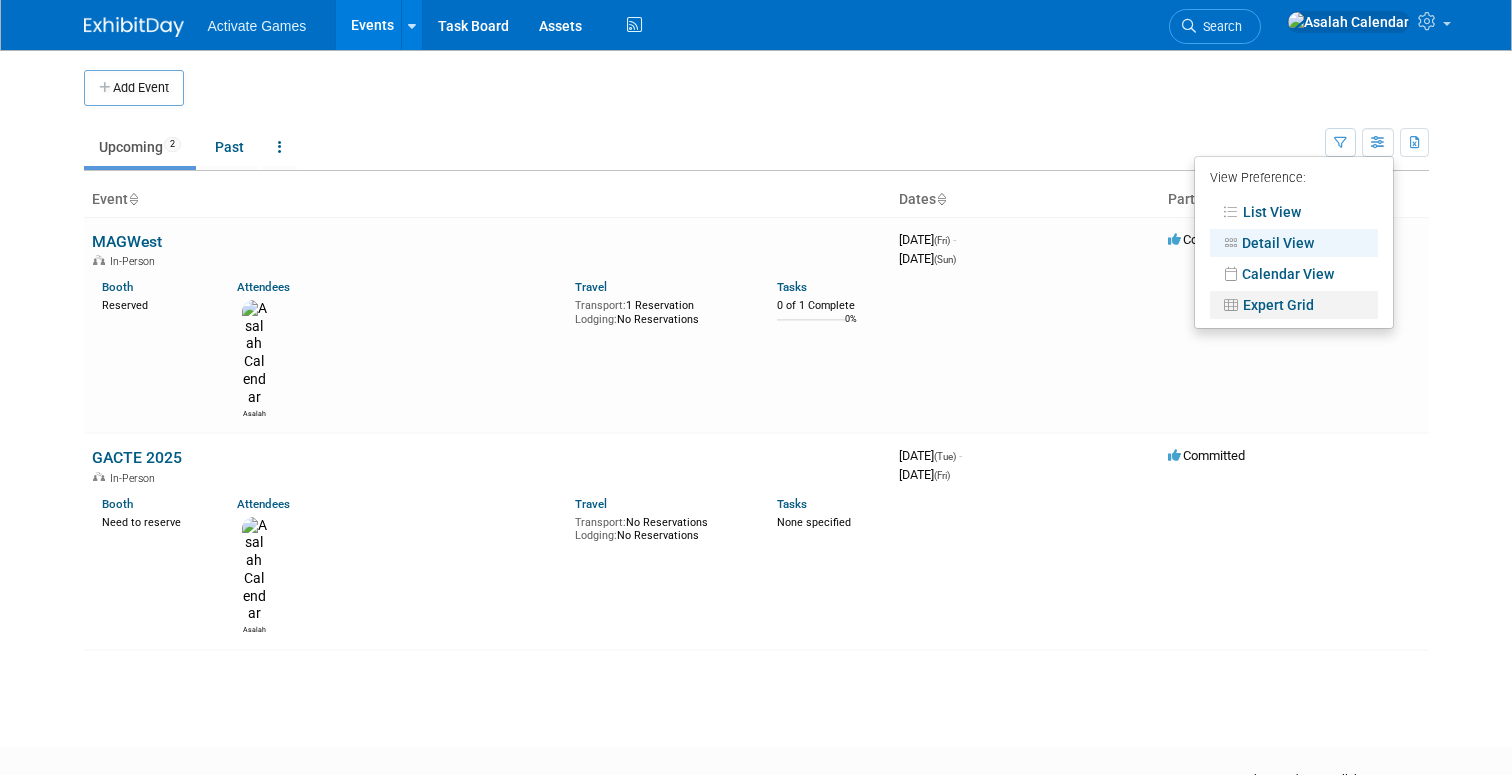 click on "Expert Grid" at bounding box center [1294, 305] 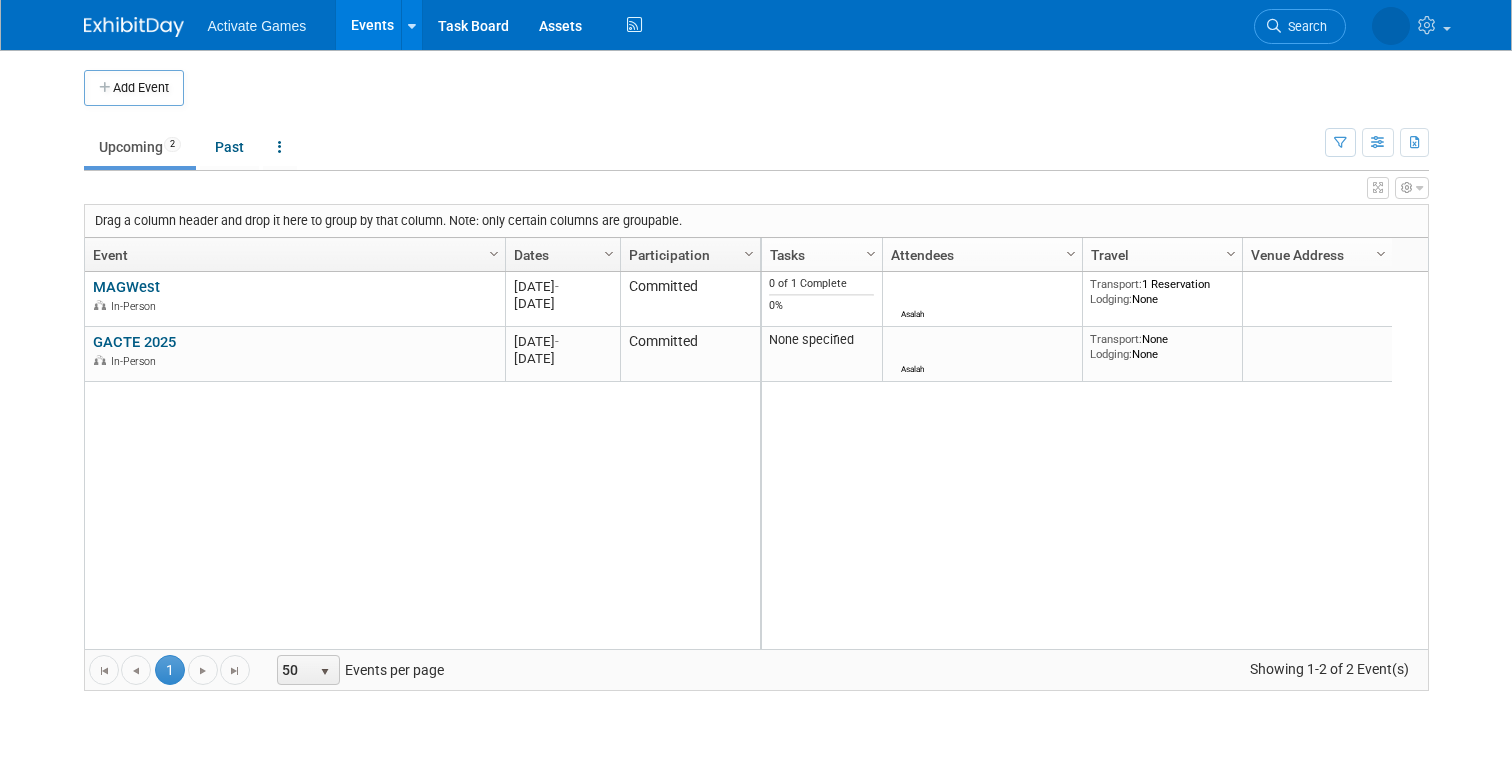 scroll, scrollTop: 0, scrollLeft: 0, axis: both 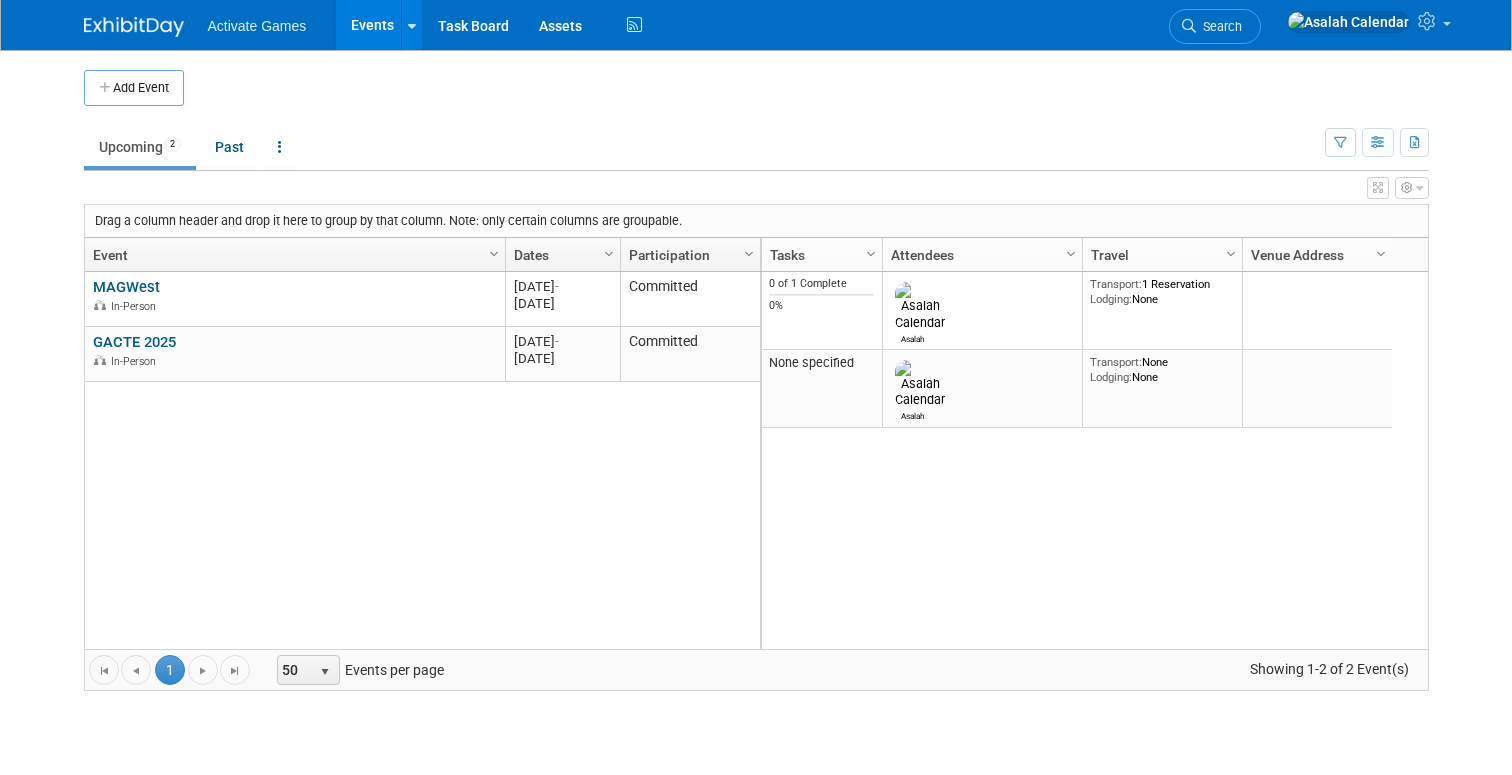 click on "Upcoming
2
Past
All Events
2
Past and Upcoming
Grouped Annually
Events grouped by year" at bounding box center [704, 148] 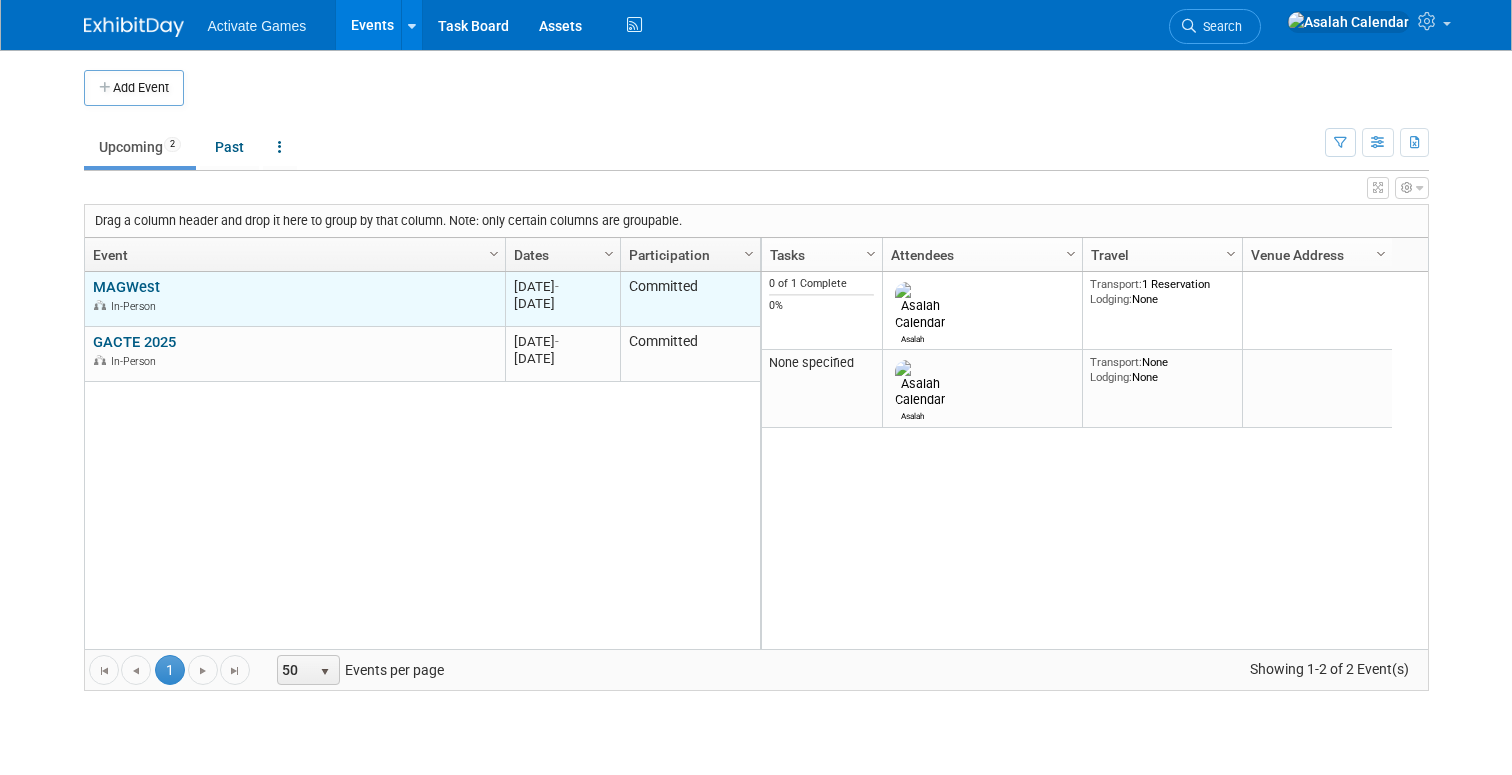 click on "Committed" at bounding box center [690, 299] 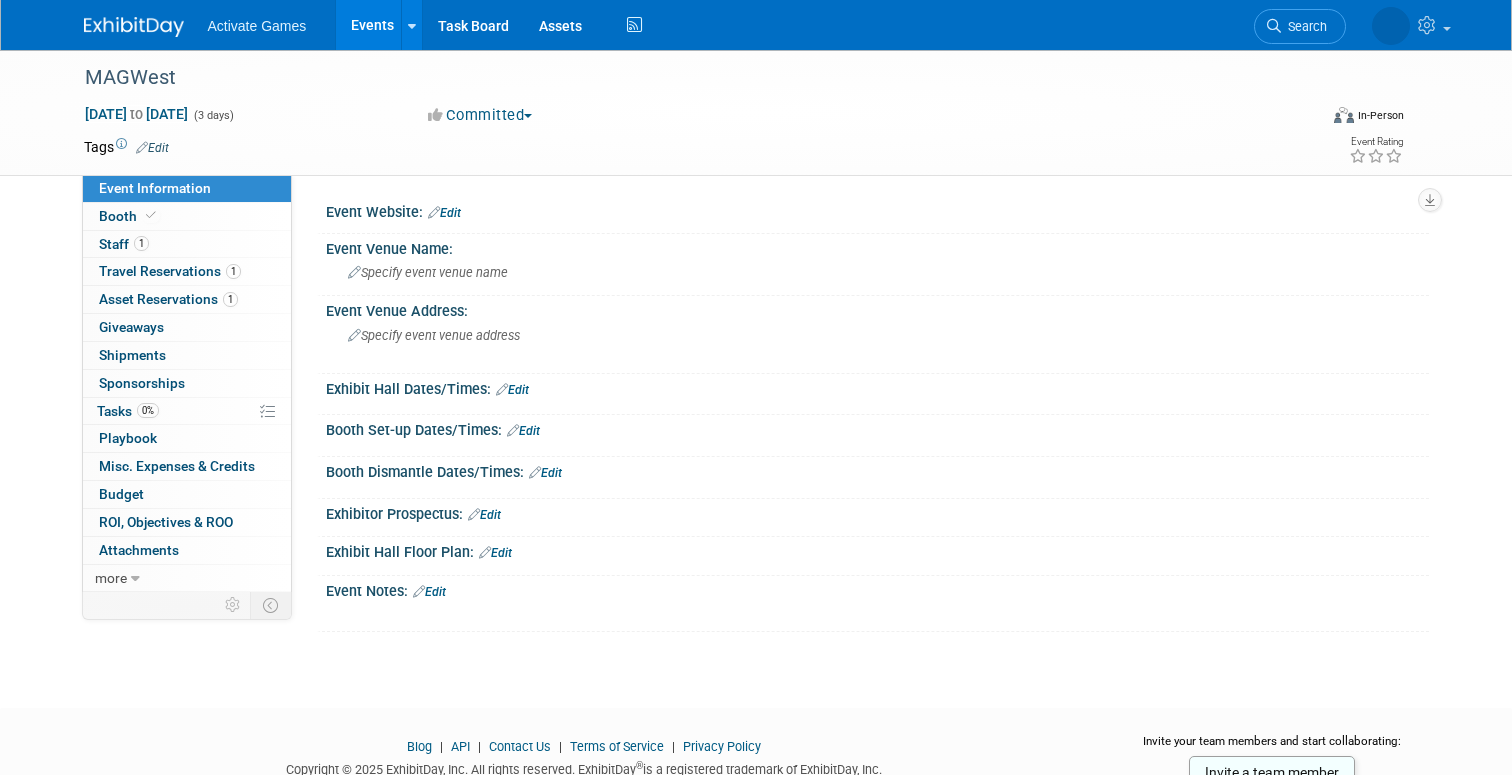 scroll, scrollTop: 0, scrollLeft: 0, axis: both 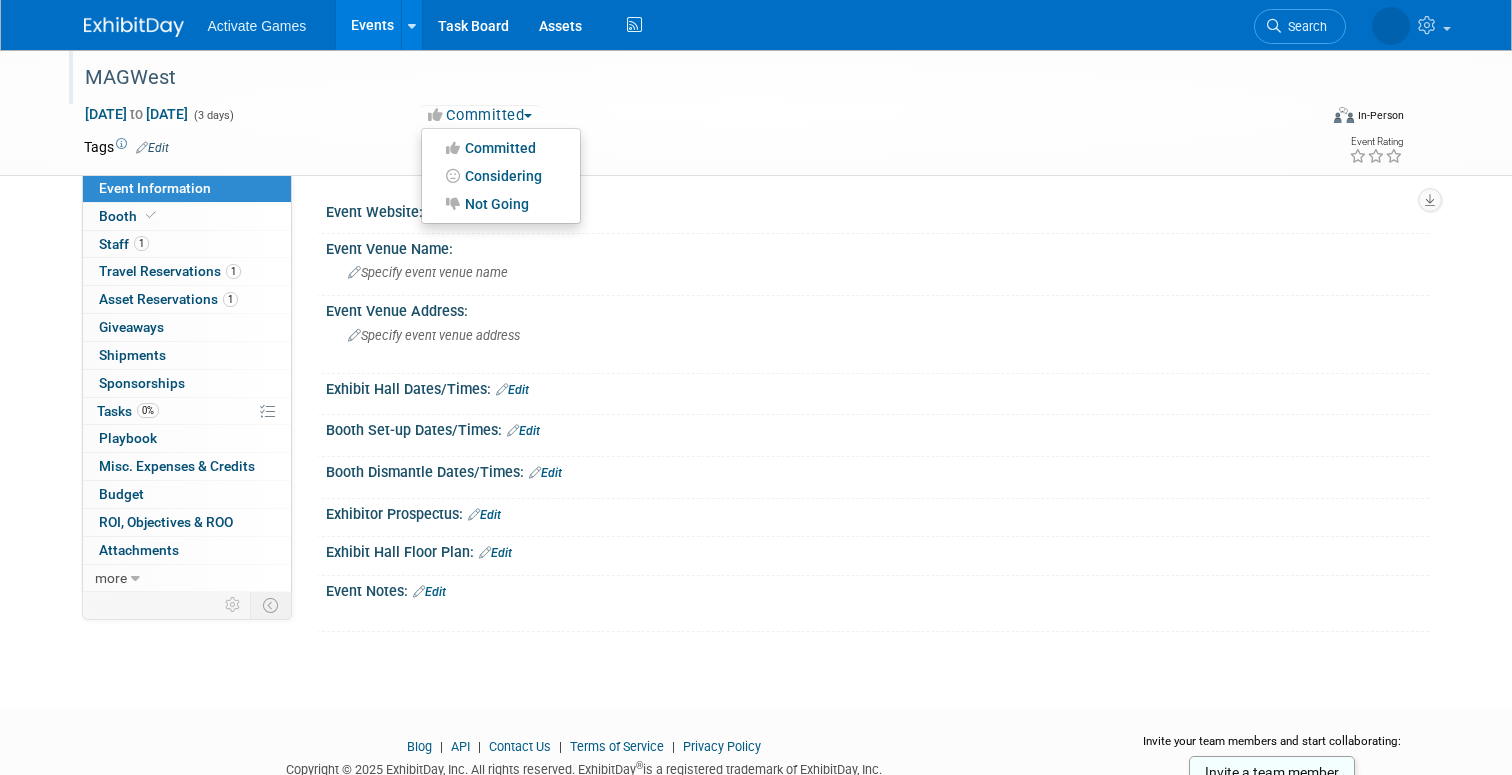 click on "MAGWest" at bounding box center (692, 81) 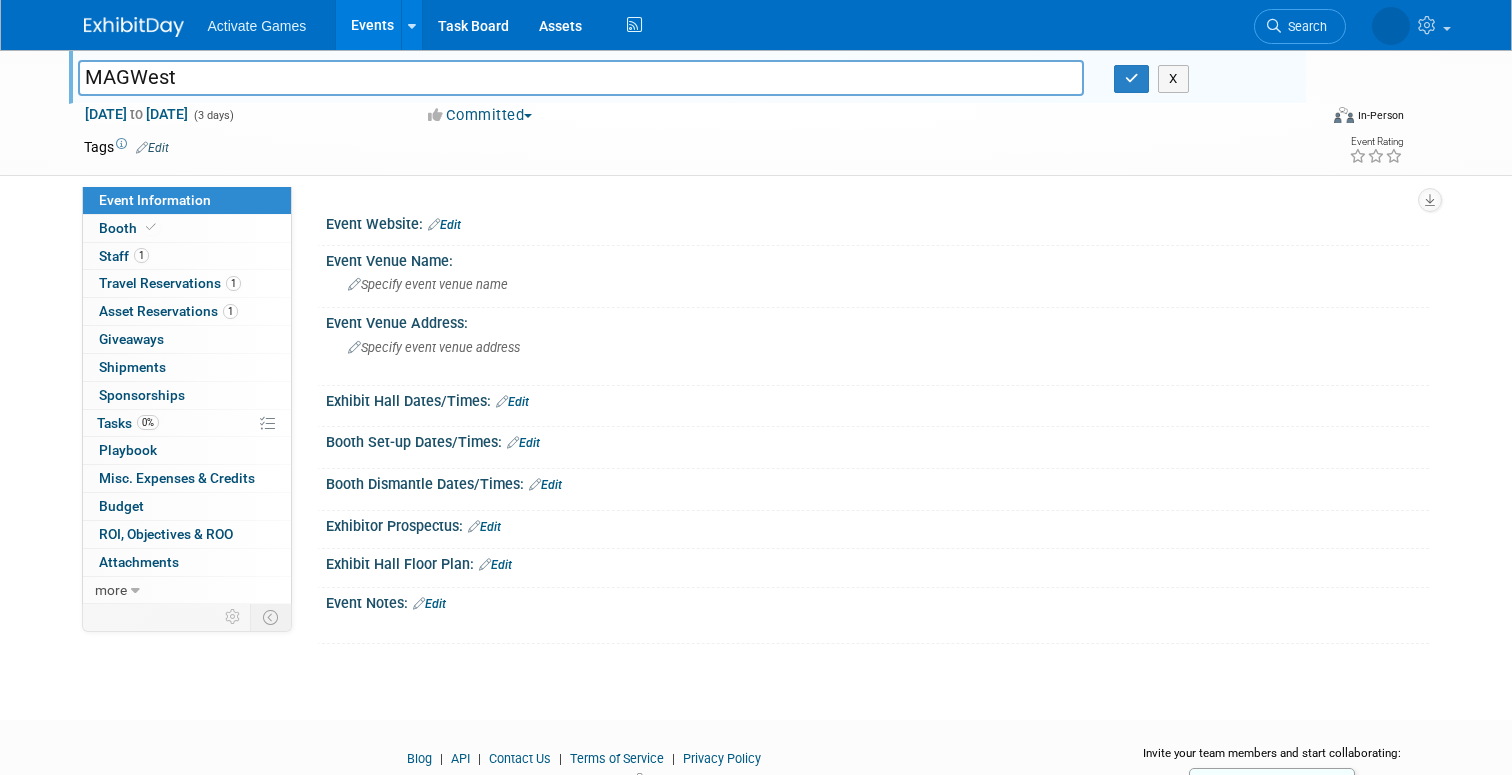 click on "Aug 8, 2025  to  Aug 10, 2025
(3 days)
Aug 8, 2025 to Aug 10, 2025
Committed
Committed
Considering
Not Going
Virtual
In-Person
Hybrid
<img src="https://www.exhibitday.com/Images/Format-Virtual.png" style="width: 22px; height: 18px; margin-top: 2px; margin-bottom: 2px; margin-left: 2px; filter: Grayscale(70%); opacity: 0.9;" />   Virtual
<img src="https://www.exhibitday.com/Images/Format-InPerson.png" style="width: 22px; height: 18px; margin-top: 2px; margin-bottom: 2px; margin-left: 2px; filter: Grayscale(70%); opacity: 0.9;" />   In-Person
<img src="https://www.exhibitday.com/Images/Format-Hybrid.png" style="width: 22px; height: 18px; margin-top: 2px; margin-bottom: 2px; margin-left: 2px; filter: Grayscale(70%); opacity: 0.9;" />   Hybrid" at bounding box center [744, 119] 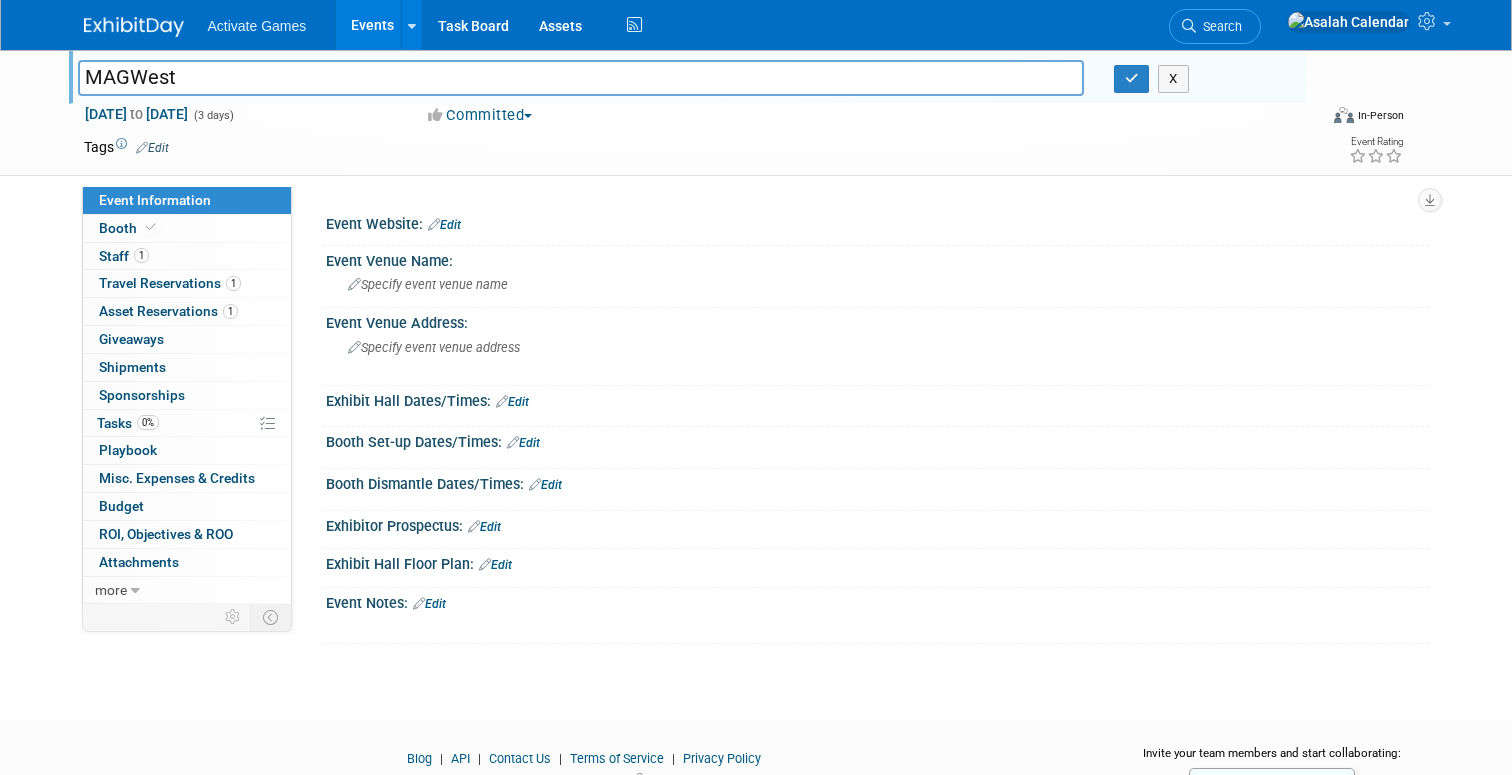 click on "MAGWest
MAGWest
X
Aug 8, 2025  to  Aug 10, 2025
(3 days)
Aug 8, 2025 to Aug 10, 2025
Committed
Committed
Considering
Not Going
Virtual
In-Person
Hybrid
<img src="https://www.exhibitday.com/Images/Format-Virtual.png" style="width: 22px; height: 18px; margin-top: 2px; margin-bottom: 2px; margin-left: 2px; filter: Grayscale(70%); opacity: 0.9;" />   Virtual
<img src="https://www.exhibitday.com/Images/Format-InPerson.png" style="width: 22px; height: 18px; margin-top: 2px; margin-bottom: 2px; margin-left: 2px; filter: Grayscale(70%); opacity: 0.9;" />   In-Person
<img src="https://www.exhibitday.com/Images/Format-Hybrid.png" style="width: 22px; height: 18px; margin-top: 2px; margin-bottom: 2px; margin-left: 2px; filter: Grayscale(70%); opacity: 0.9;" />   Hybrid
Tags
Edit" at bounding box center (756, 113) 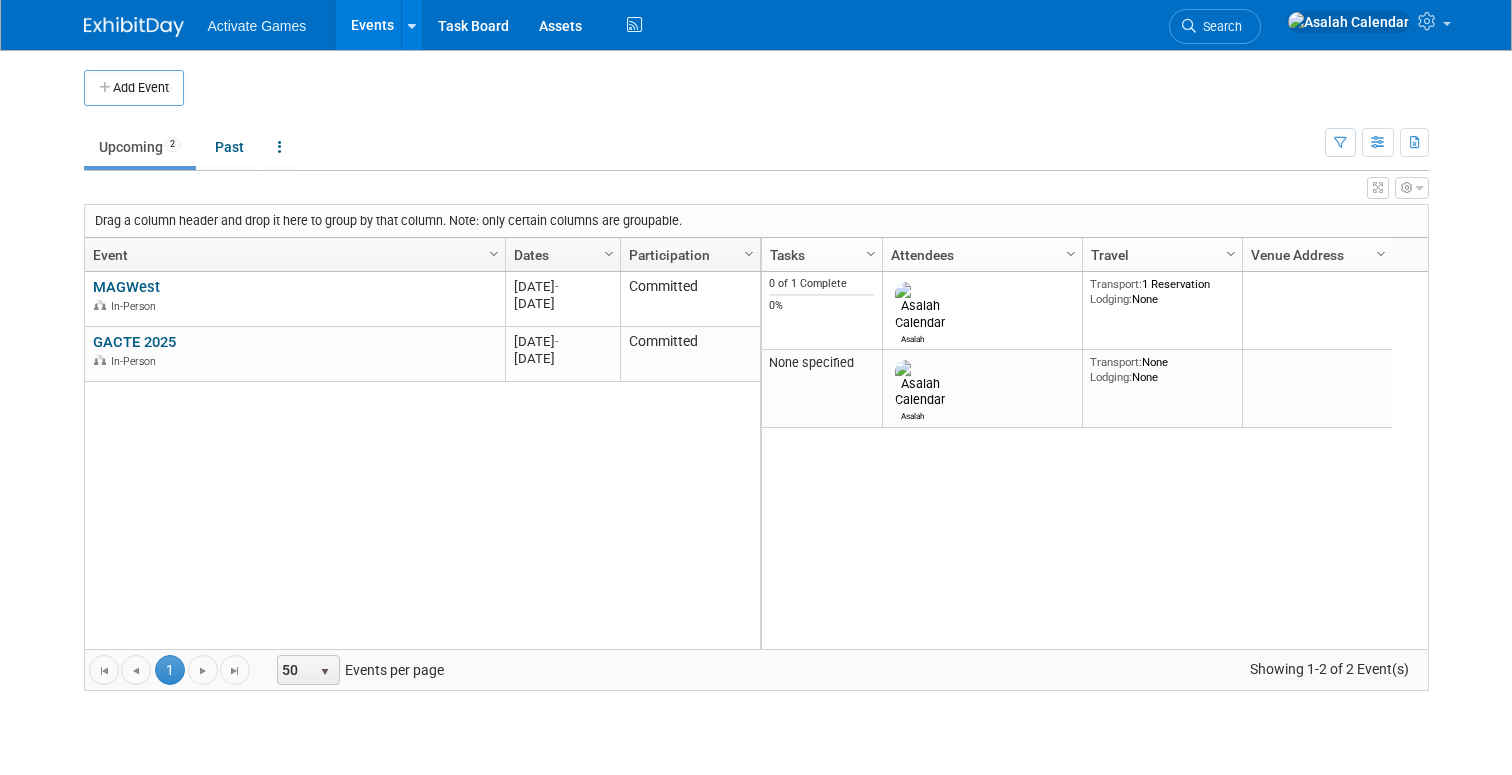scroll, scrollTop: 0, scrollLeft: 0, axis: both 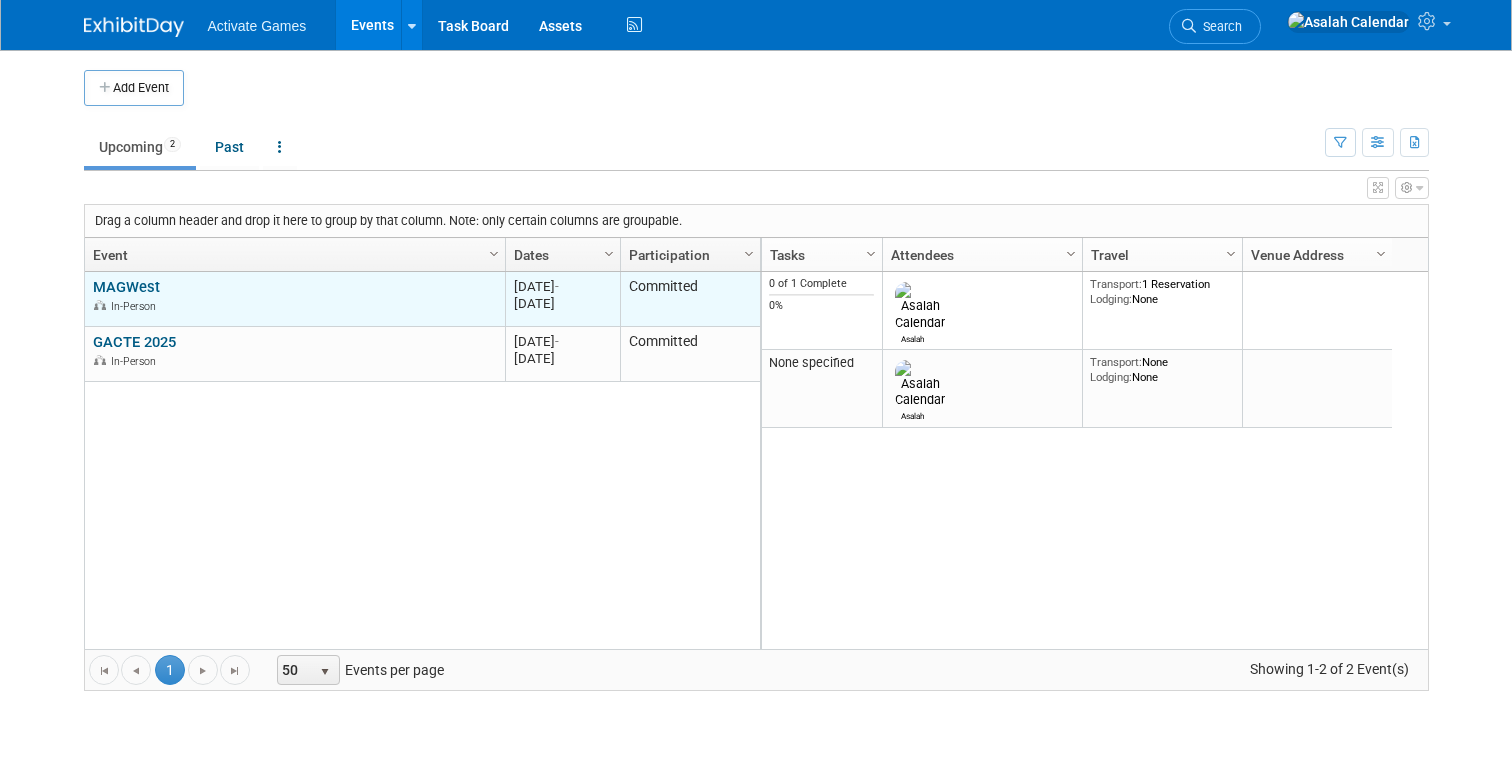 click on "Committed" at bounding box center [690, 299] 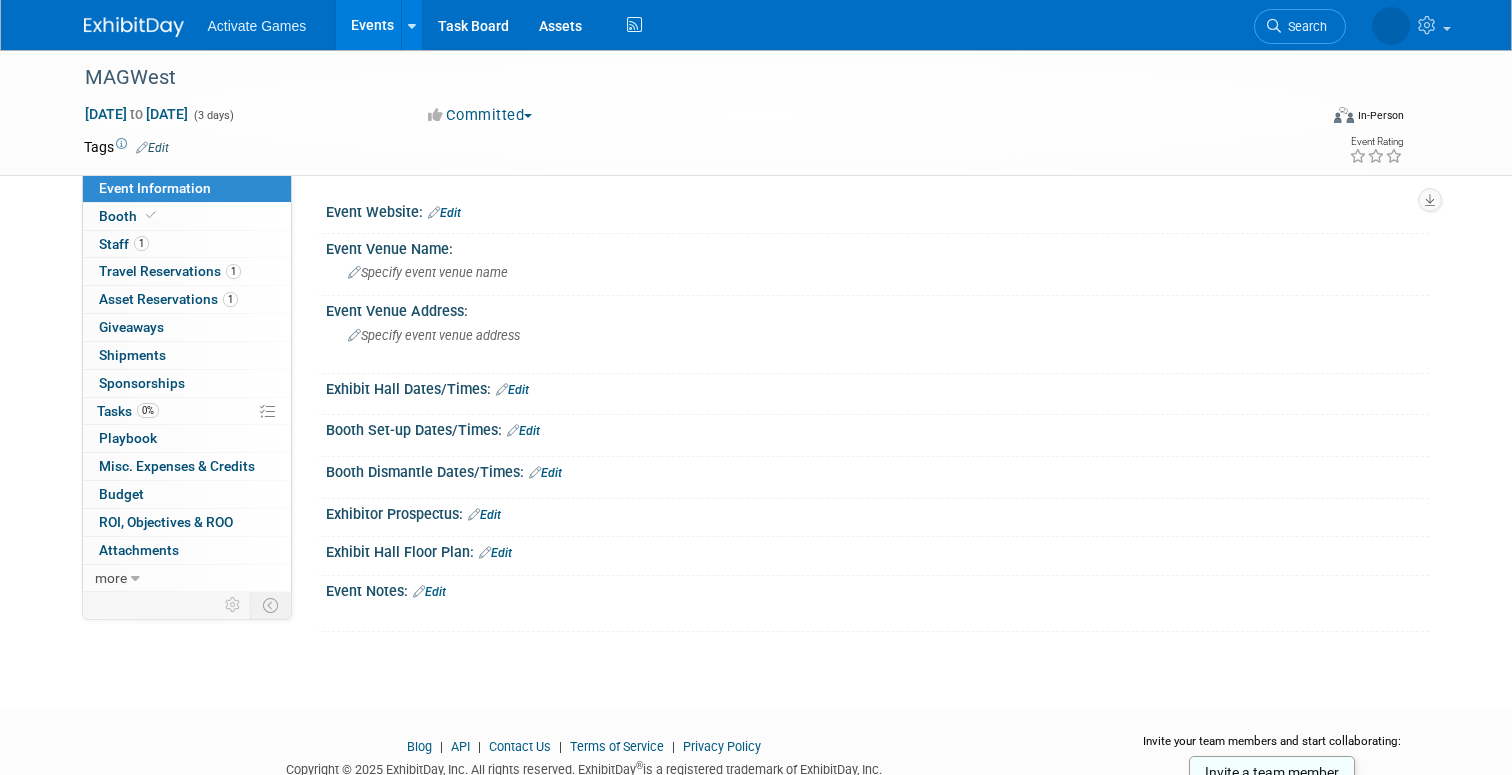 scroll, scrollTop: 0, scrollLeft: 0, axis: both 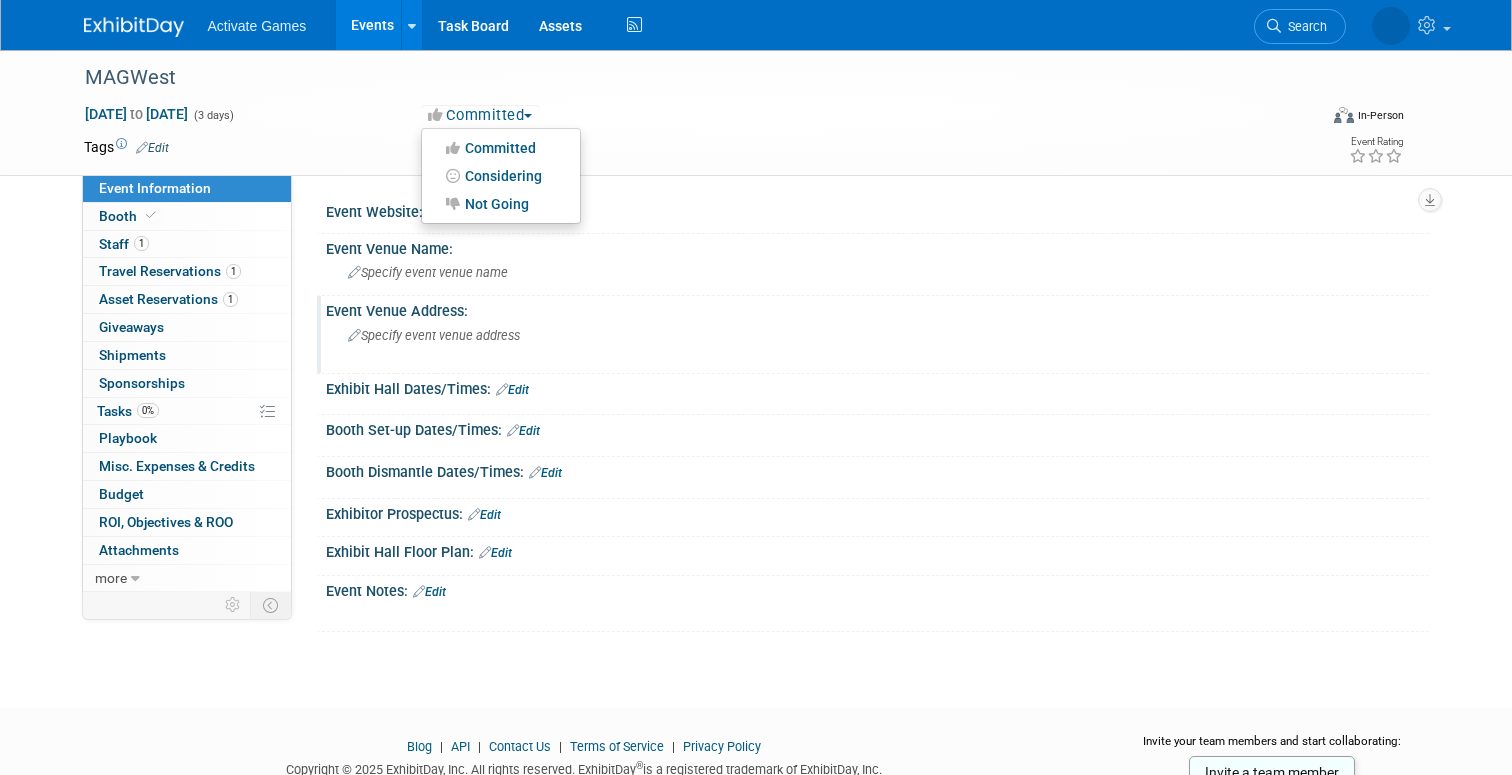 type 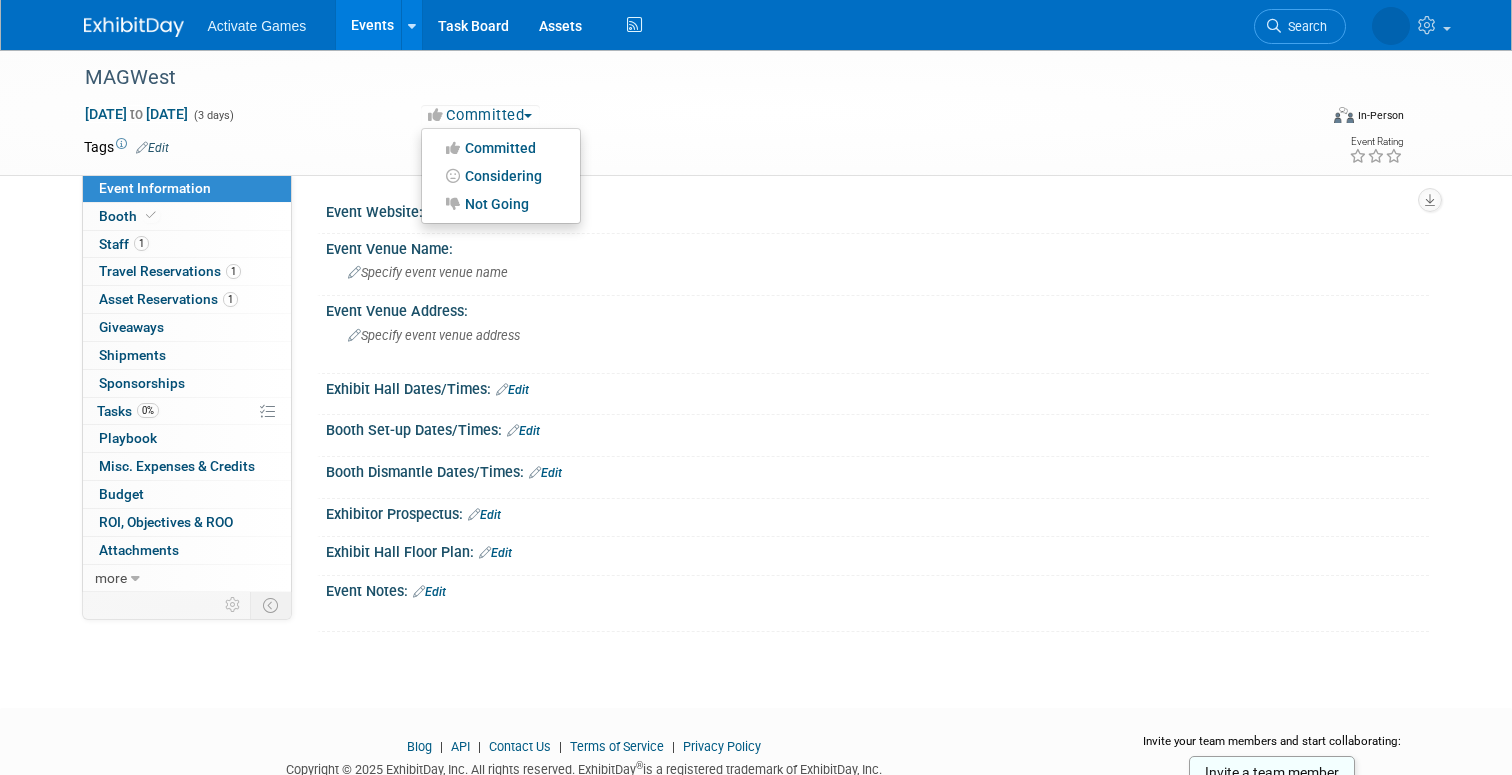 click on "Aug 8, 2025  to  Aug 10, 2025
(3 days)
Aug 8, 2025 to Aug 10, 2025
Committed
Committed
Considering
Not Going
Virtual
In-Person
Hybrid
<img src="https://www.exhibitday.com/Images/Format-Virtual.png" style="width: 22px; height: 18px; margin-top: 2px; margin-bottom: 2px; margin-left: 2px; filter: Grayscale(70%); opacity: 0.9;" />   Virtual
<img src="https://www.exhibitday.com/Images/Format-InPerson.png" style="width: 22px; height: 18px; margin-top: 2px; margin-bottom: 2px; margin-left: 2px; filter: Grayscale(70%); opacity: 0.9;" />   In-Person
<img src="https://www.exhibitday.com/Images/Format-Hybrid.png" style="width: 22px; height: 18px; margin-top: 2px; margin-bottom: 2px; margin-left: 2px; filter: Grayscale(70%); opacity: 0.9;" />   Hybrid" at bounding box center (744, 119) 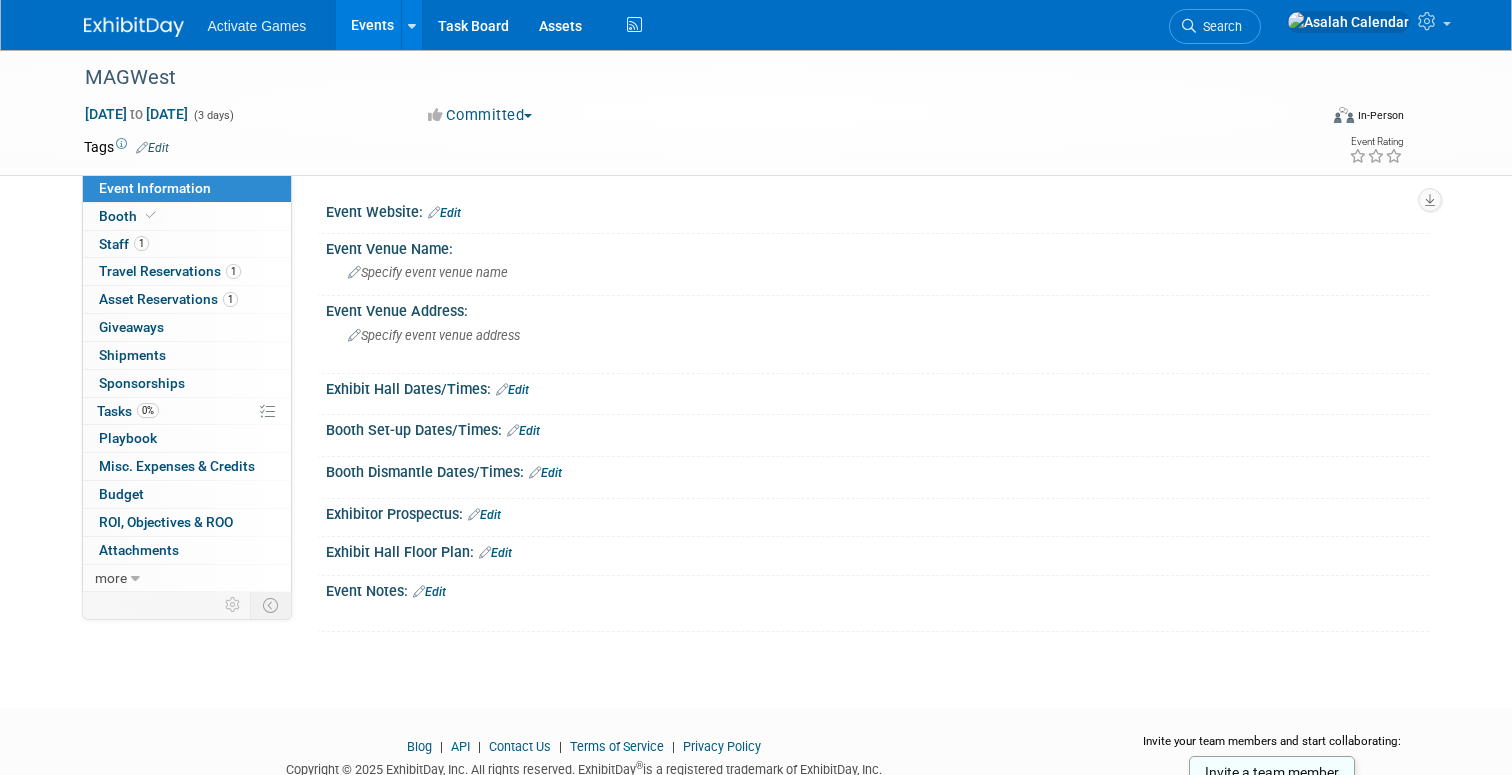 click on "Committed
Committed
Considering
Not Going" at bounding box center (631, 116) 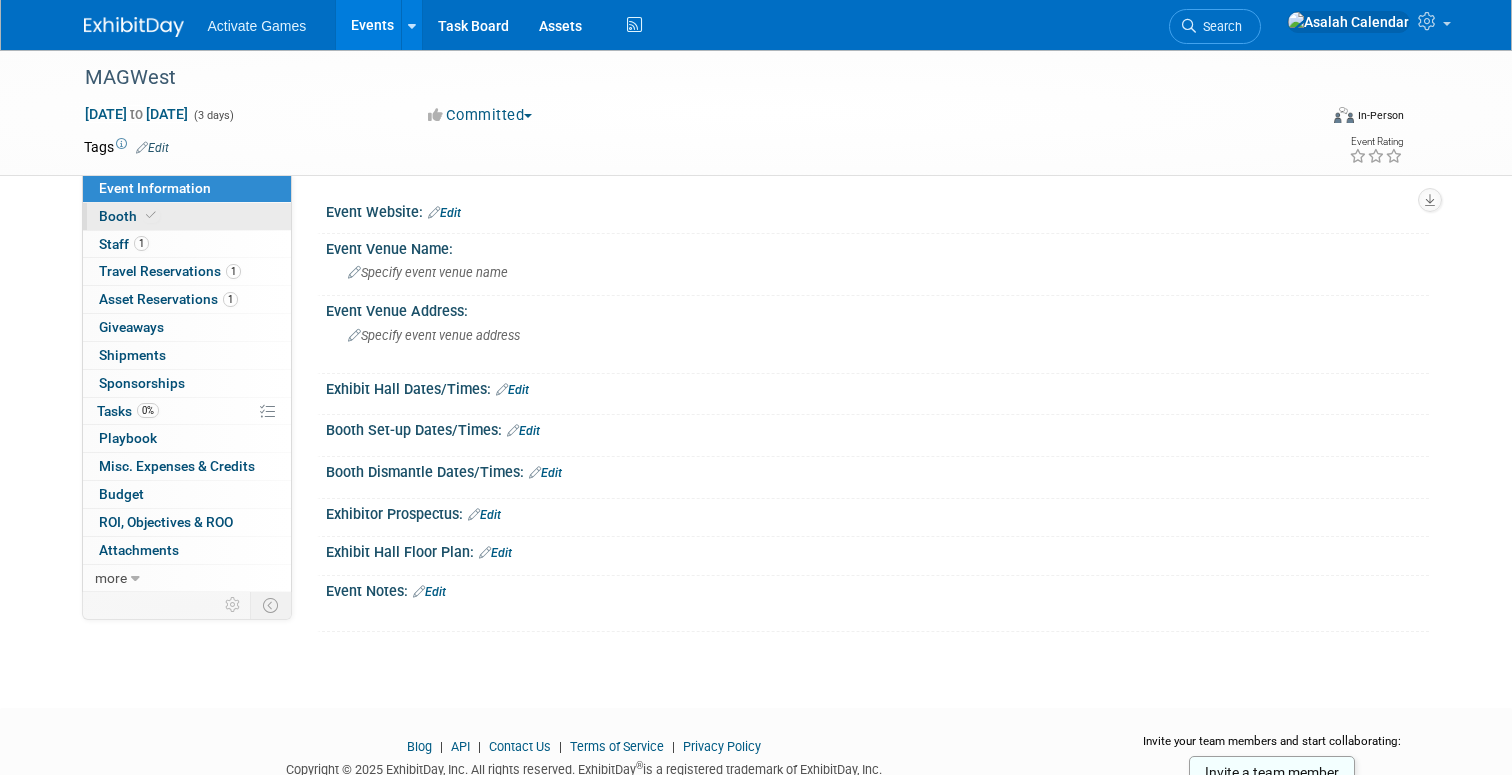click on "Booth" at bounding box center [187, 216] 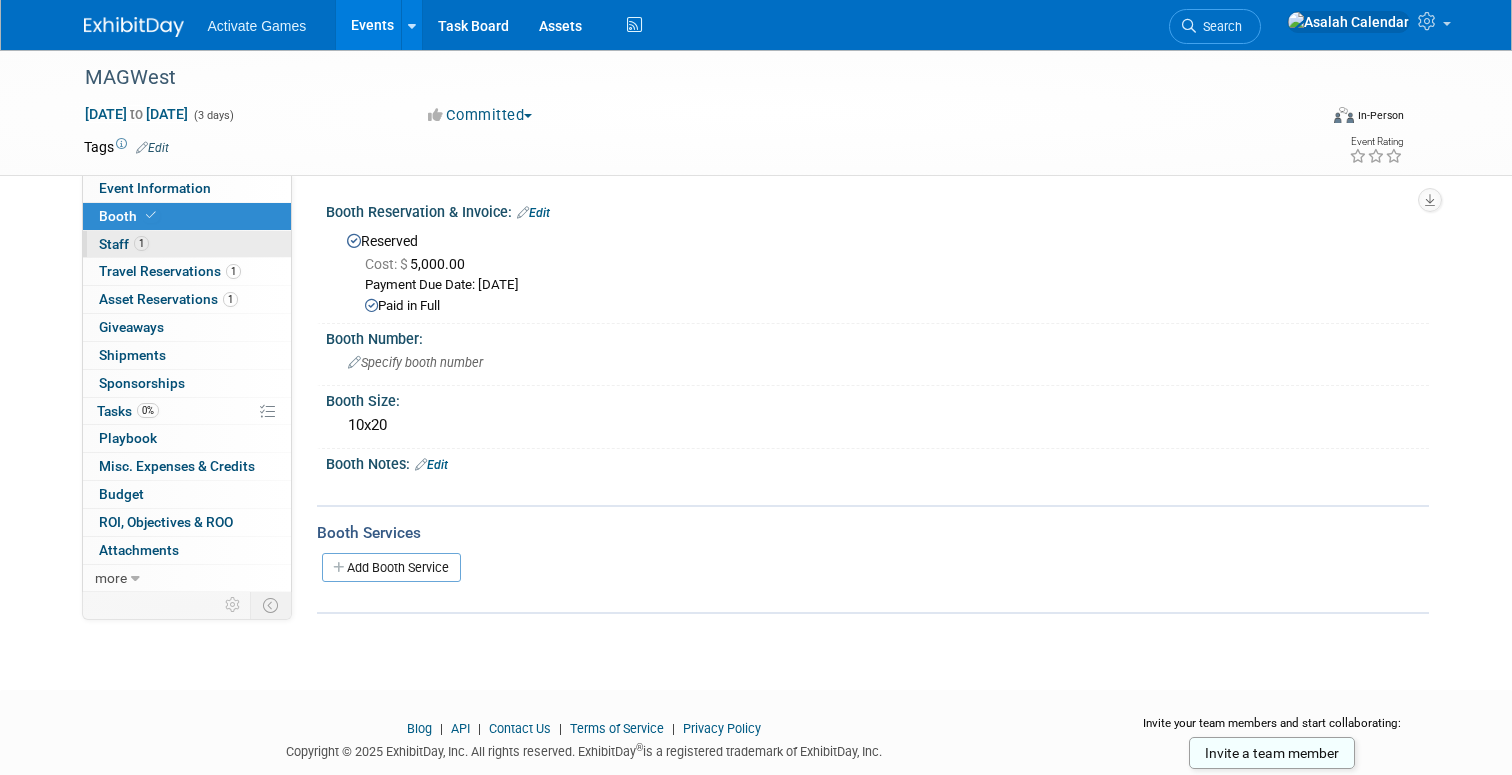click on "1
Staff 1" at bounding box center [187, 244] 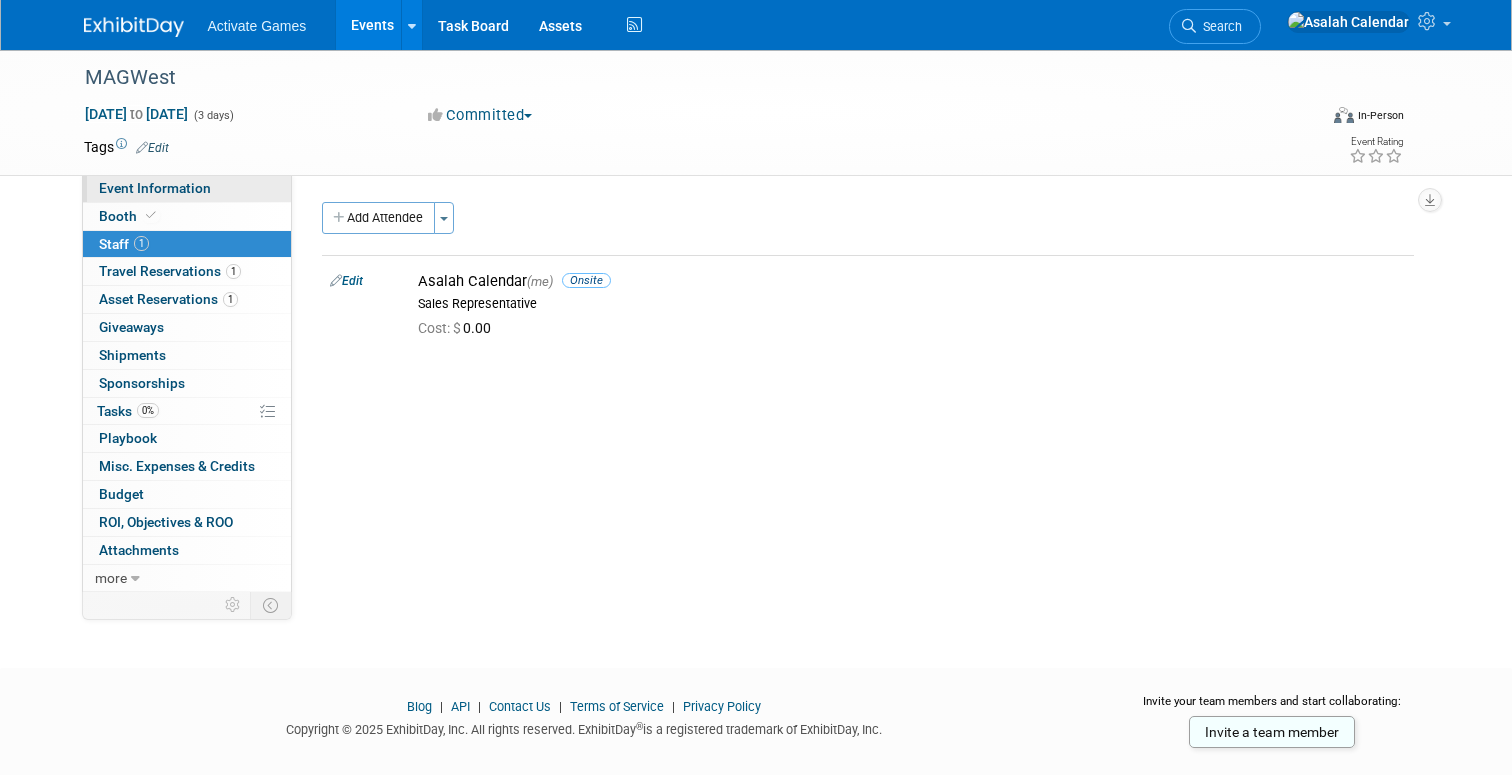 click on "Event Information" at bounding box center (155, 188) 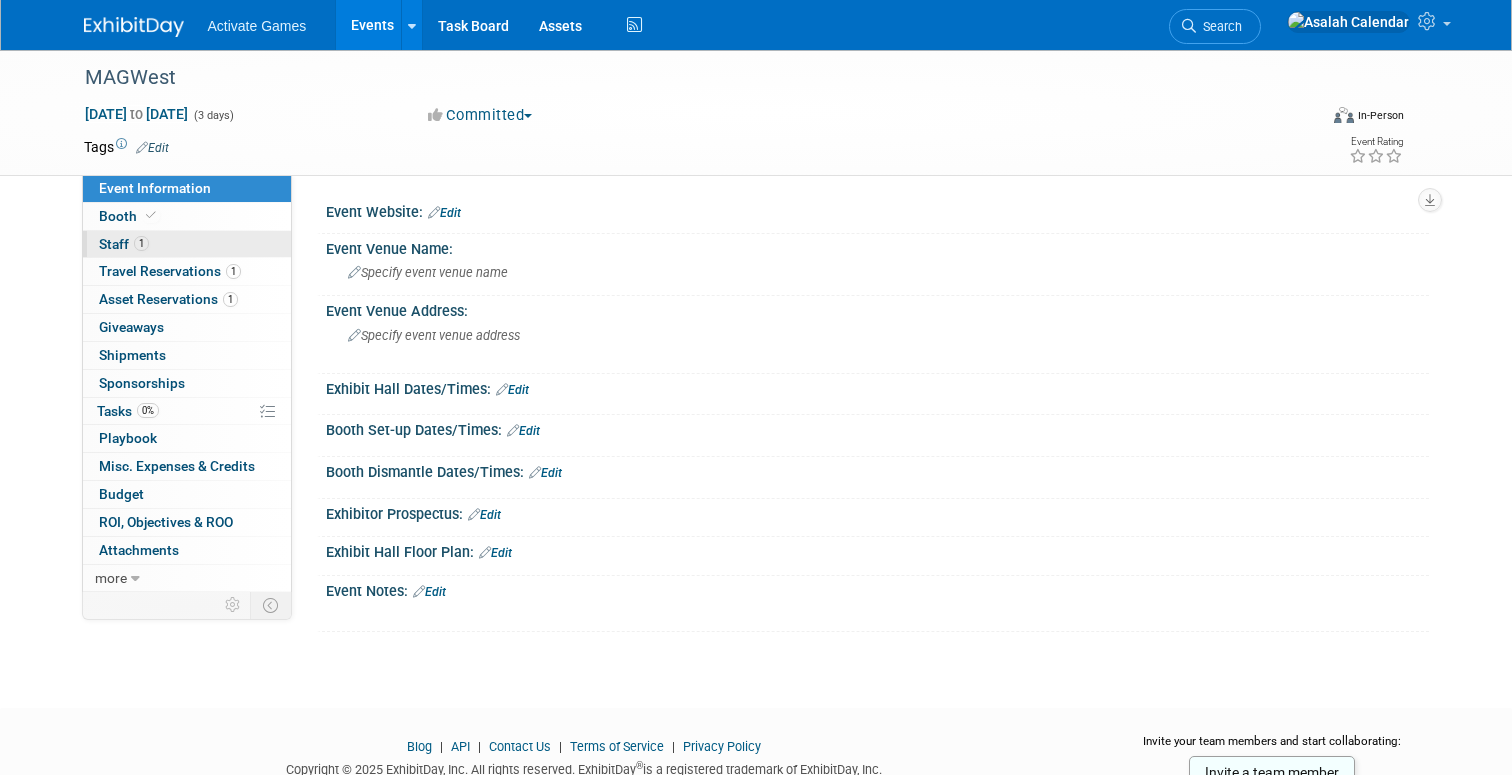 click on "1
Staff 1" at bounding box center (187, 244) 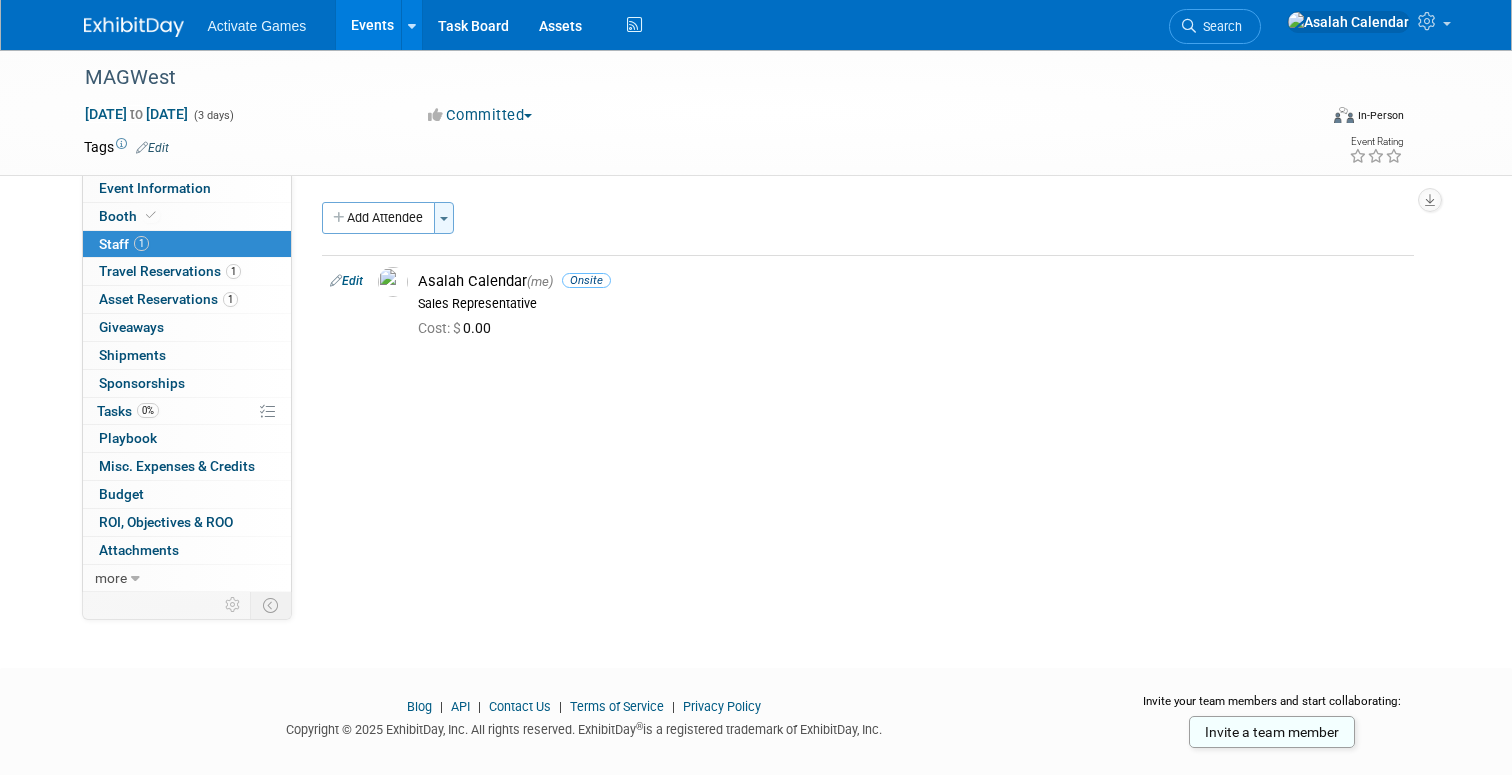 click on "Toggle Dropdown" at bounding box center [444, 218] 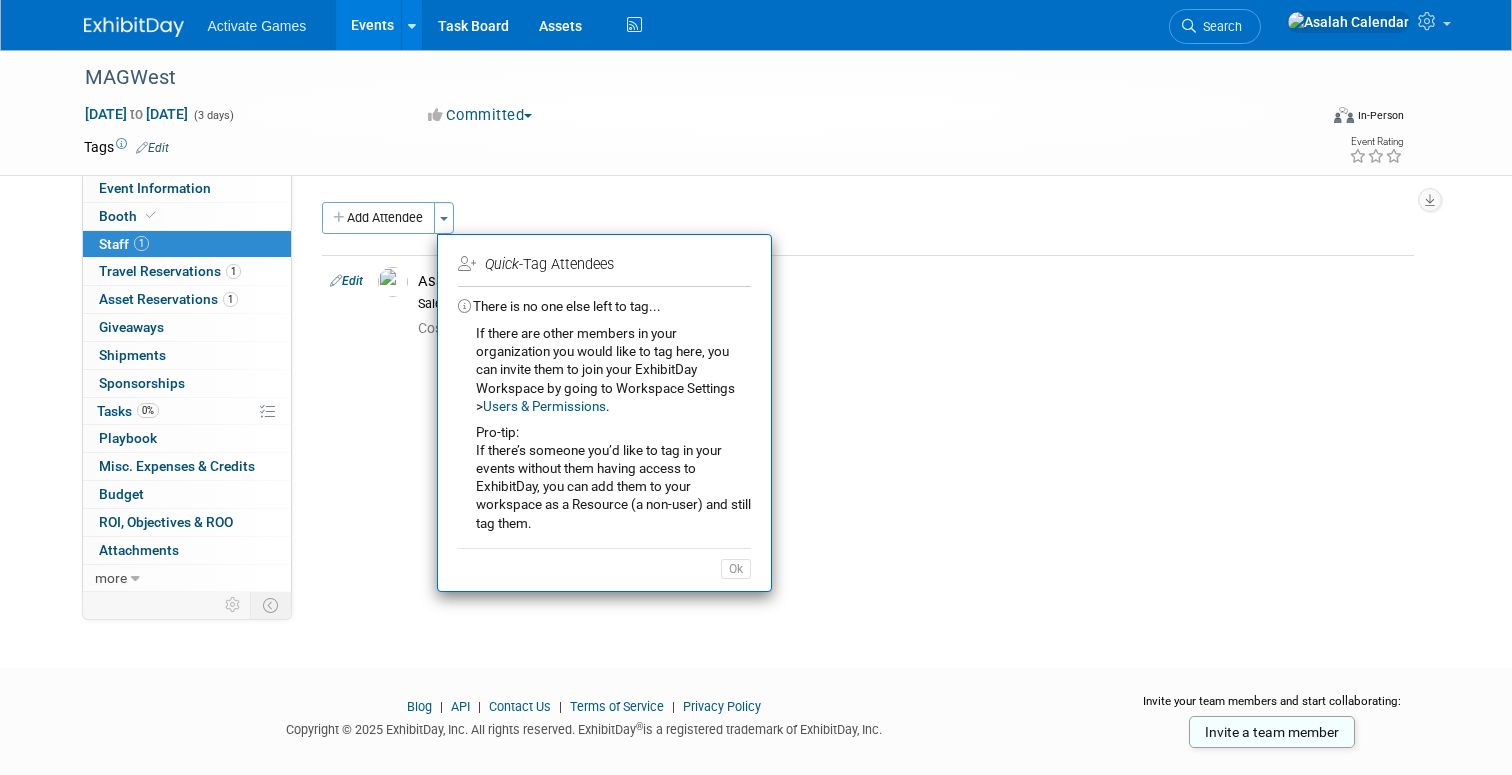 click on "Add Attendee
Toggle Dropdown
Quick -Tag Attendees
Apply" at bounding box center [868, 218] 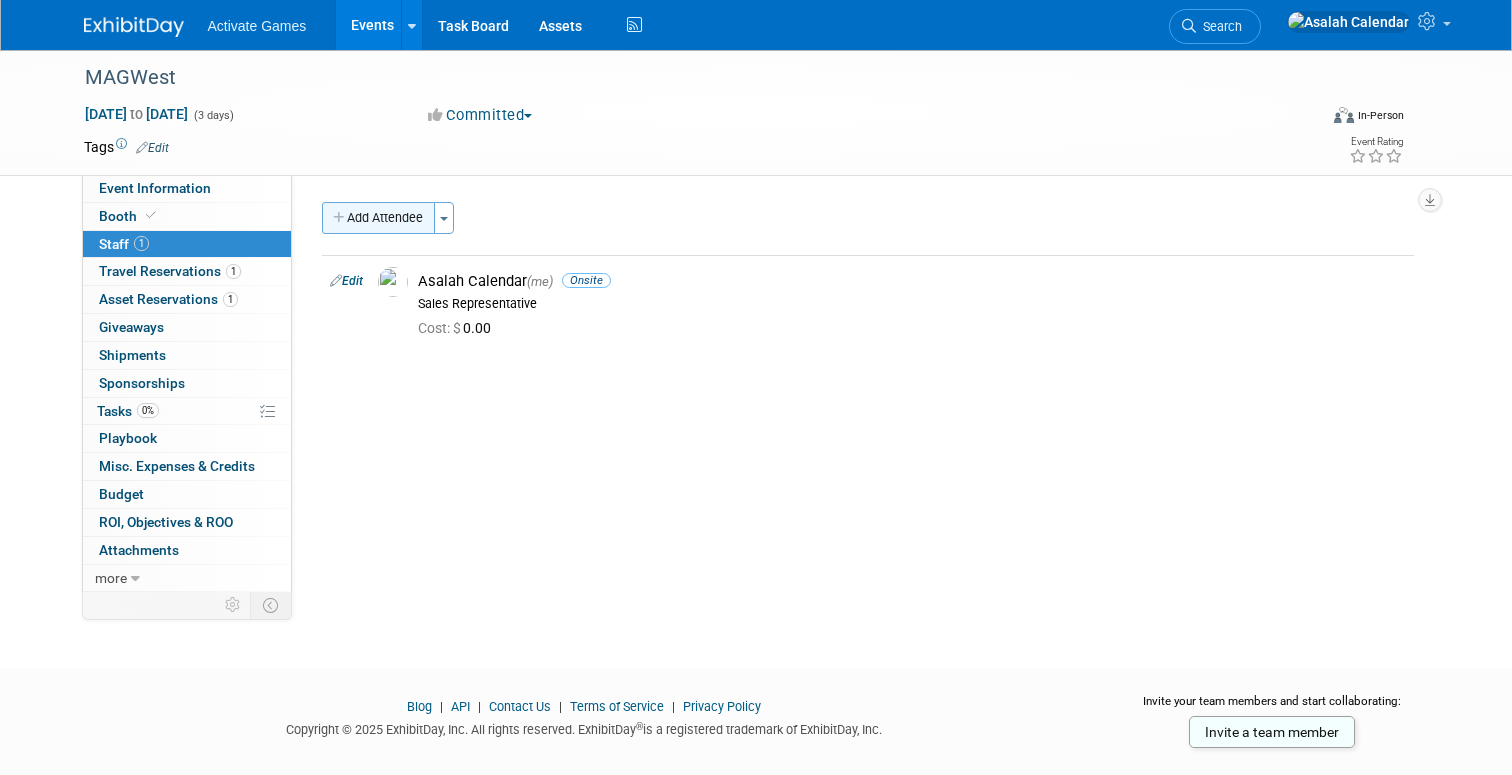 click on "Add Attendee" at bounding box center [378, 218] 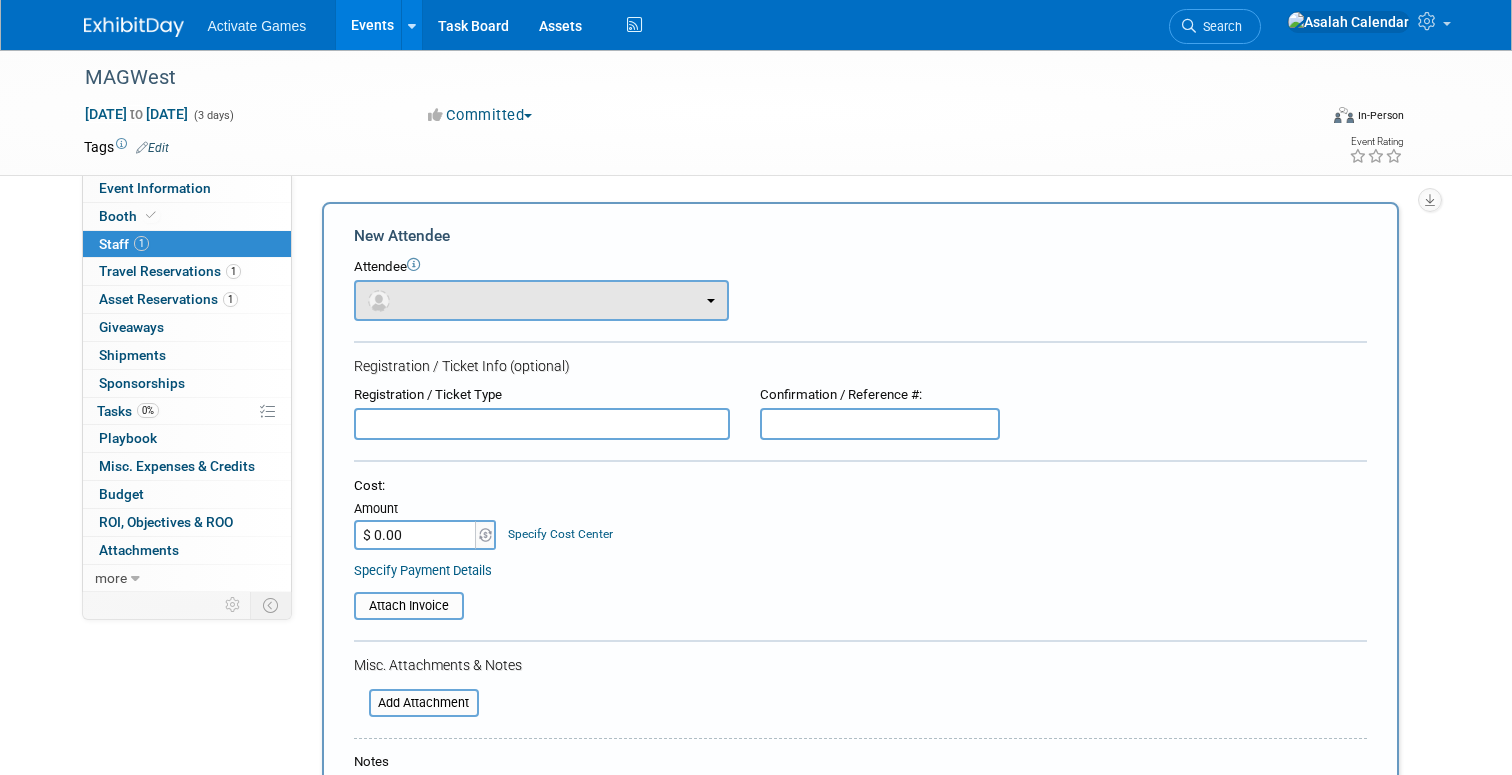 scroll, scrollTop: 0, scrollLeft: 0, axis: both 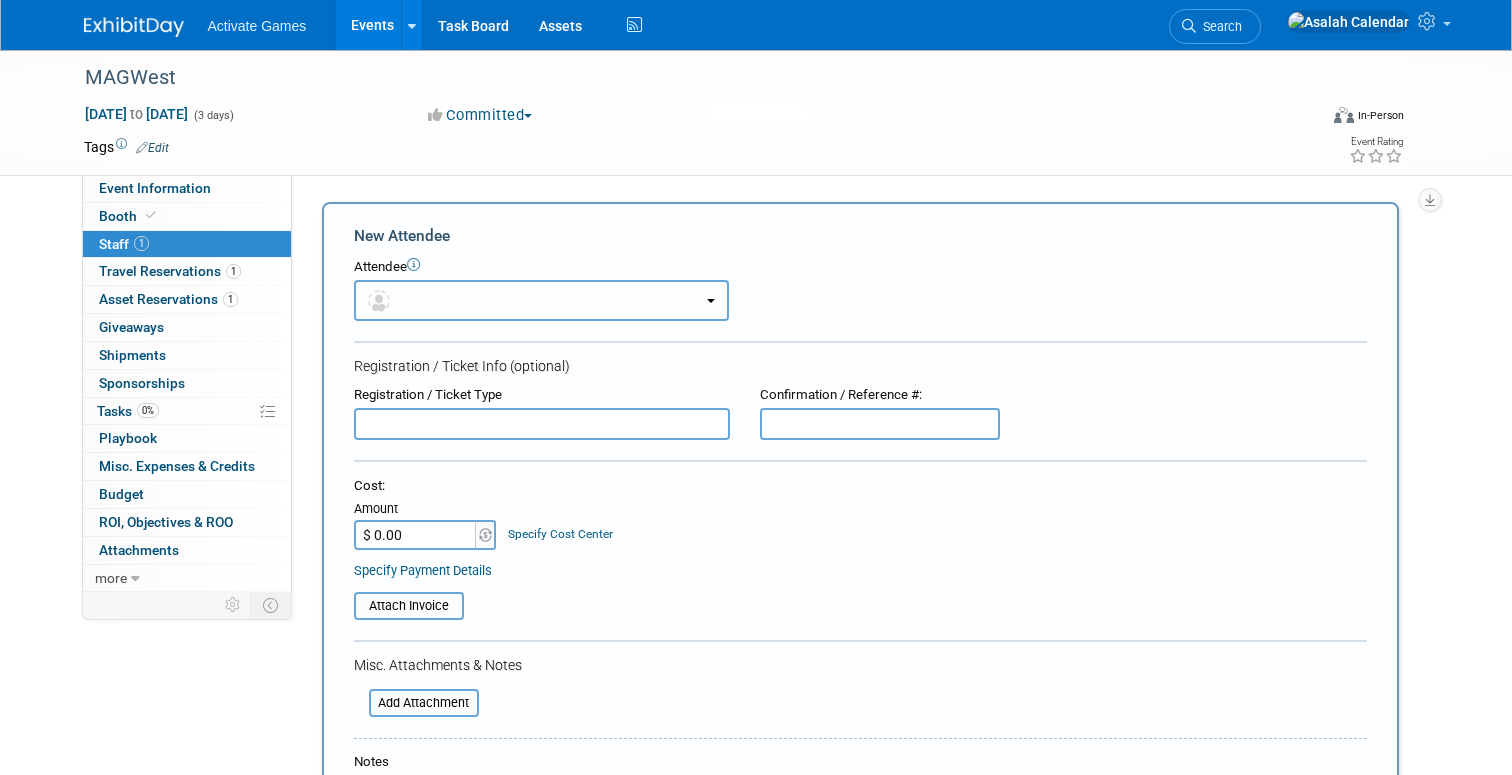 click at bounding box center (541, 300) 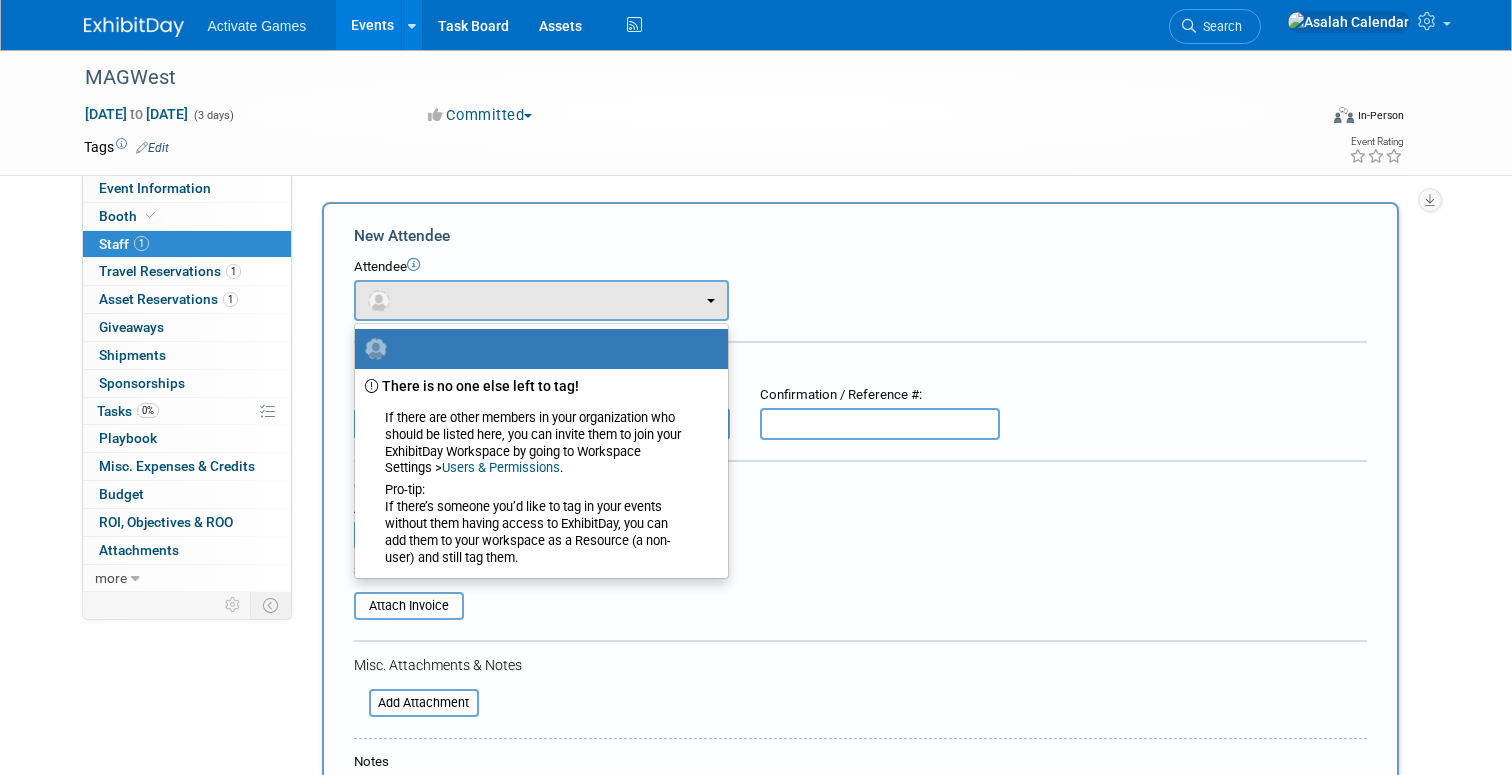 click on "Attendee
<img src="https://www.exhibitday.com/Images/Unassigned-User-Icon.png" style="width: 22px; height: 22px; border-radius: 11px; margin-top: 2px; margin-bottom: 2px; margin-left: 0px;" />
There is no one else left to tag! If there are other members in your organization who should be listed here, you can invite them to join your ExhibitDay Workspace by going to Workspace Settings >  Users & Permissions .  Pro-tip: If there’s someone you’d like to tag in your events without them having access to ExhibitDay, you can add them to your workspace as a Resource (a non-user) and still tag them.
X" at bounding box center (860, 289) 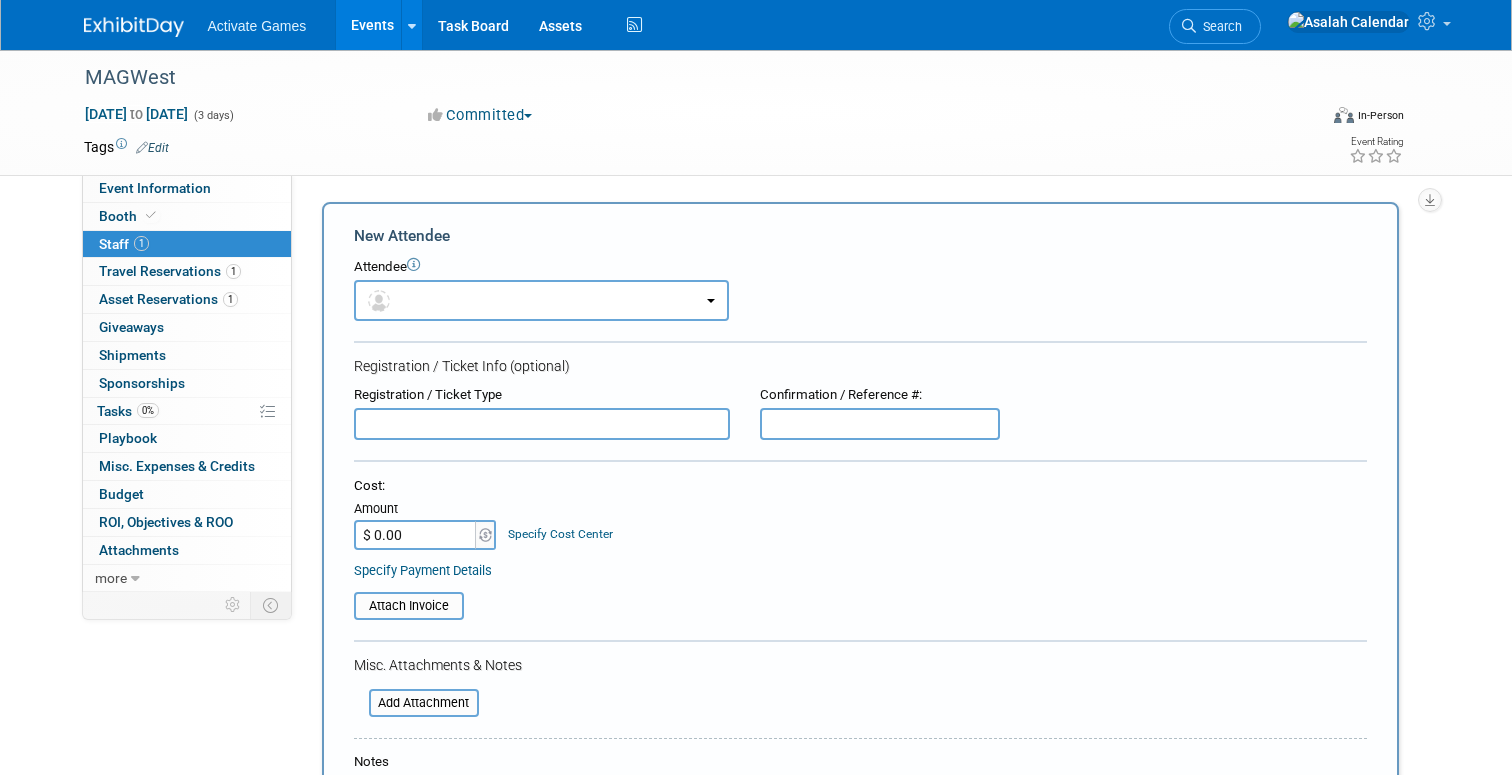click at bounding box center [542, 424] 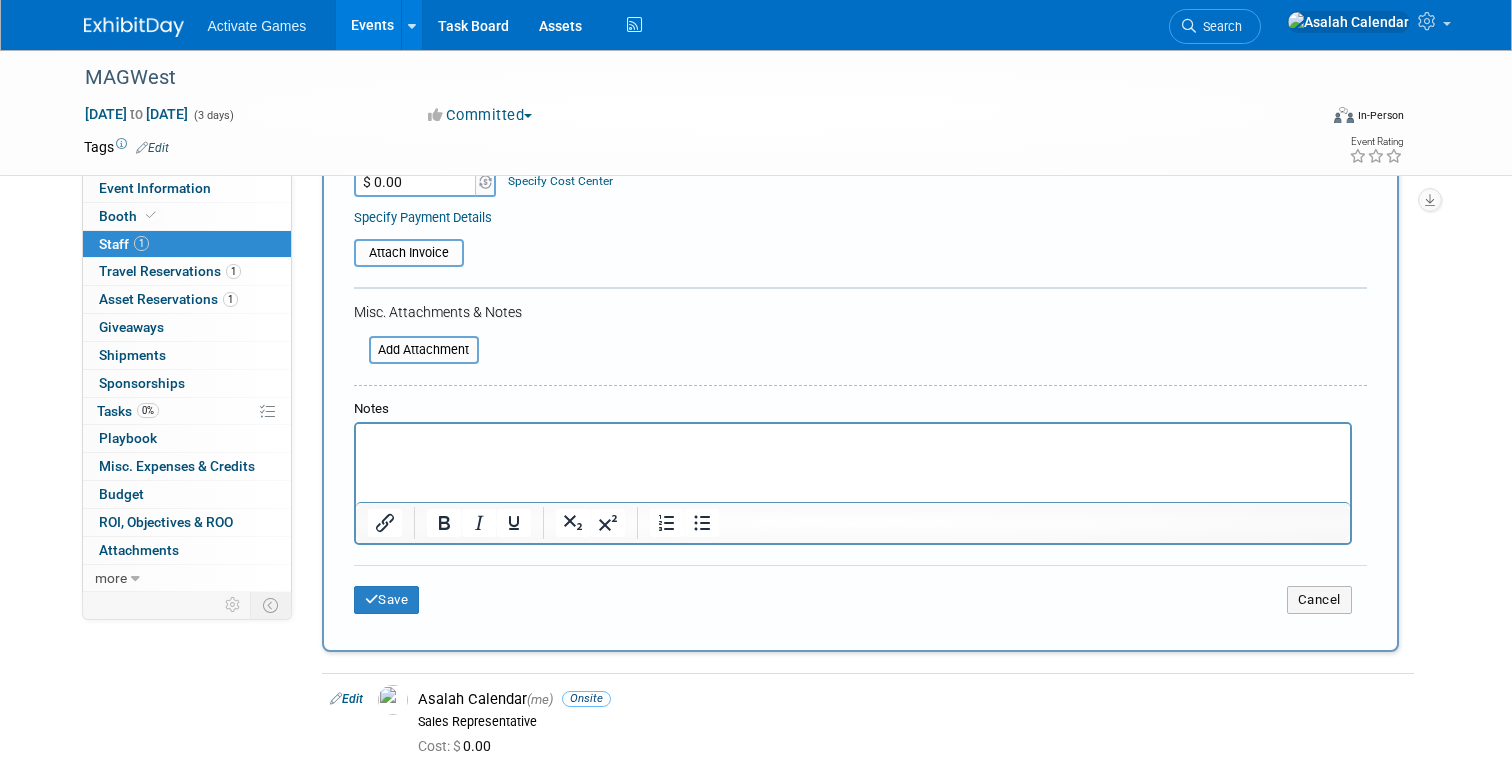 scroll, scrollTop: 357, scrollLeft: 0, axis: vertical 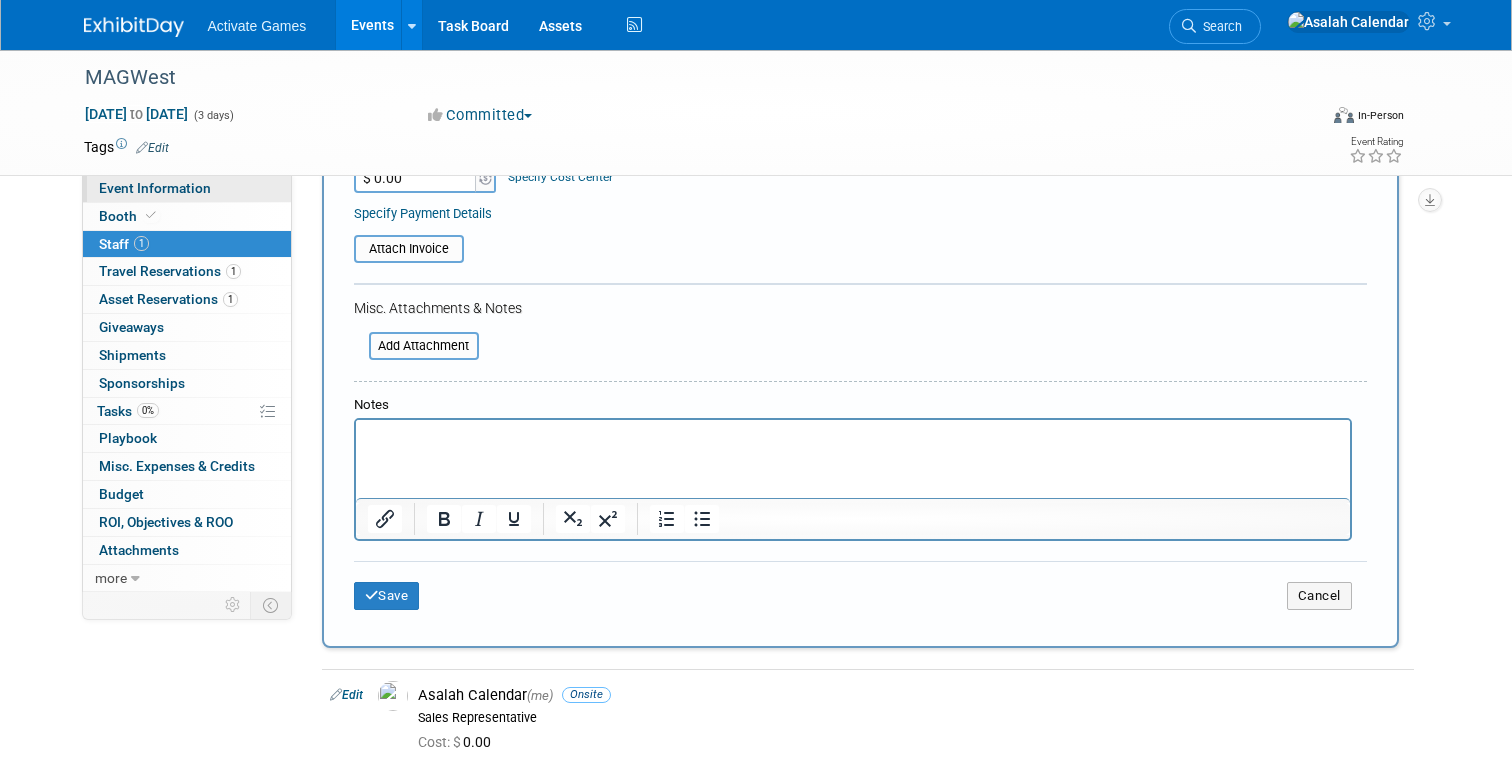 click on "Event Information" at bounding box center [155, 188] 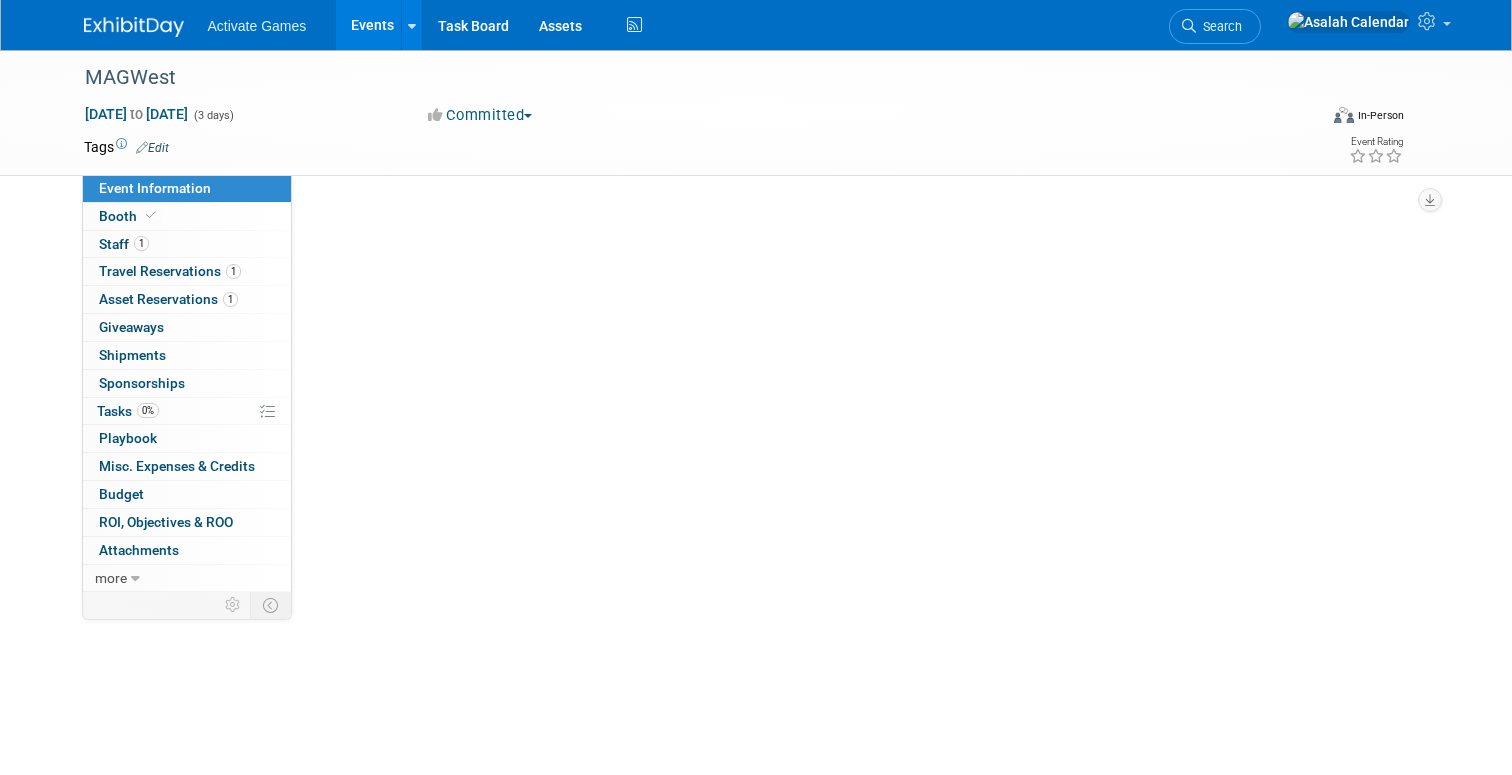 scroll, scrollTop: 0, scrollLeft: 0, axis: both 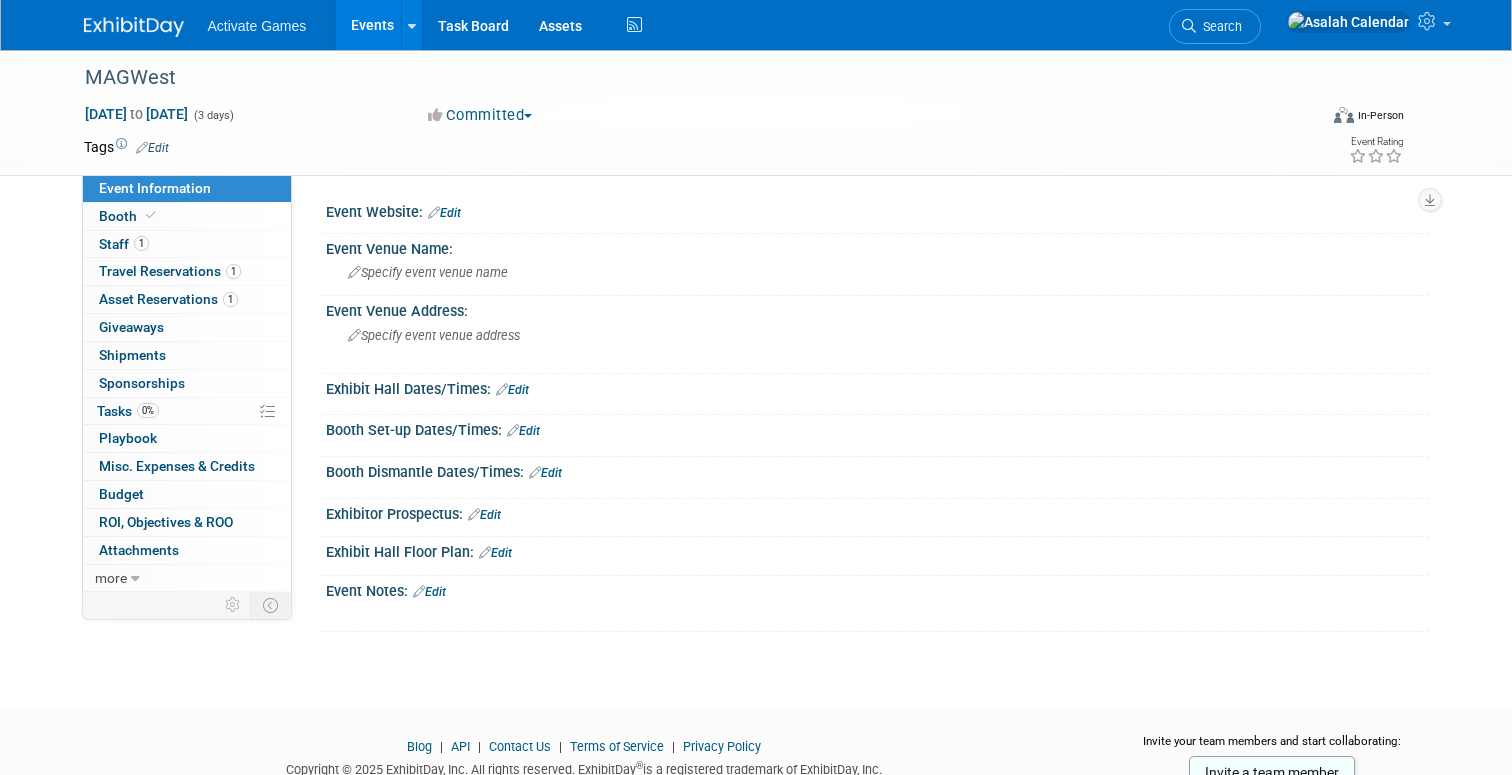 click on "Aug 8, 2025  to  Aug 10, 2025
(3 days)
Aug 8, 2025 to Aug 10, 2025
Committed
Committed
Considering
Not Going
Virtual
In-Person
Hybrid
<img src="https://www.exhibitday.com/Images/Format-Virtual.png" style="width: 22px; height: 18px; margin-top: 2px; margin-bottom: 2px; margin-left: 2px; filter: Grayscale(70%); opacity: 0.9;" />   Virtual
<img src="https://www.exhibitday.com/Images/Format-InPerson.png" style="width: 22px; height: 18px; margin-top: 2px; margin-bottom: 2px; margin-left: 2px; filter: Grayscale(70%); opacity: 0.9;" />   In-Person
<img src="https://www.exhibitday.com/Images/Format-Hybrid.png" style="width: 22px; height: 18px; margin-top: 2px; margin-bottom: 2px; margin-left: 2px; filter: Grayscale(70%); opacity: 0.9;" />   Hybrid" at bounding box center (744, 119) 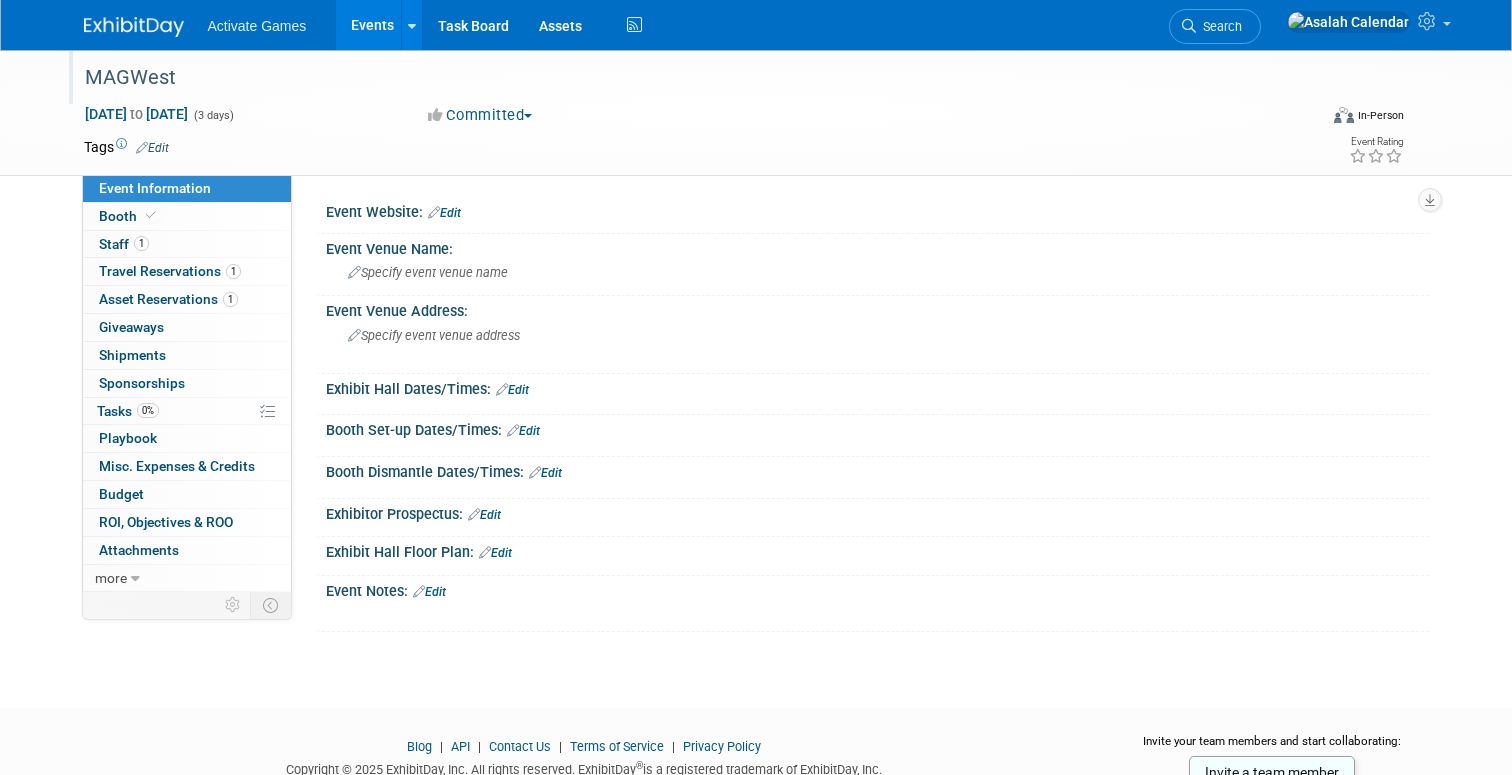 click on "MAGWest" at bounding box center (685, 78) 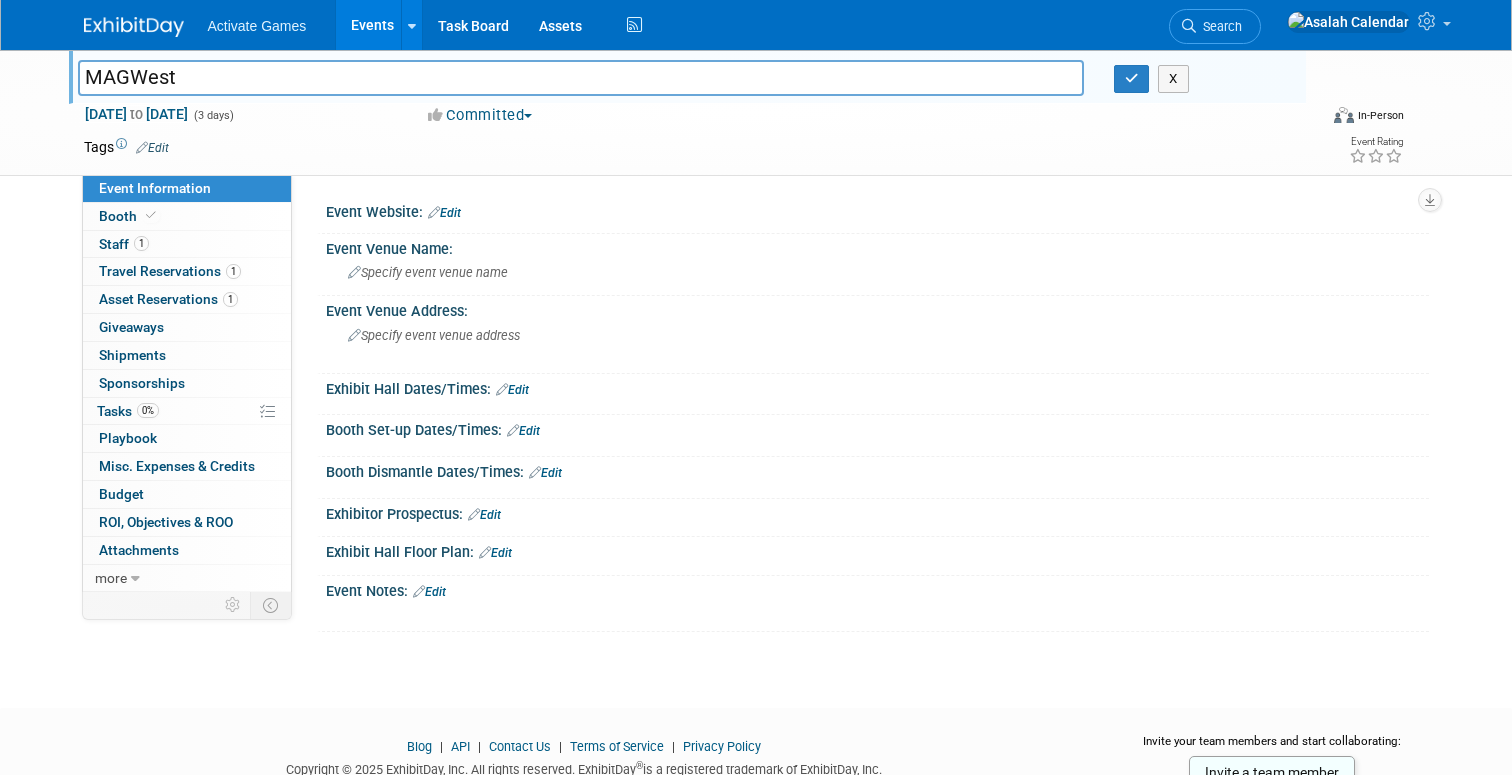 click on "Committed
Committed
Considering
Not Going" at bounding box center (631, 116) 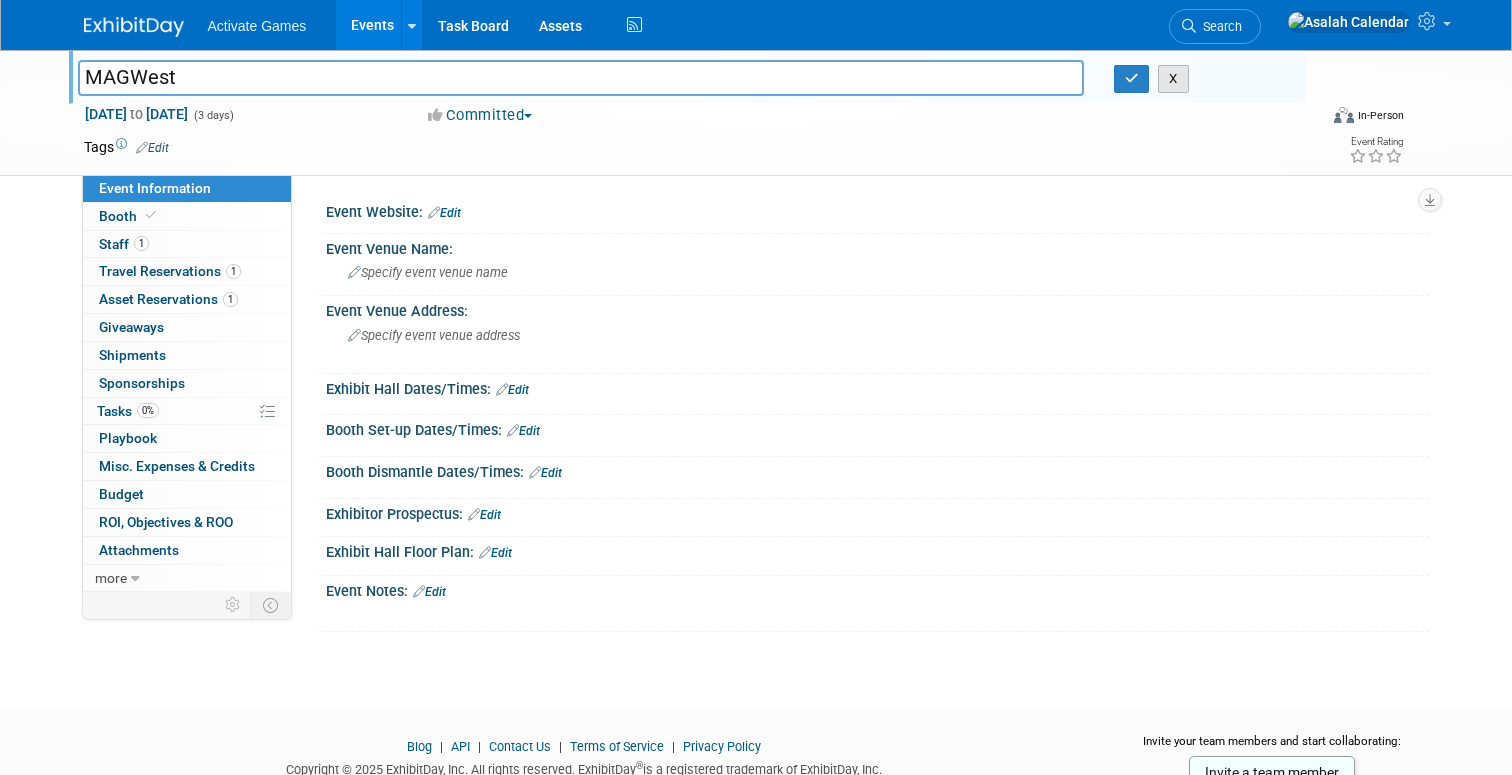 click on "X" at bounding box center [1173, 79] 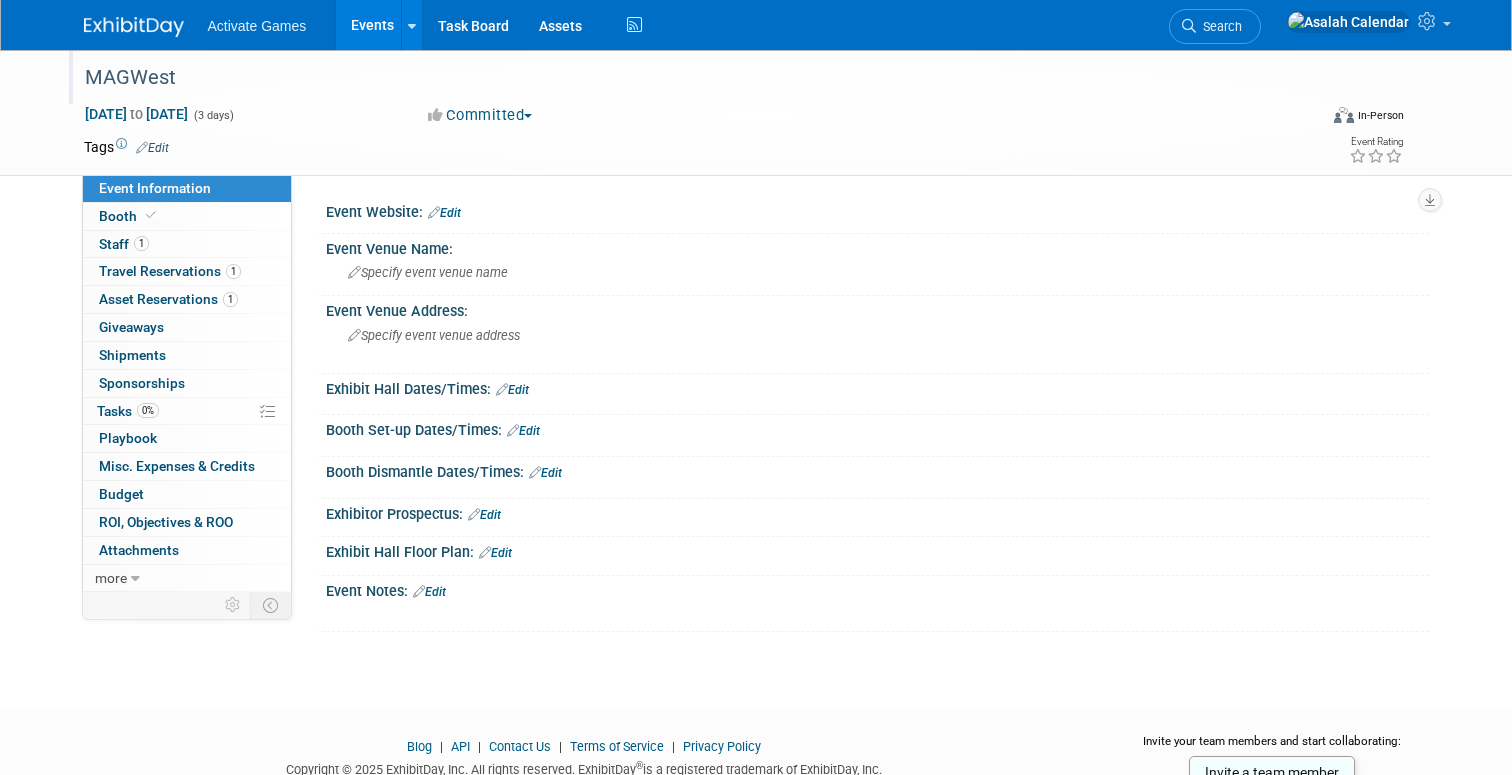 click on "Events" at bounding box center (372, 25) 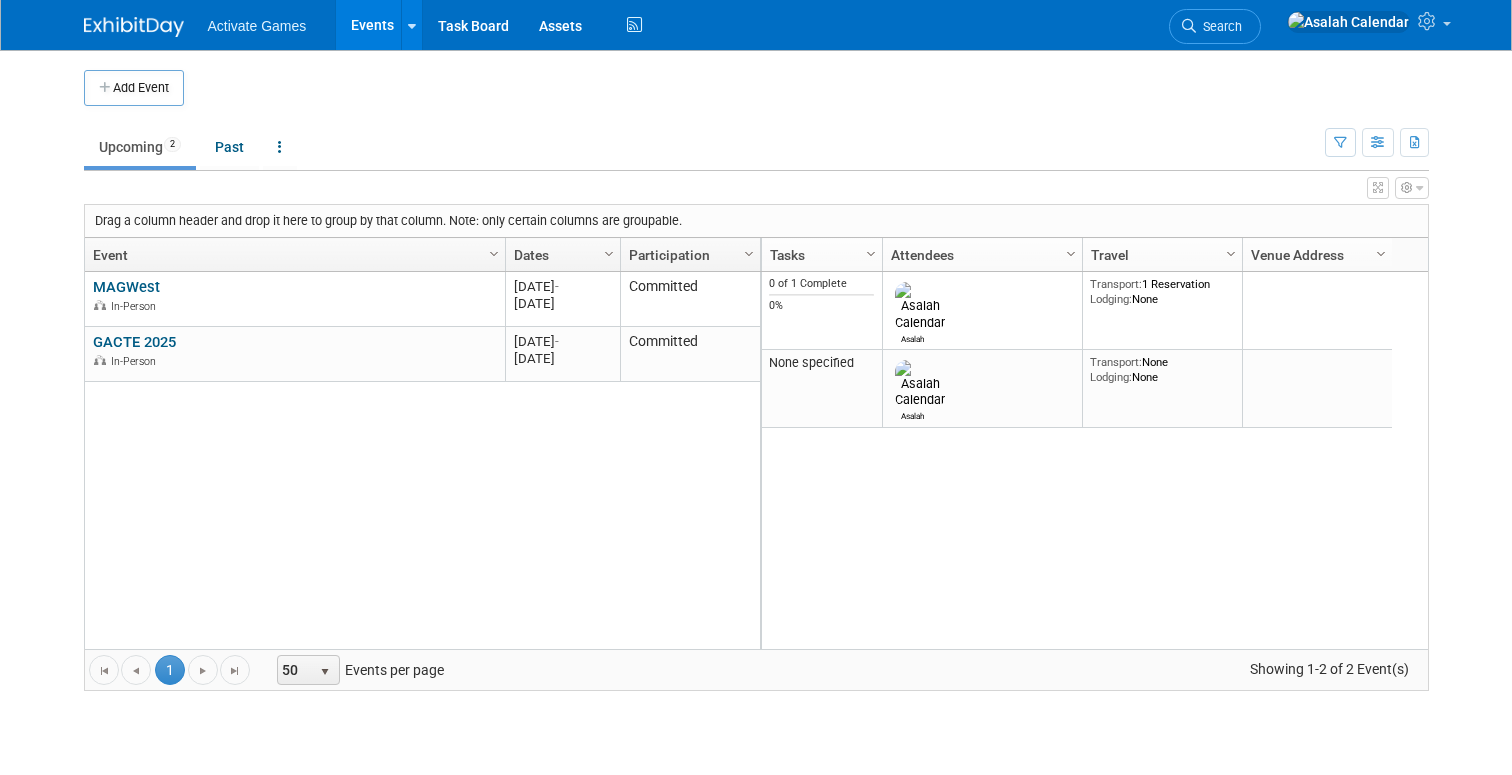 scroll, scrollTop: 0, scrollLeft: 0, axis: both 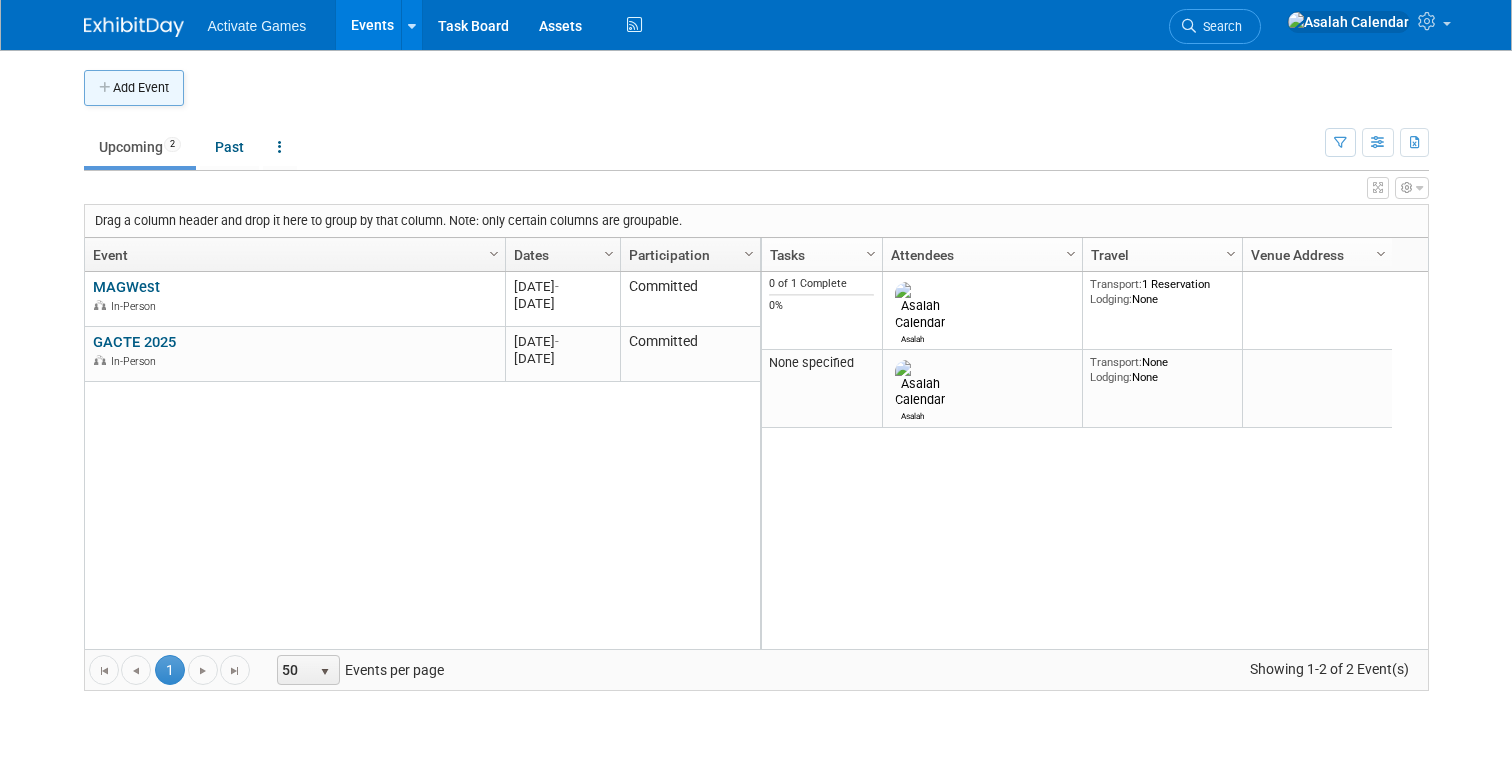 click on "Add Event" at bounding box center (134, 88) 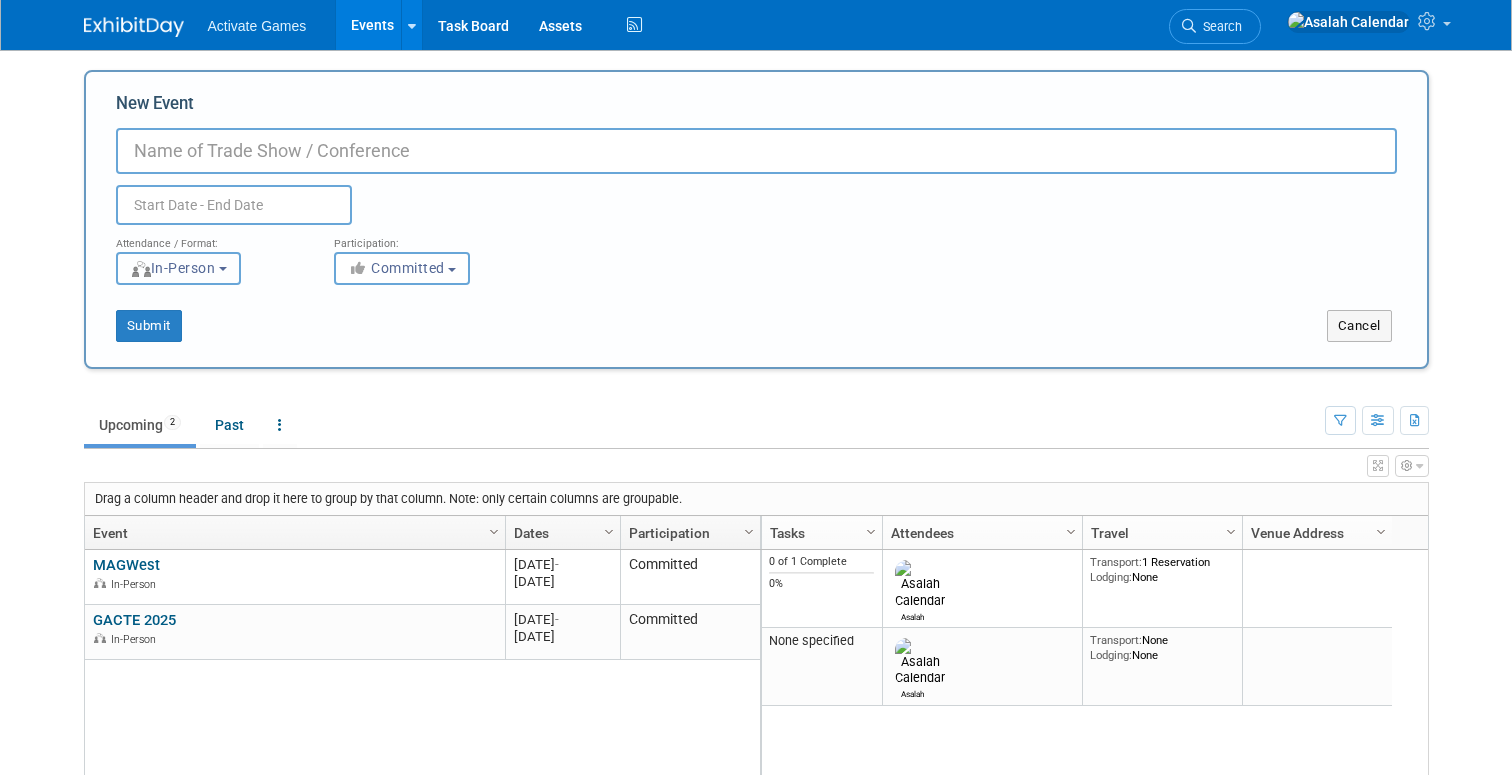 click on "In-Person" at bounding box center (178, 268) 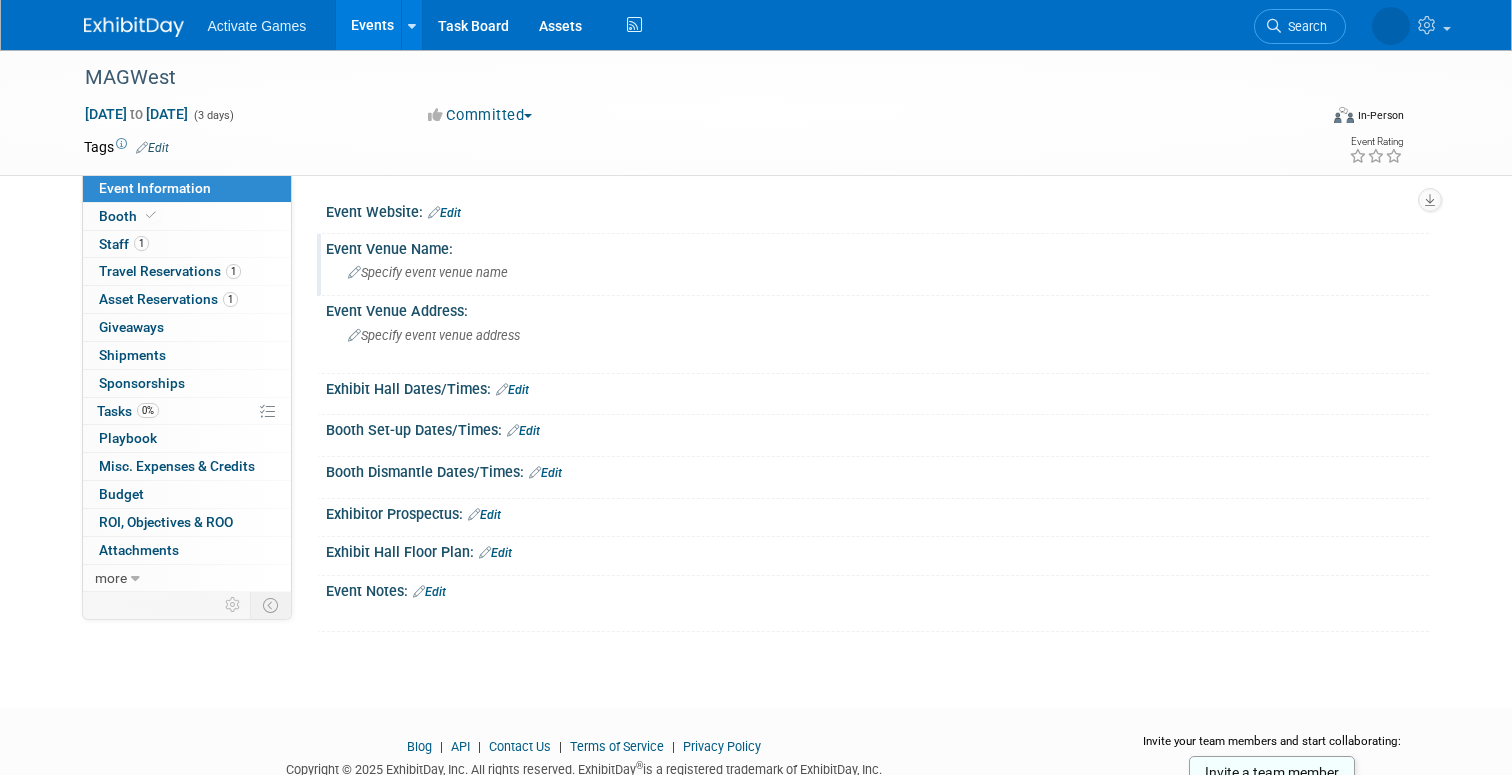 scroll, scrollTop: 0, scrollLeft: 0, axis: both 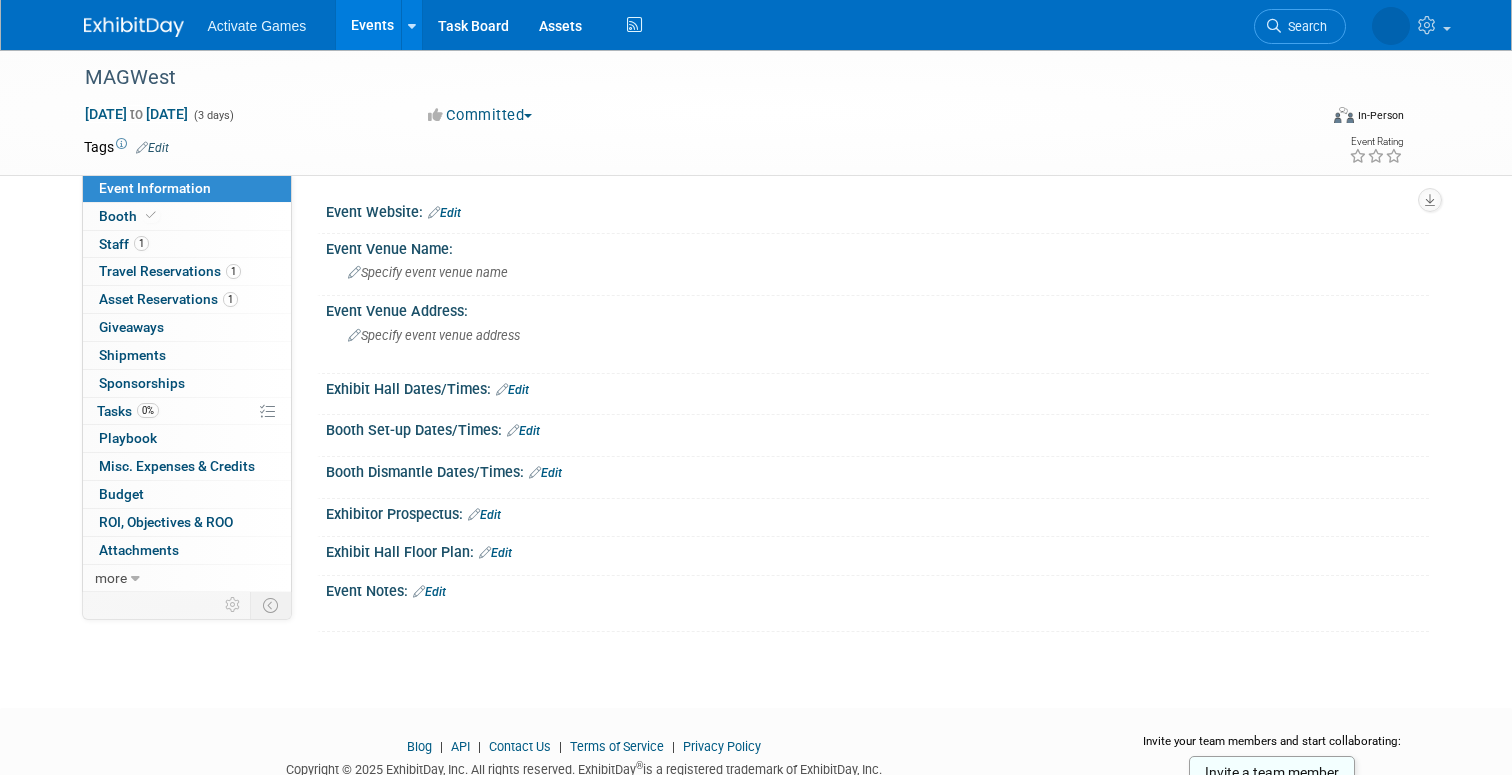 click on "Events" at bounding box center [372, 25] 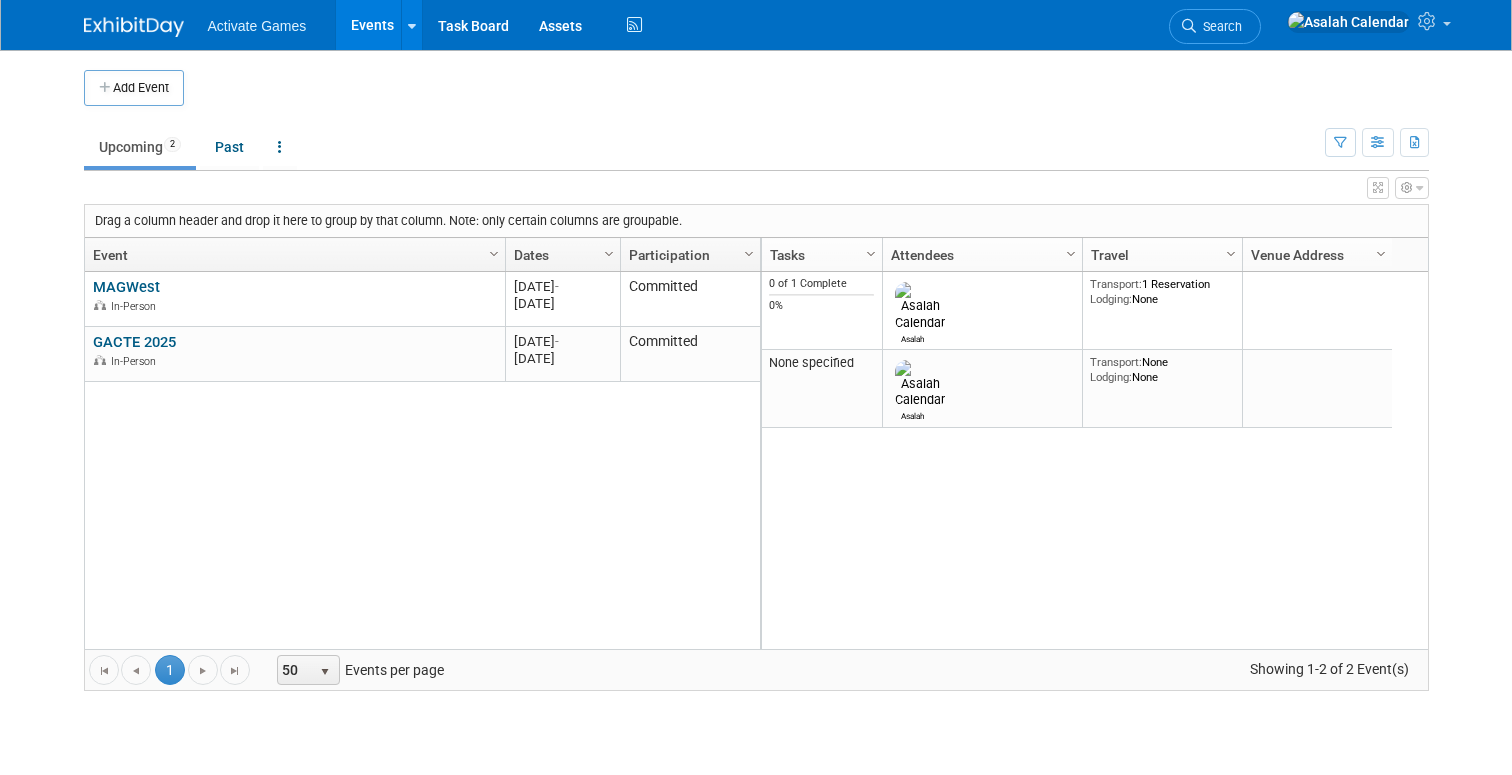 scroll, scrollTop: 0, scrollLeft: 0, axis: both 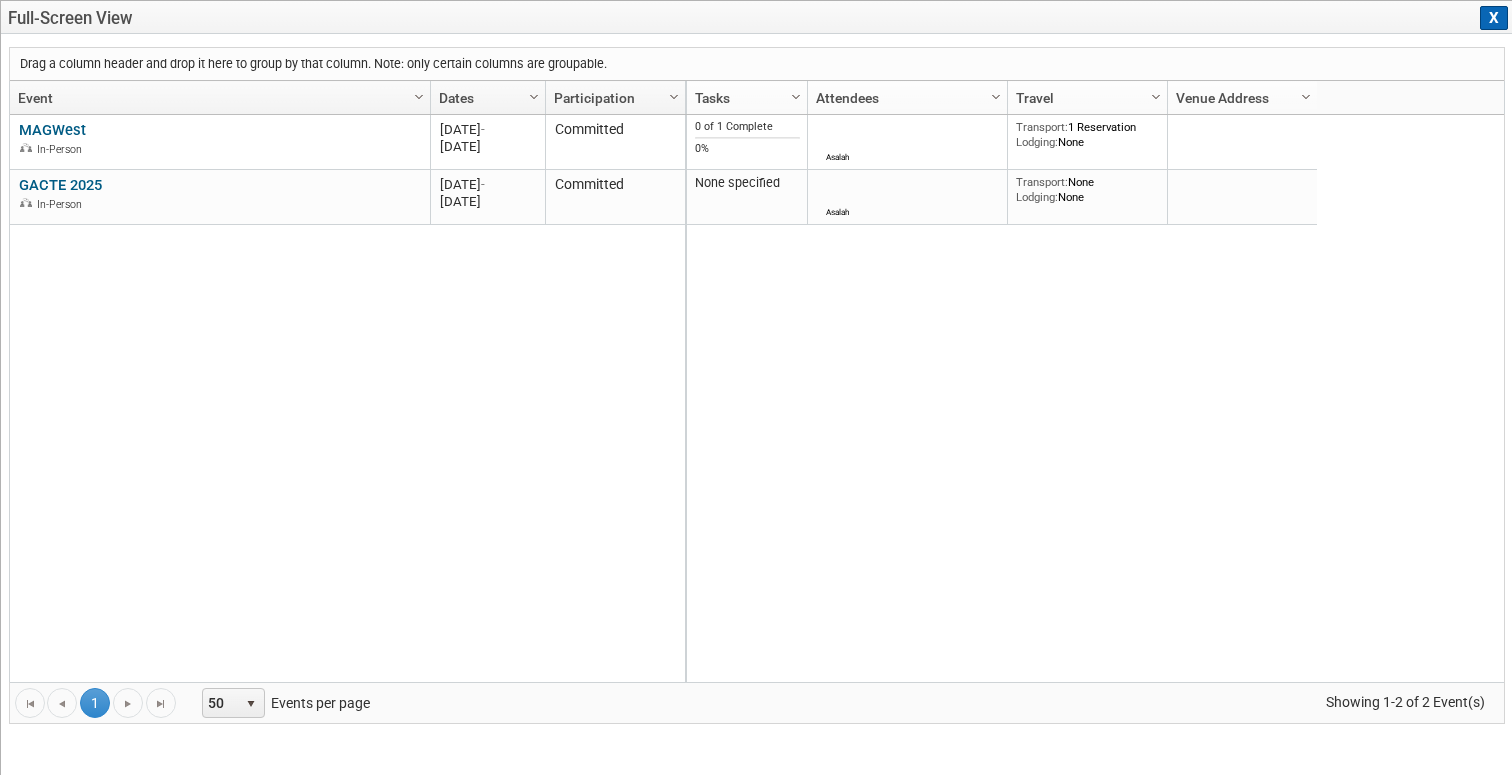 click on "X" at bounding box center (1494, 18) 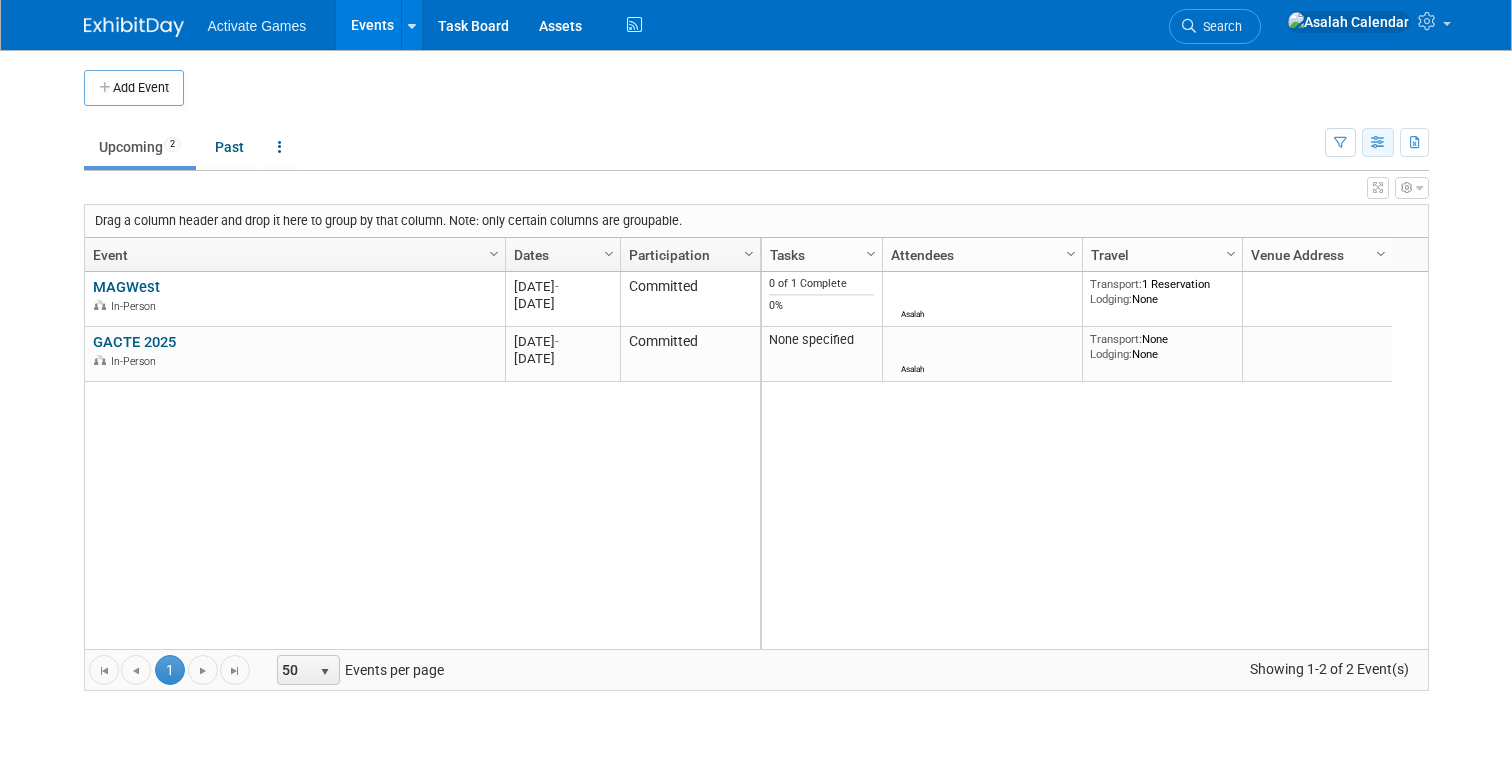 click at bounding box center [1378, 143] 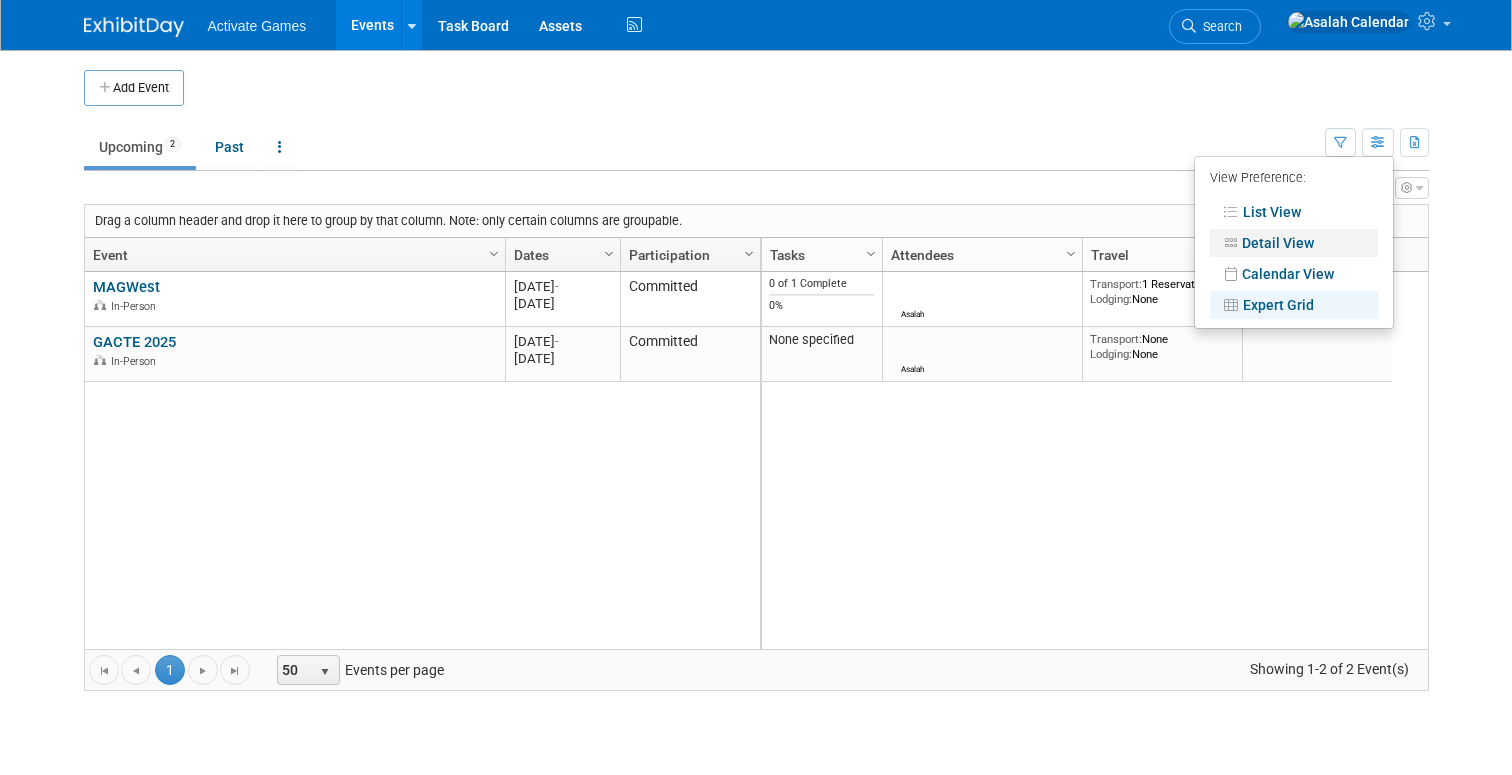 click on "Detail View" at bounding box center [1294, 243] 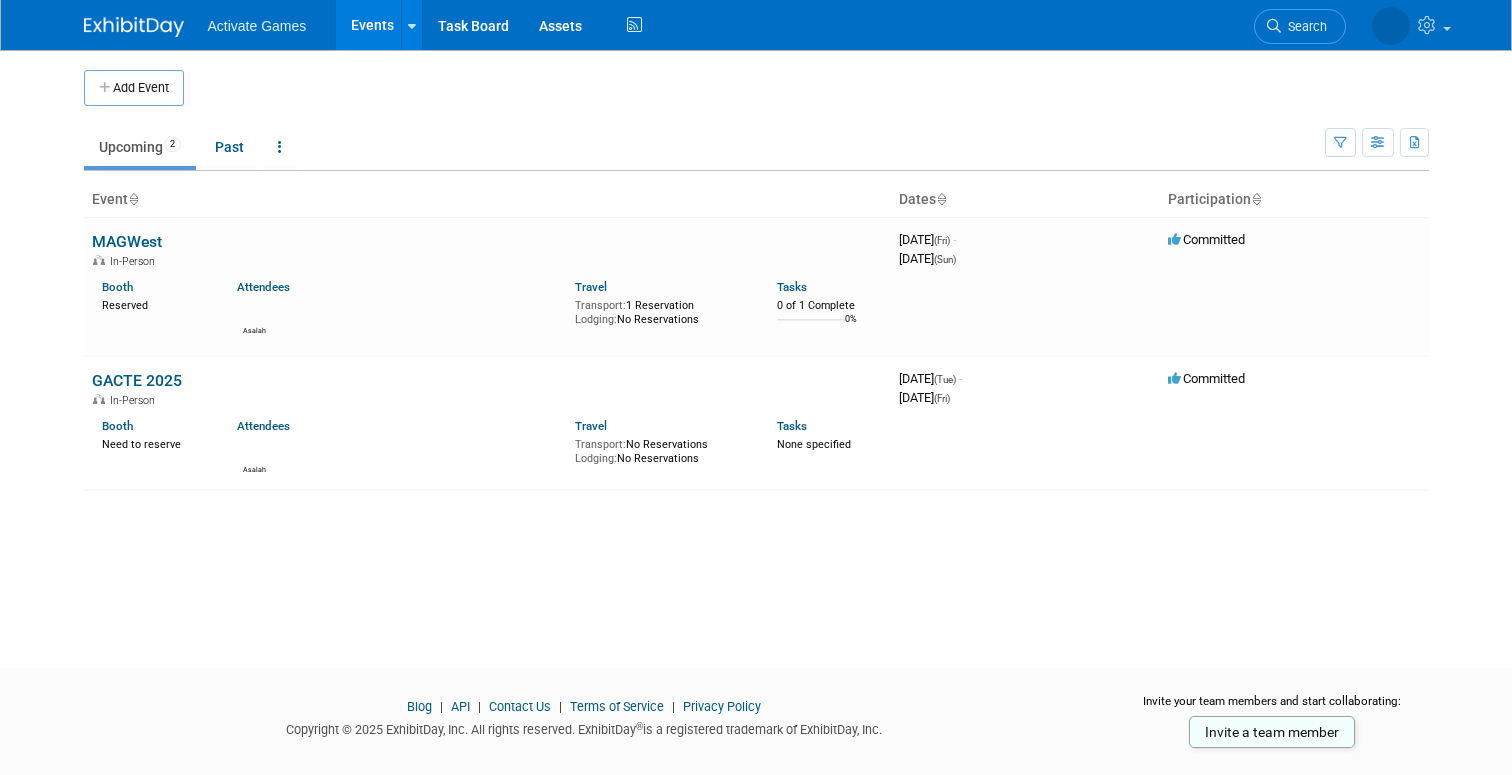 scroll, scrollTop: 0, scrollLeft: 0, axis: both 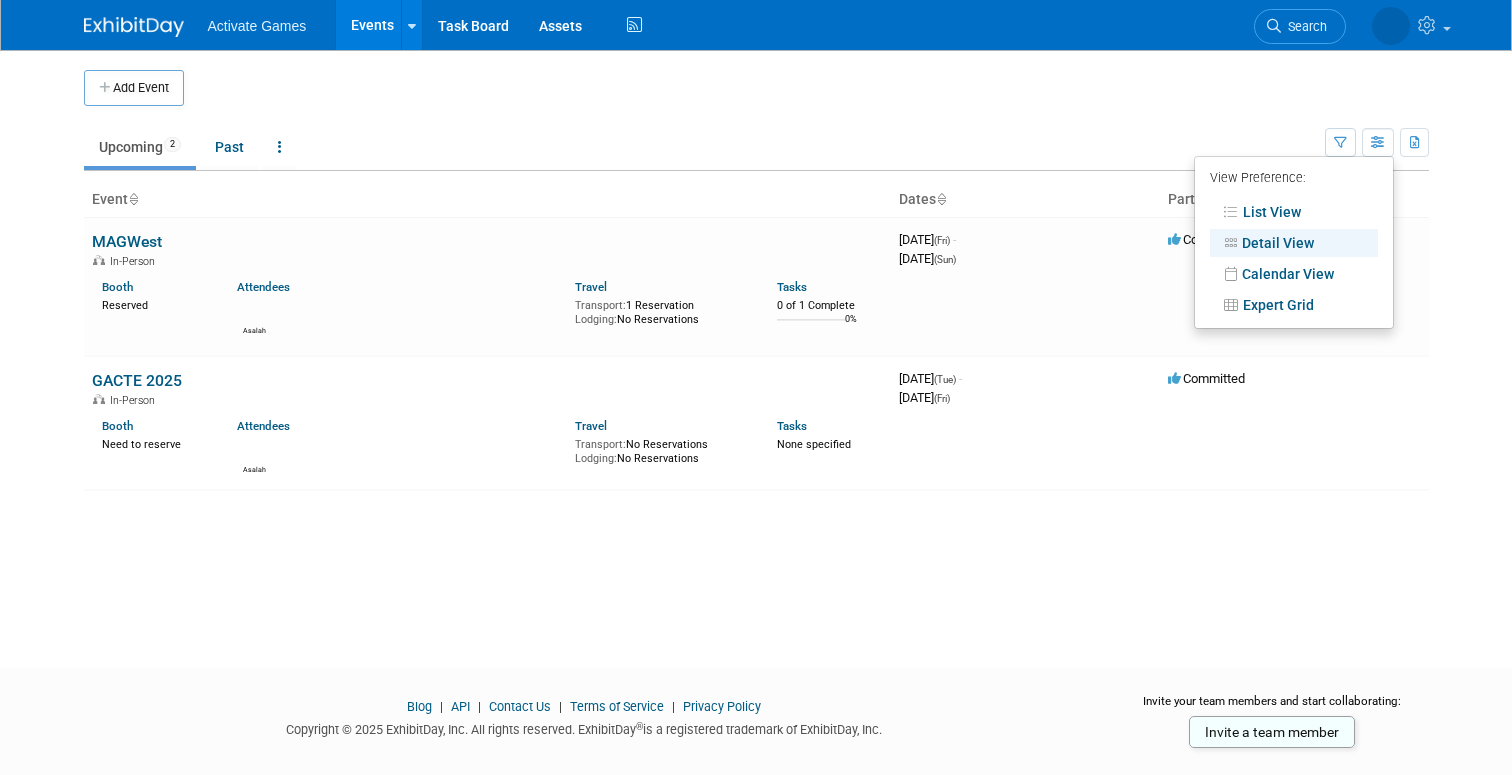 click at bounding box center [774, 88] 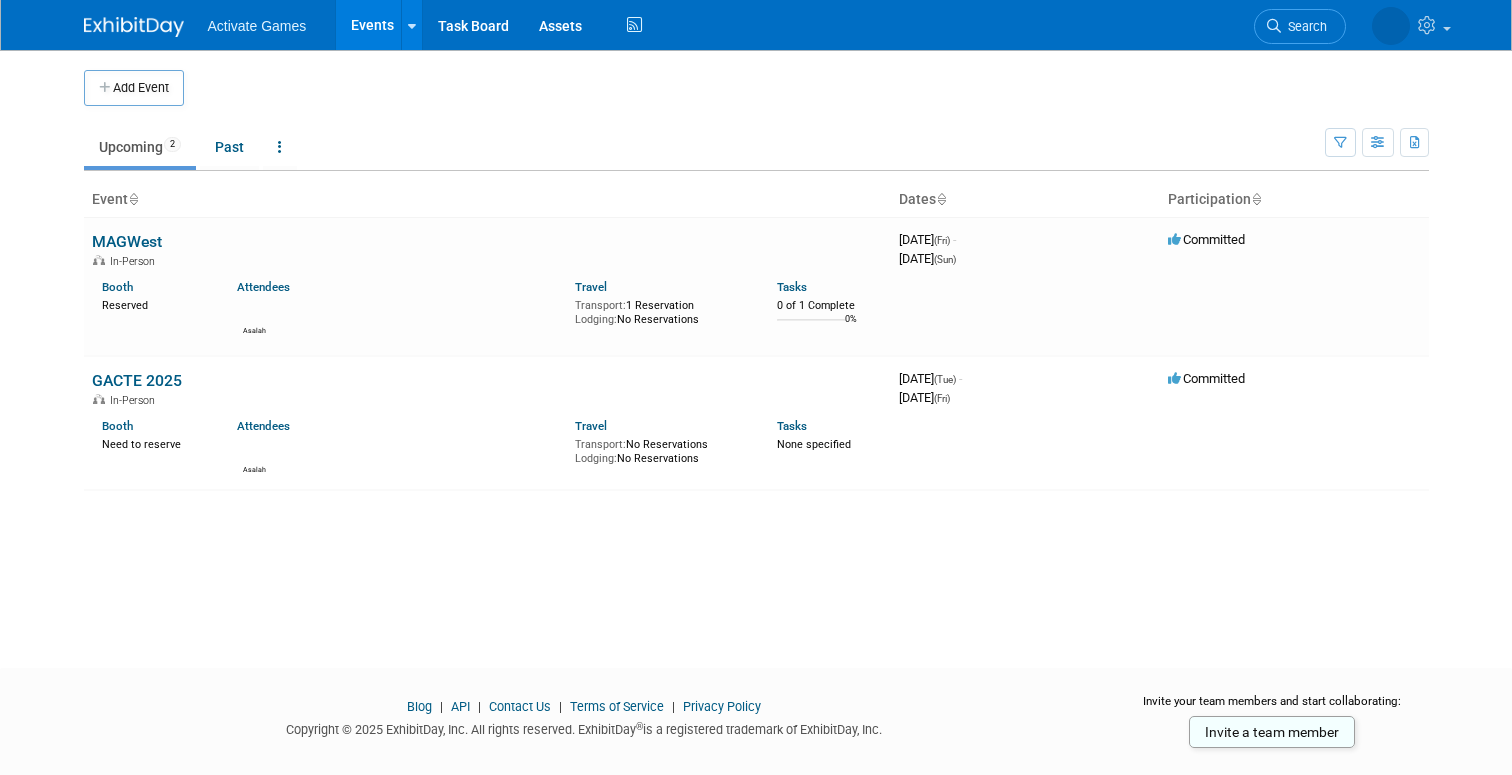 click on "Upcoming
2
Past
All Events
2
Past and Upcoming
Grouped Annually
Events grouped by year" at bounding box center [704, 148] 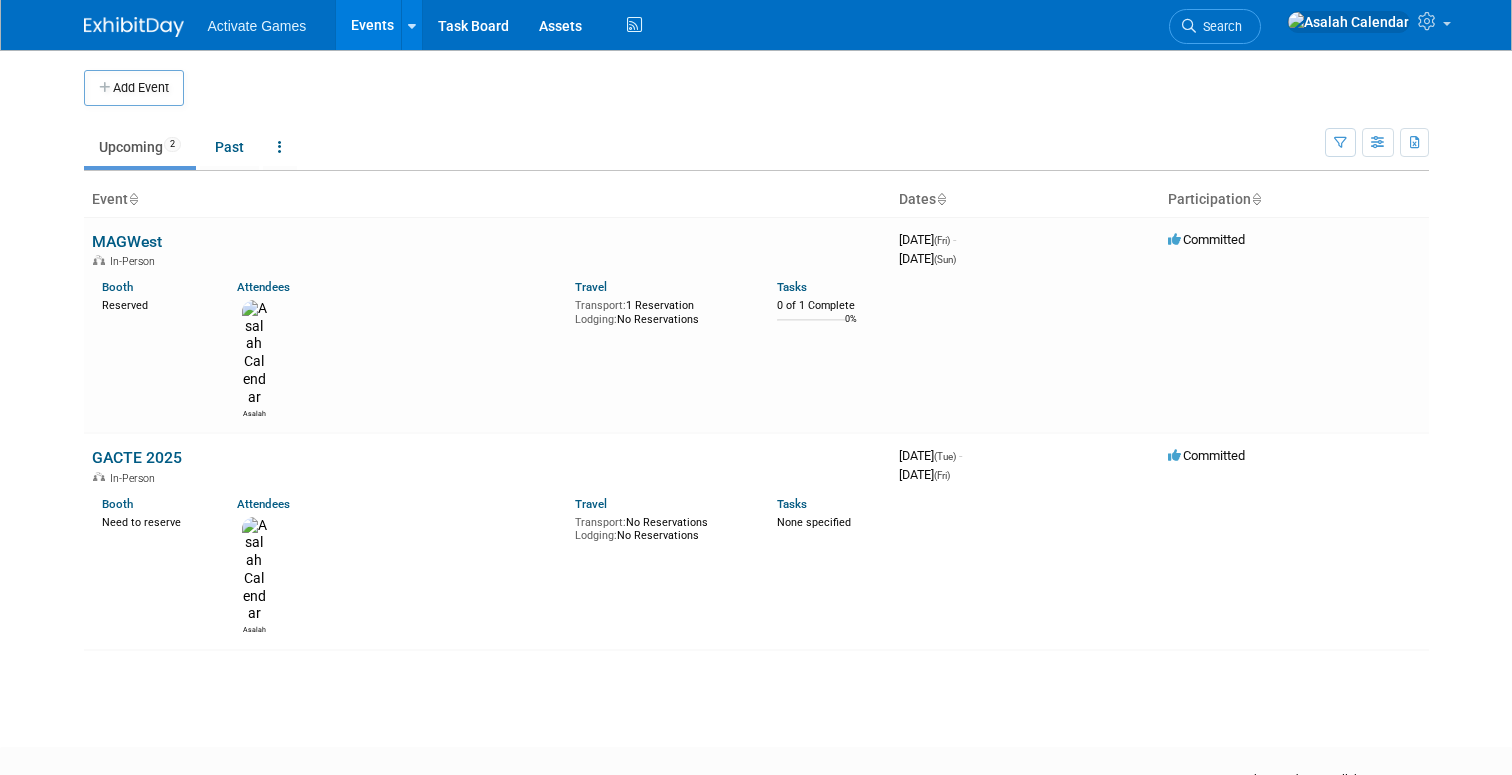 click on "Upcoming
2
Past
All Events
2
Past and Upcoming
Grouped Annually
Events grouped by year" at bounding box center [704, 148] 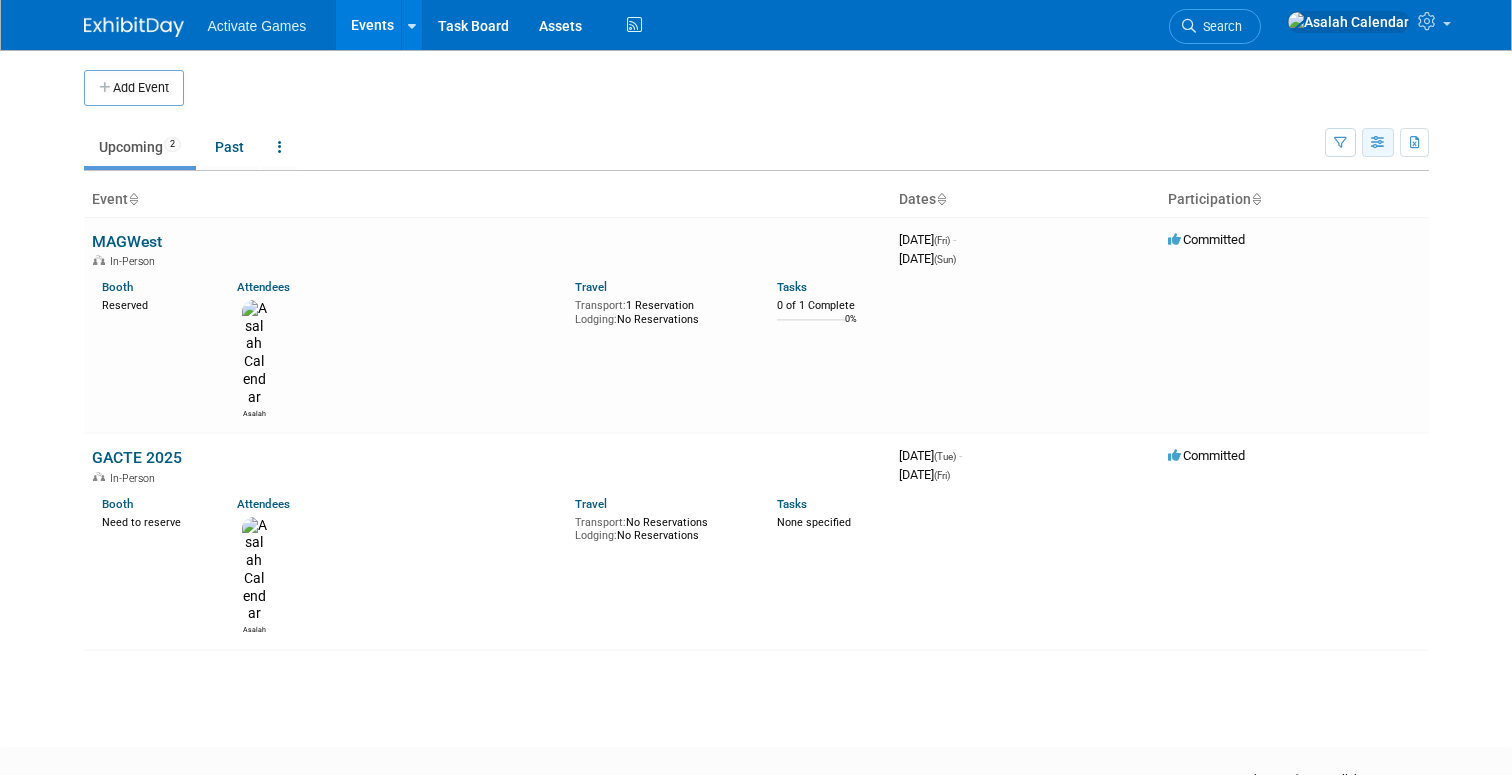 click at bounding box center [1378, 143] 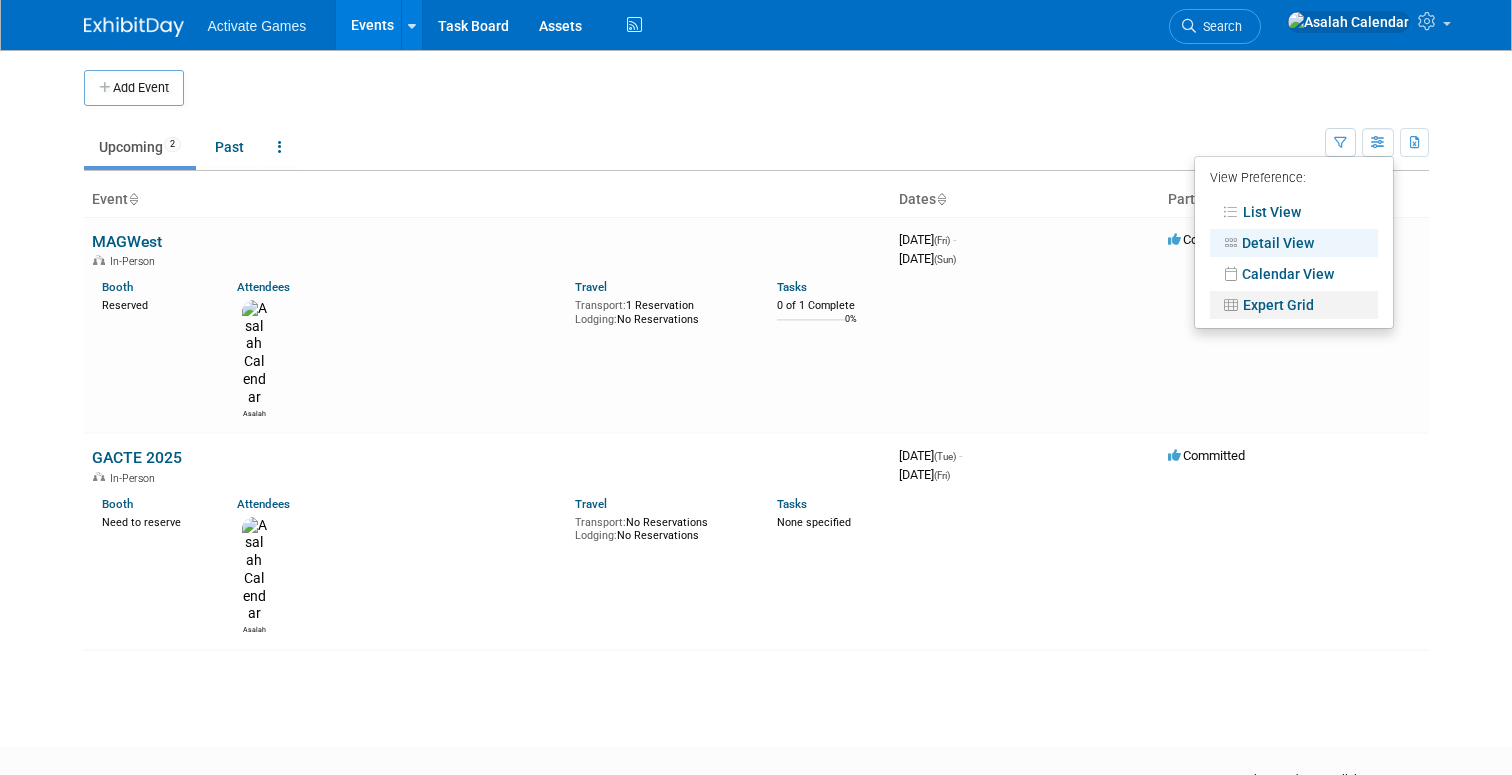 click on "Expert Grid" at bounding box center [1294, 305] 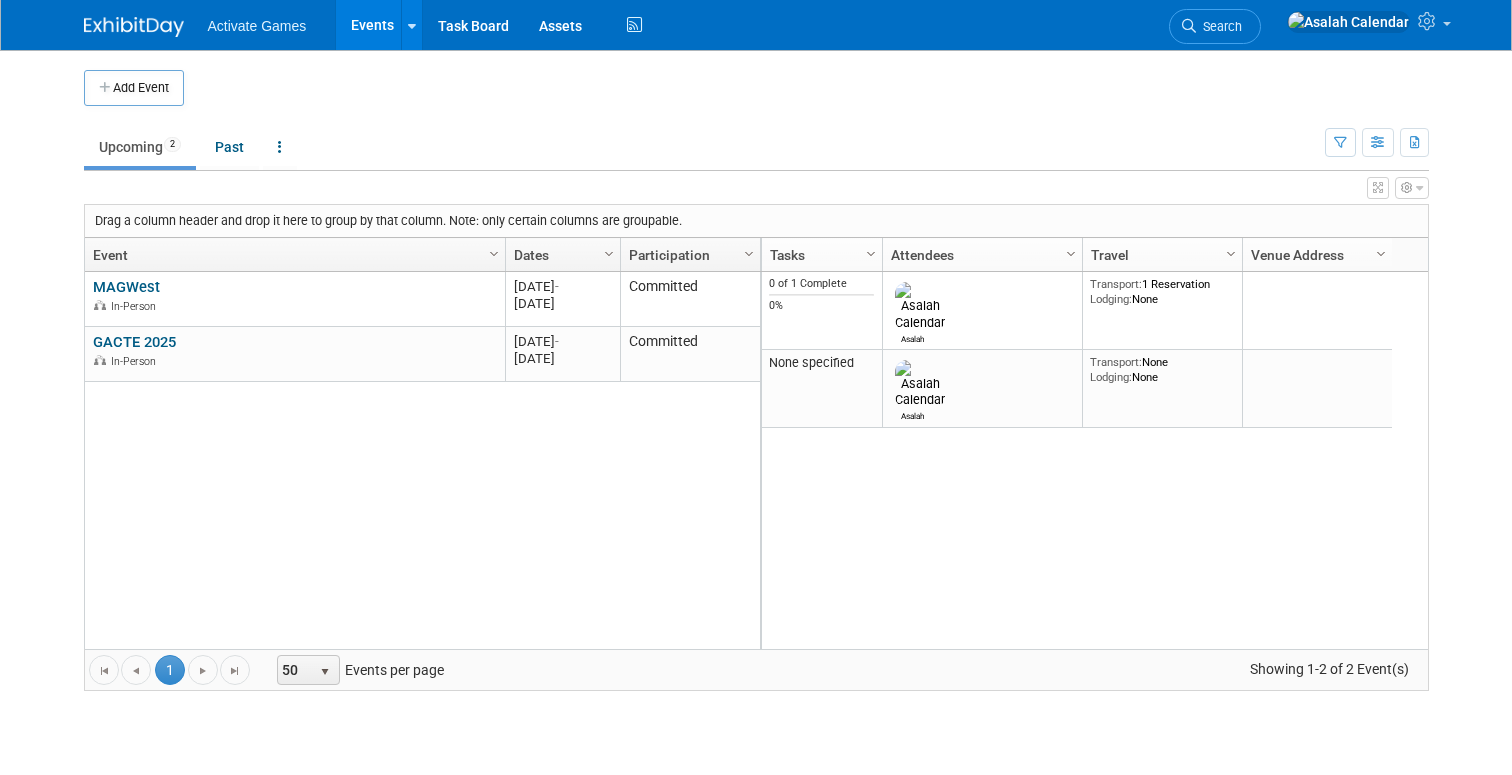 scroll, scrollTop: 0, scrollLeft: 0, axis: both 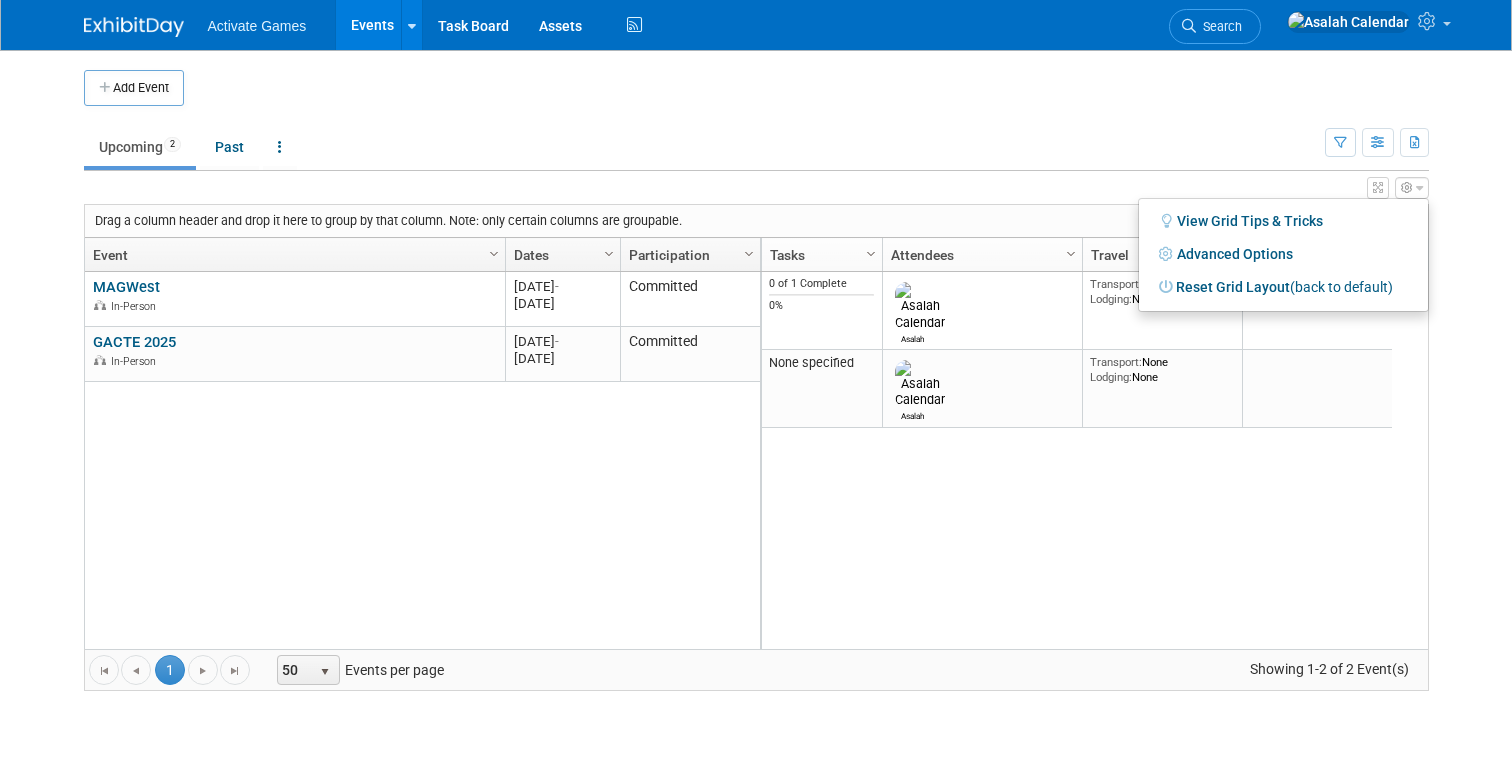 click on "Activate Games
Events
Add Event
Bulk Upload Events
Shareable Event Boards
Recently Viewed Events:
MAGWest
[DATE]  to  [DATE]
GACTE 2025
[DATE]  to  [DATE]
Task Board
Assets
Activity Feed
My Account
My Profile & Preferences
Sync to External Calendar...
Team Workspace
Users and Permissions
Workspace Settings
Metrics & Analytics
Upgrade
Budgeting, ROI & ROO
Annual Budgets (all events)
Contact us
Sign out
Search
Recently Viewed Events:
MAGWest
In-Person
[DATE]  to  [DATE]
(Committed)
GACTE 2025
In-Person
[DATE]  to  [DATE]
(Committed)" at bounding box center (756, 387) 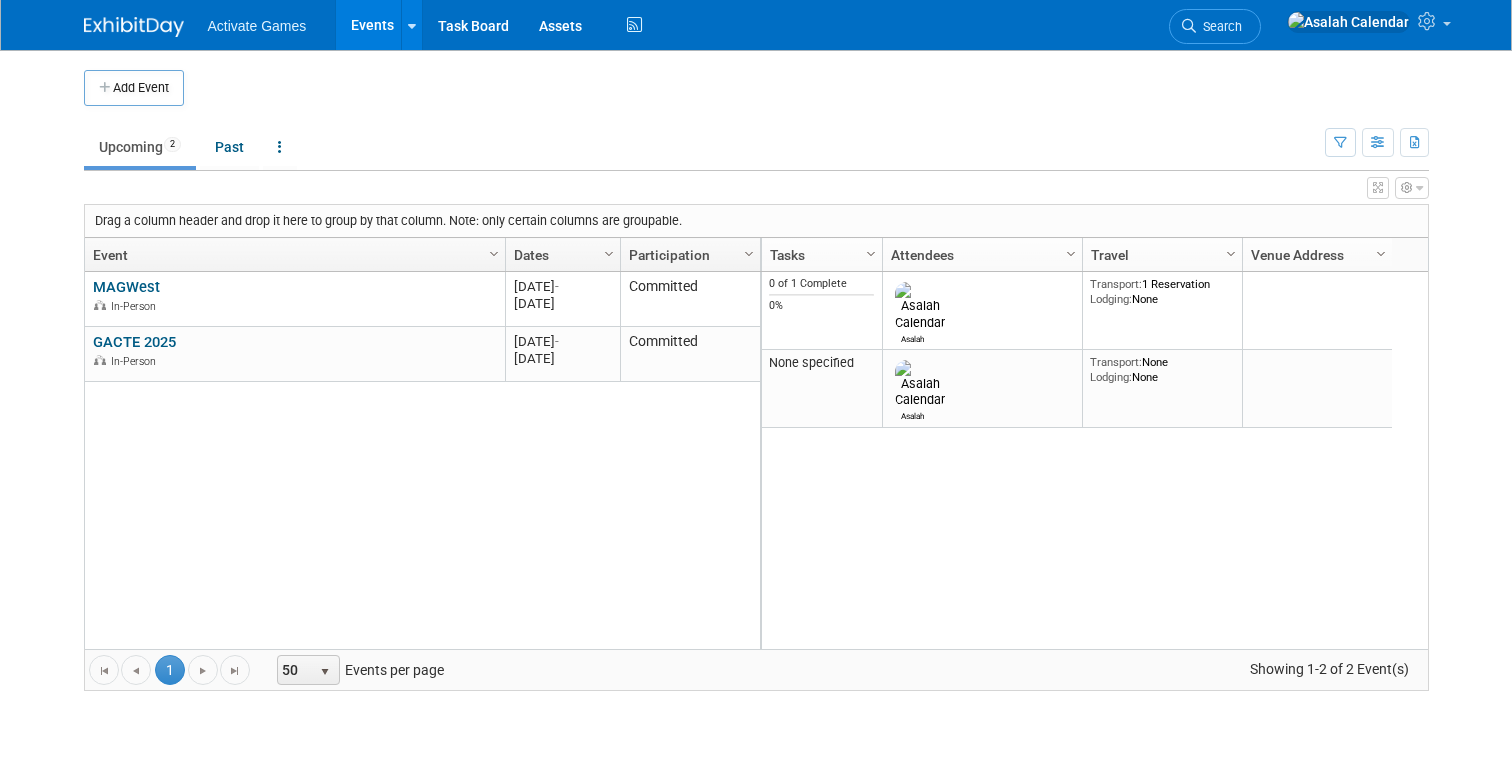 click on "Activate Games
Events
Add Event
Bulk Upload Events
Shareable Event Boards
Recently Viewed Events:
MAGWest
[DATE]  to  [DATE]
GACTE 2025
[DATE]  to  [DATE]
Task Board
Assets
Activity Feed
My Account
My Profile & Preferences
Sync to External Calendar...
Team Workspace
Users and Permissions
Workspace Settings
Metrics & Analytics
Upgrade
Budgeting, ROI & ROO
Annual Budgets (all events)
Contact us
Sign out
Search
Recently Viewed Events:
MAGWest
In-Person
[DATE]  to  [DATE]
(Committed)
GACTE 2025
In-Person
[DATE]  to  [DATE]
(Committed)" at bounding box center [756, 387] 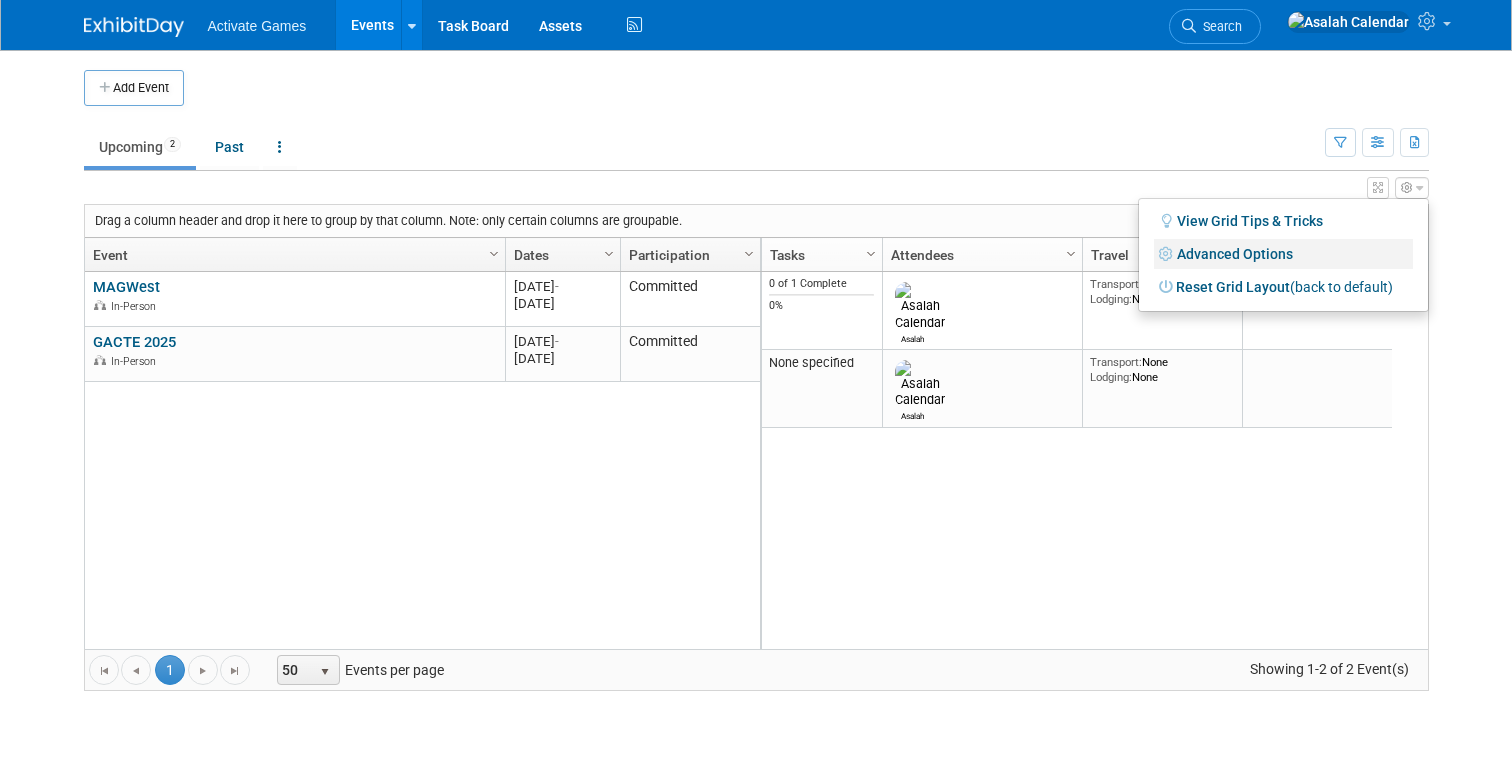 click on "Advanced Options" at bounding box center (1283, 254) 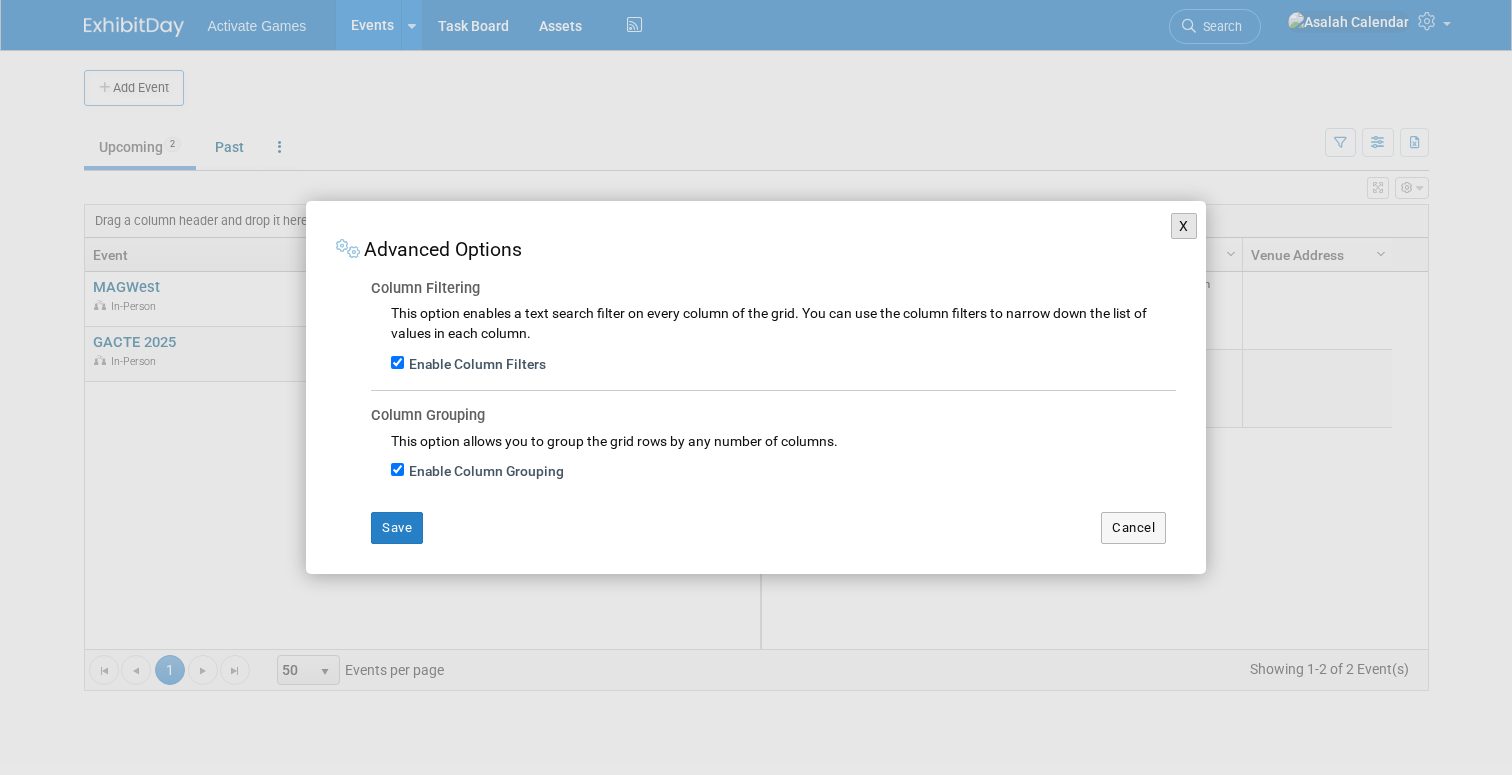 click on "X" at bounding box center [1184, 226] 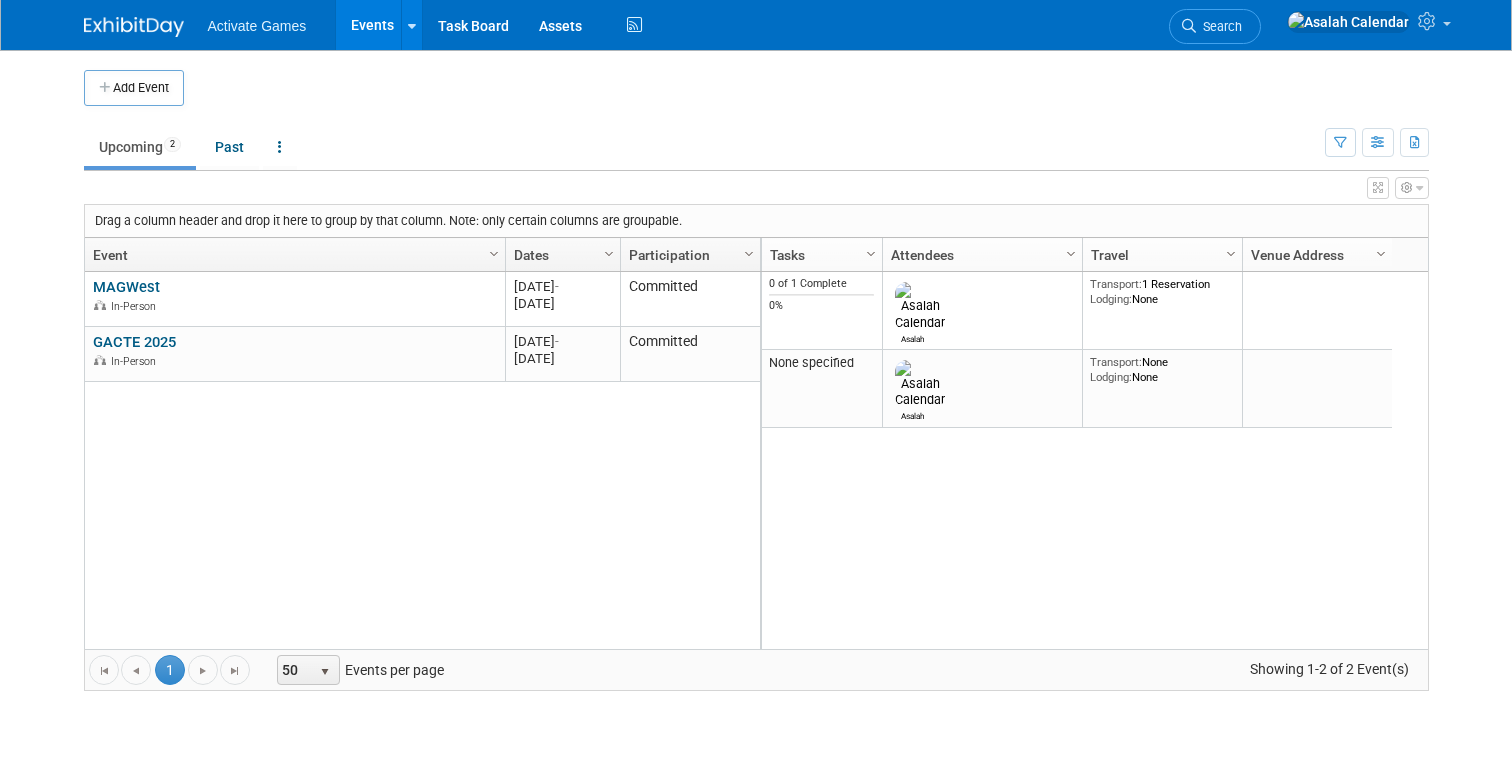 click at bounding box center [1412, 188] 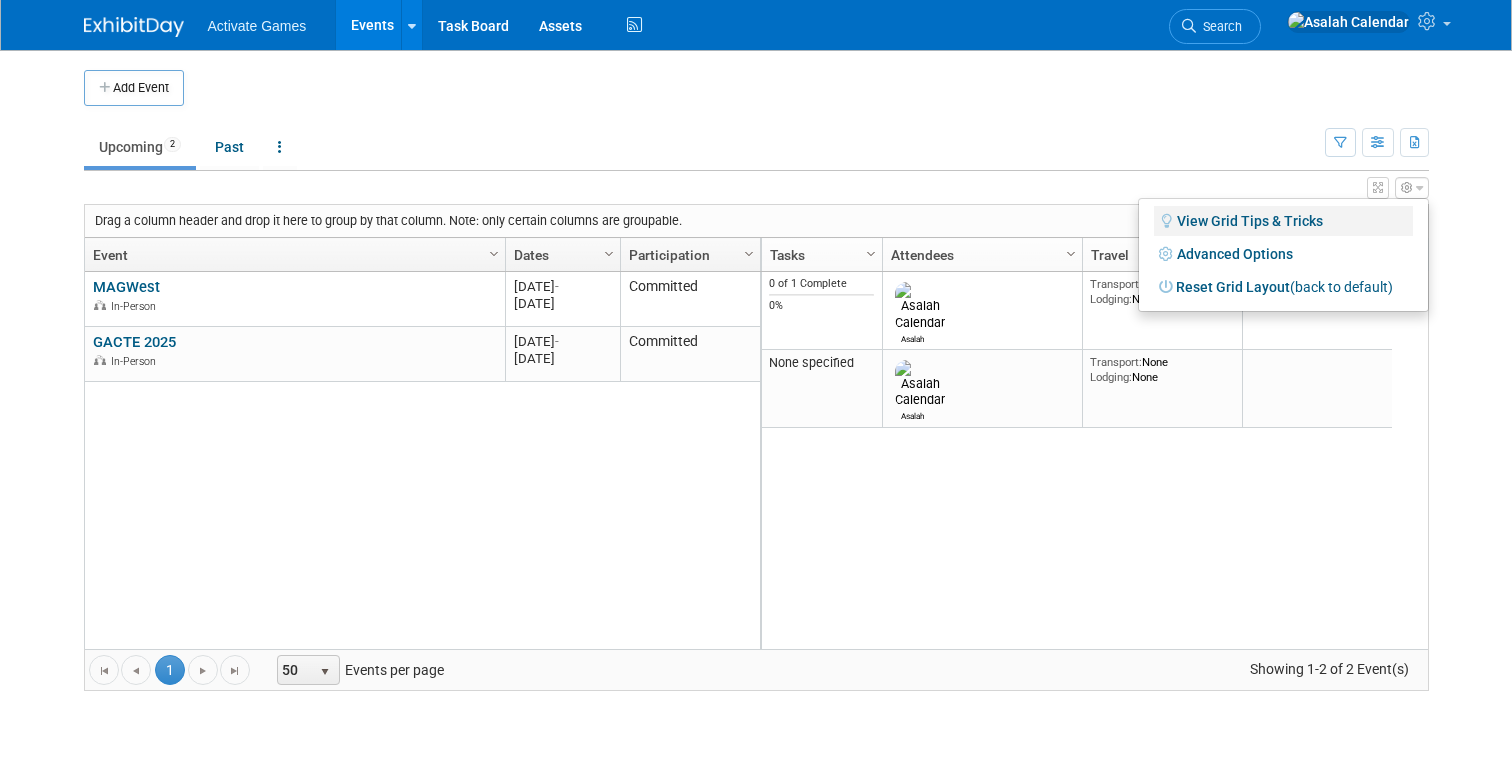 click on "View Grid Tips & Tricks" at bounding box center [1283, 221] 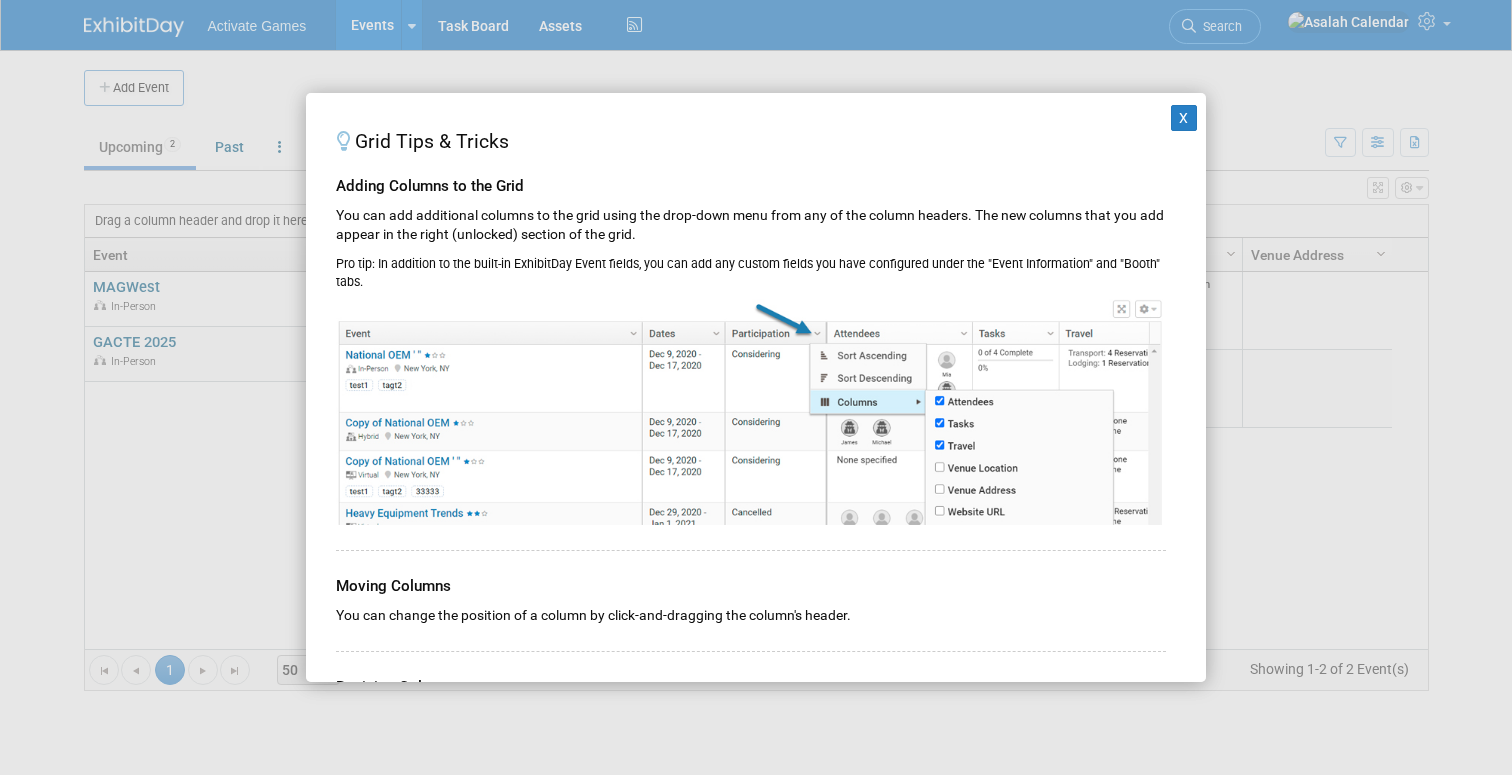 scroll, scrollTop: 22, scrollLeft: 0, axis: vertical 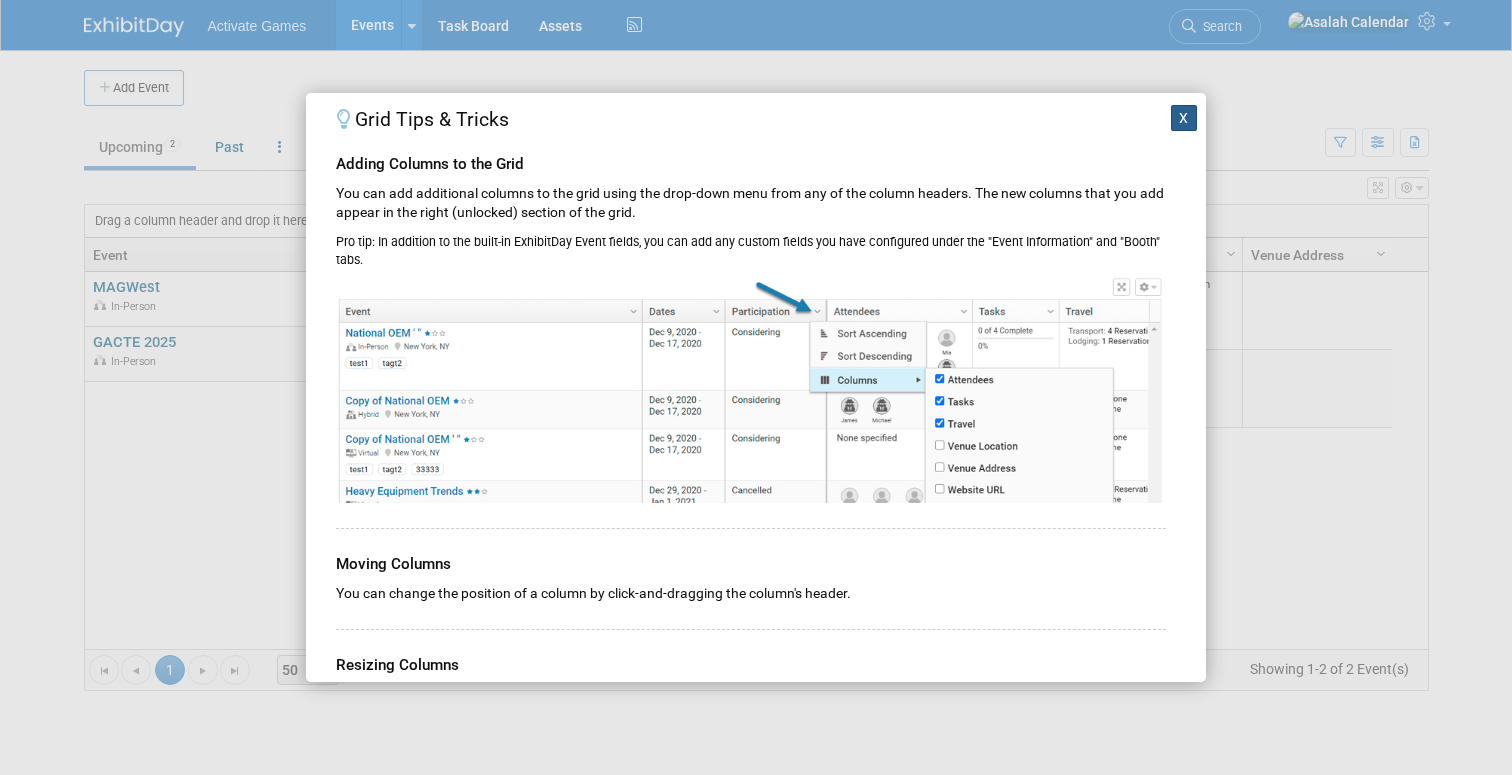 click on "X" at bounding box center [1184, 118] 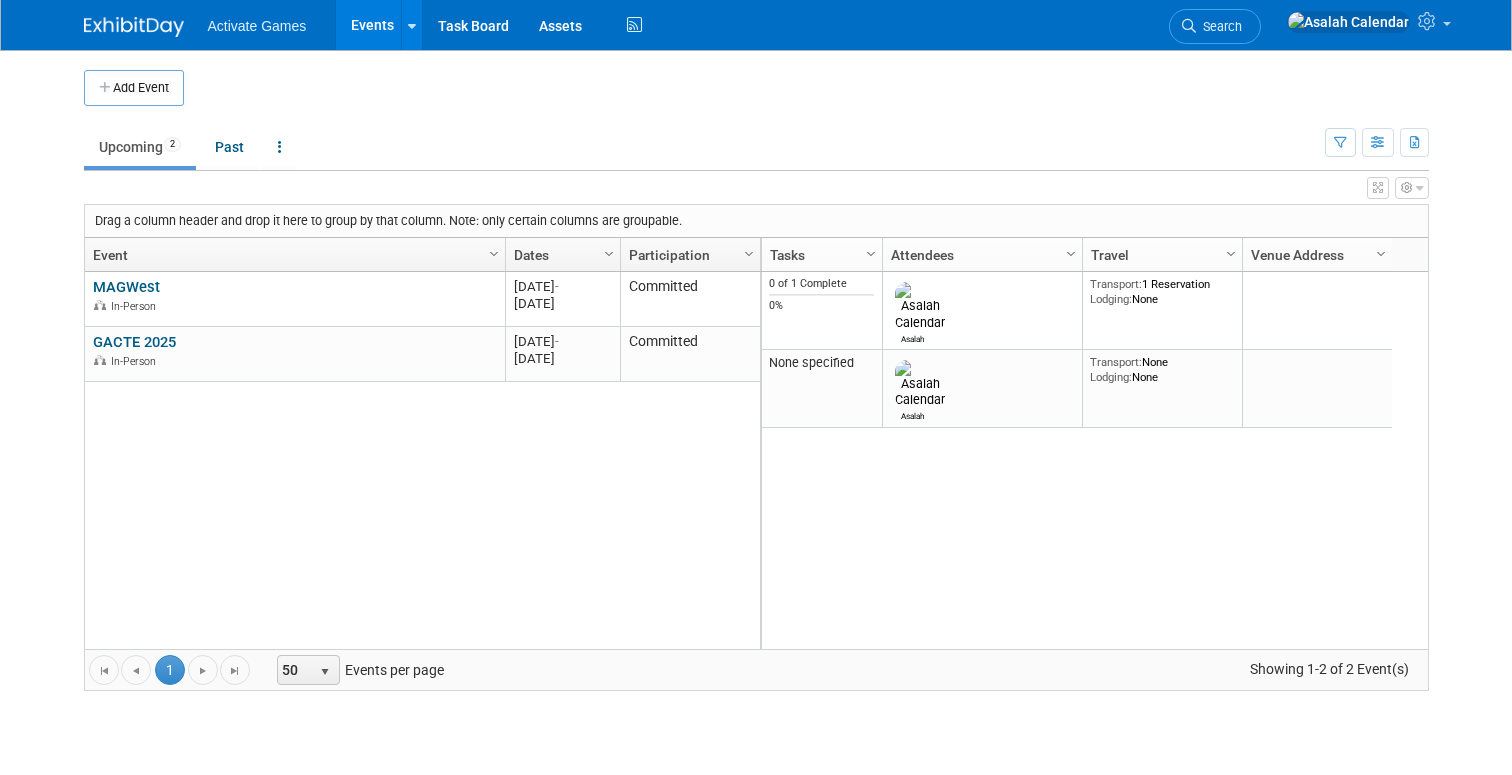click on "Drag a column header and drop it here to group by that column. Note: only certain columns are groupable." at bounding box center [756, 221] 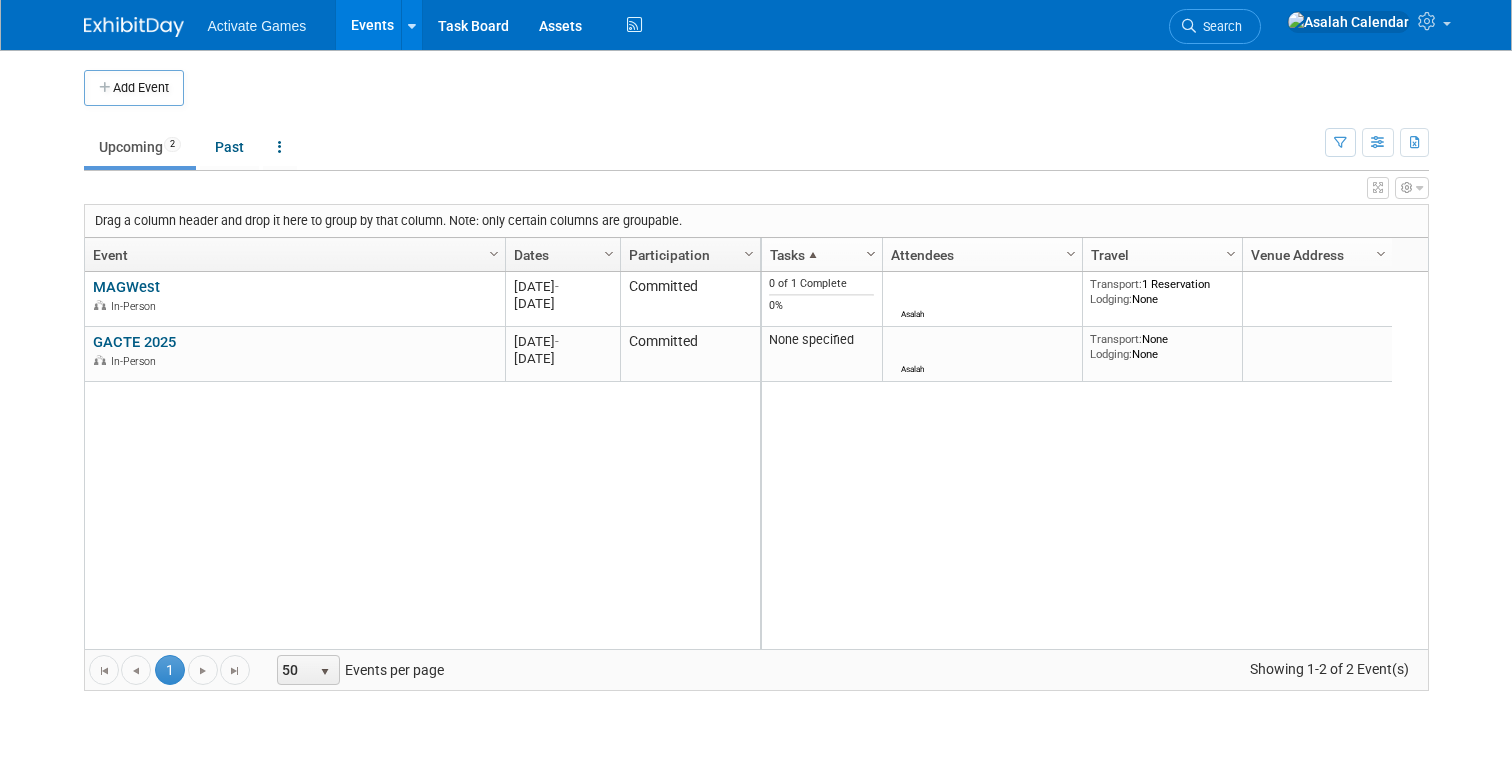 click on "Column Settings" at bounding box center (871, 254) 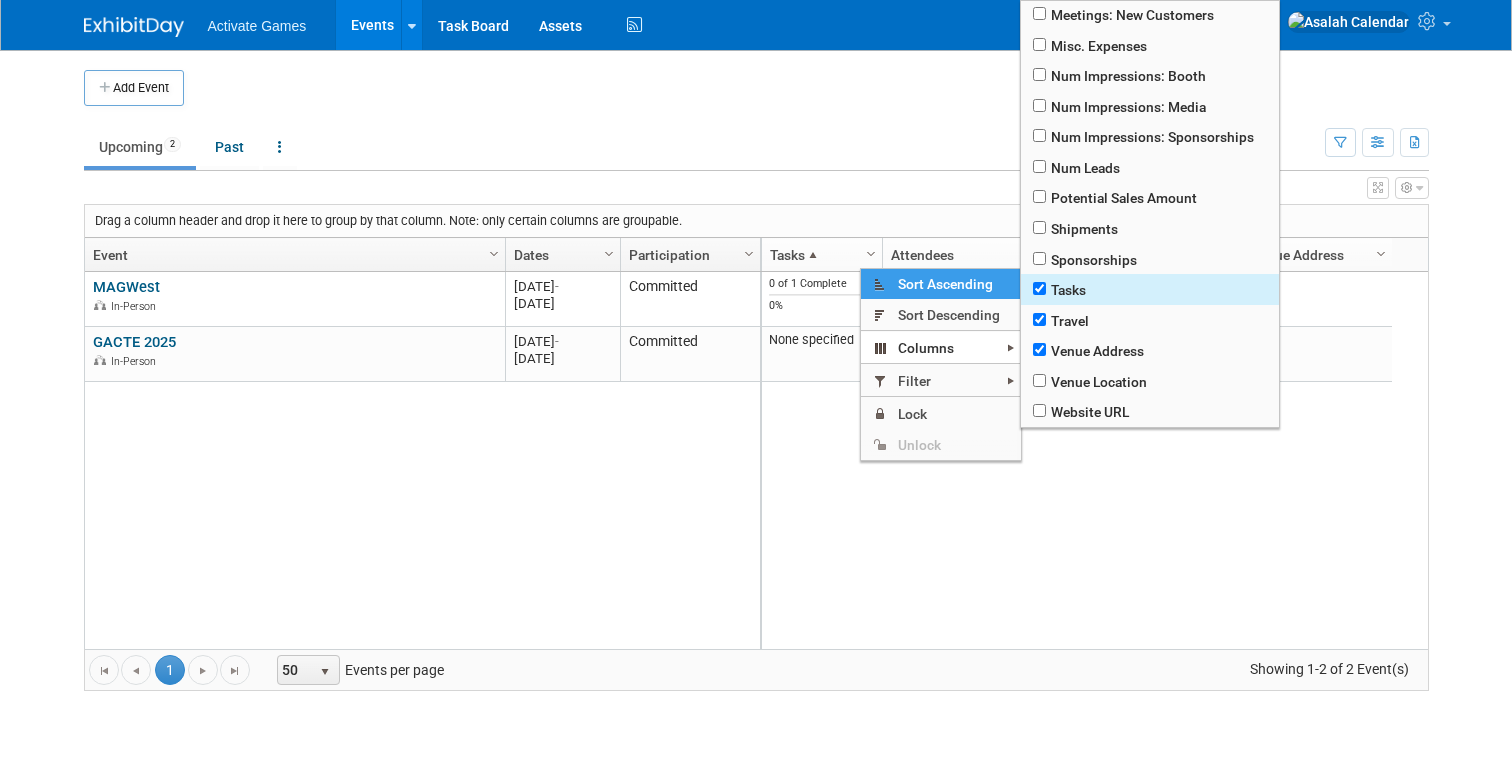 scroll, scrollTop: 0, scrollLeft: 0, axis: both 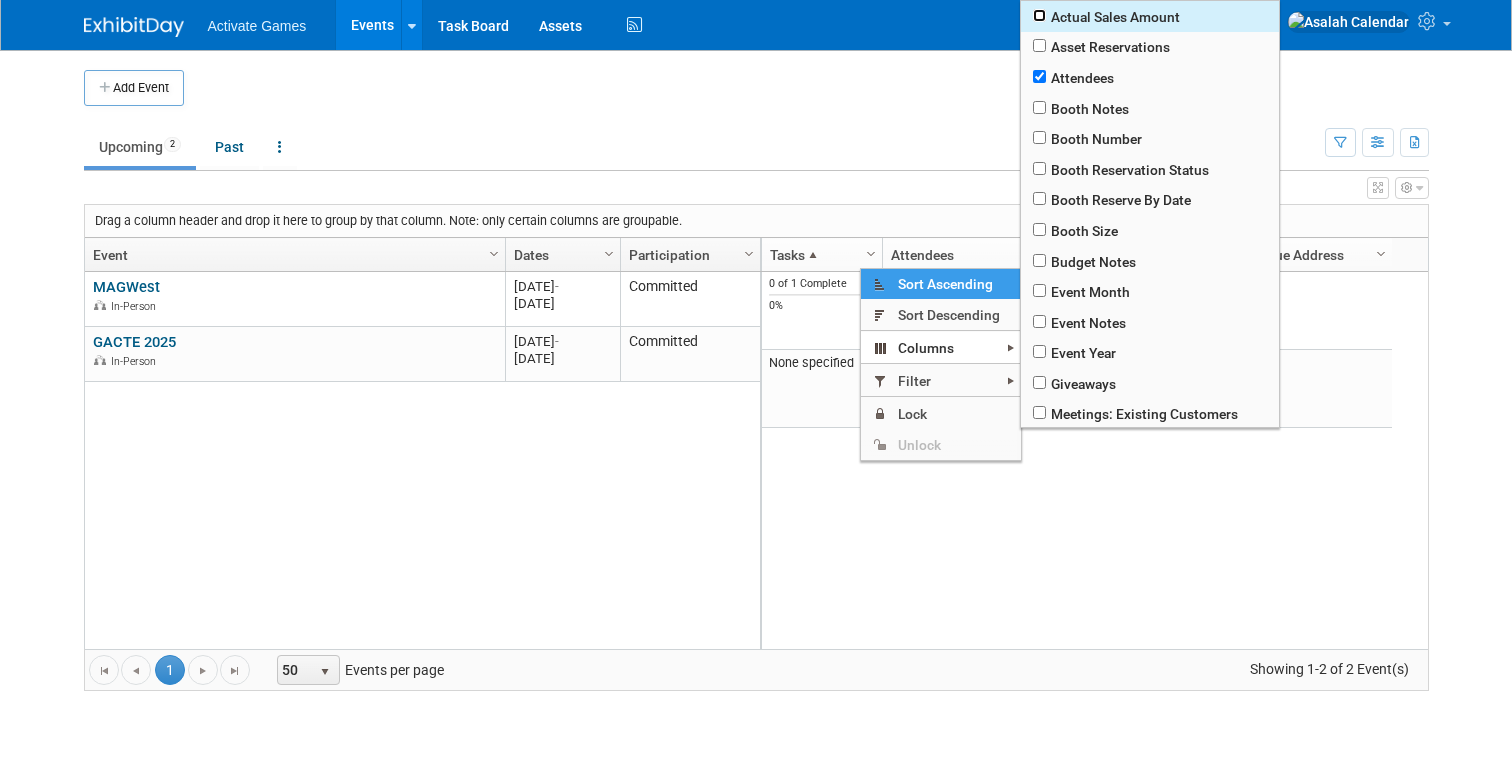click at bounding box center (1039, 15) 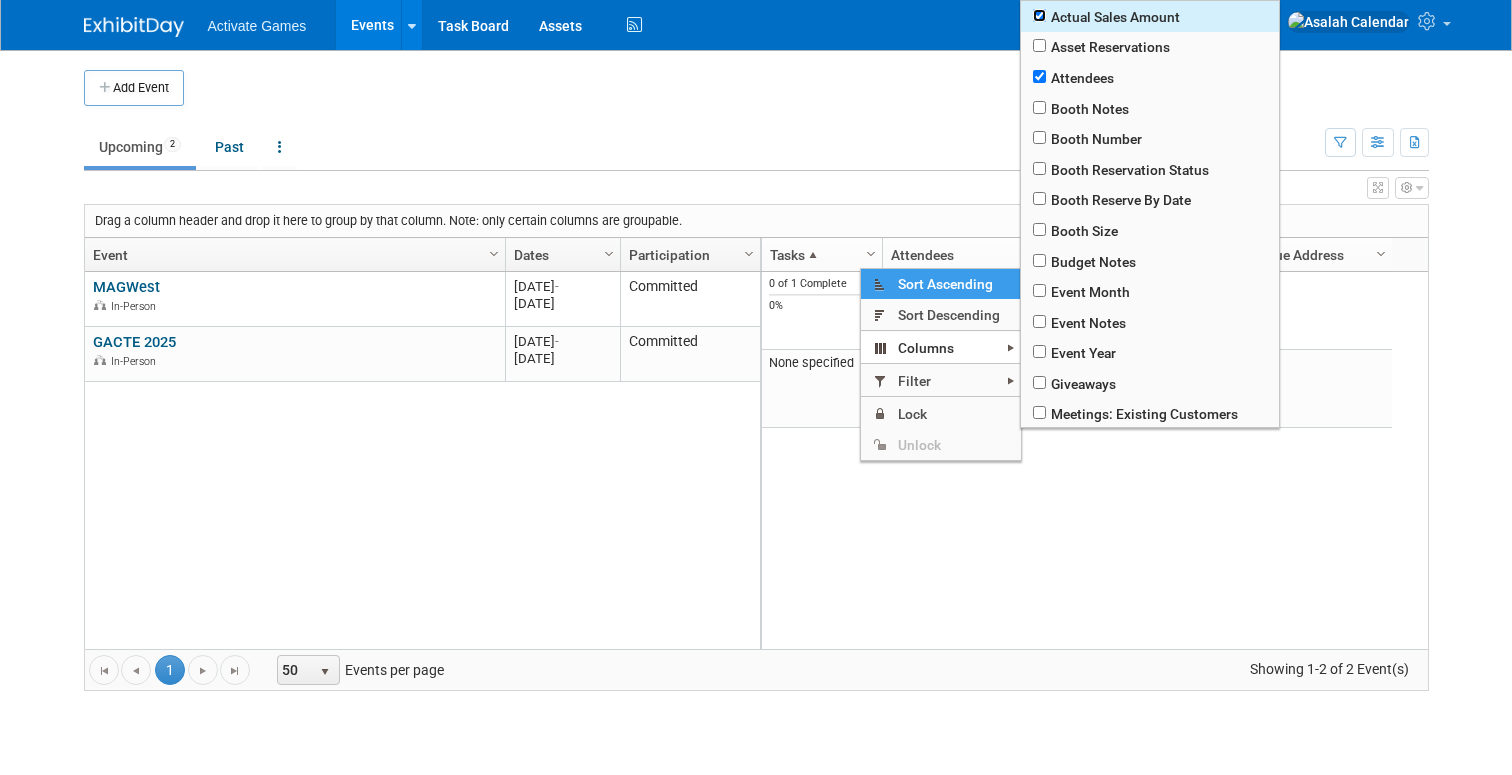 checkbox on "true" 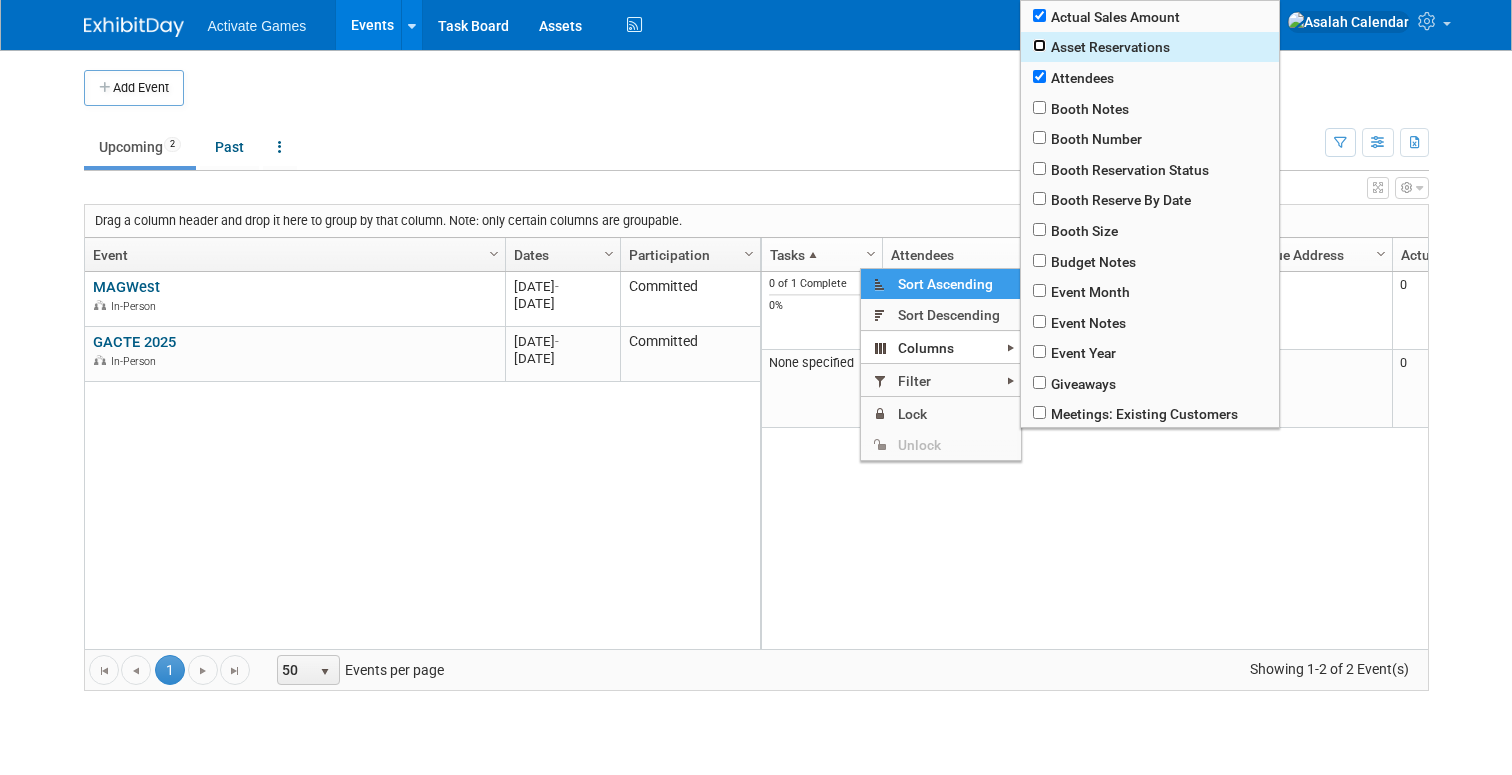 click at bounding box center (1039, 45) 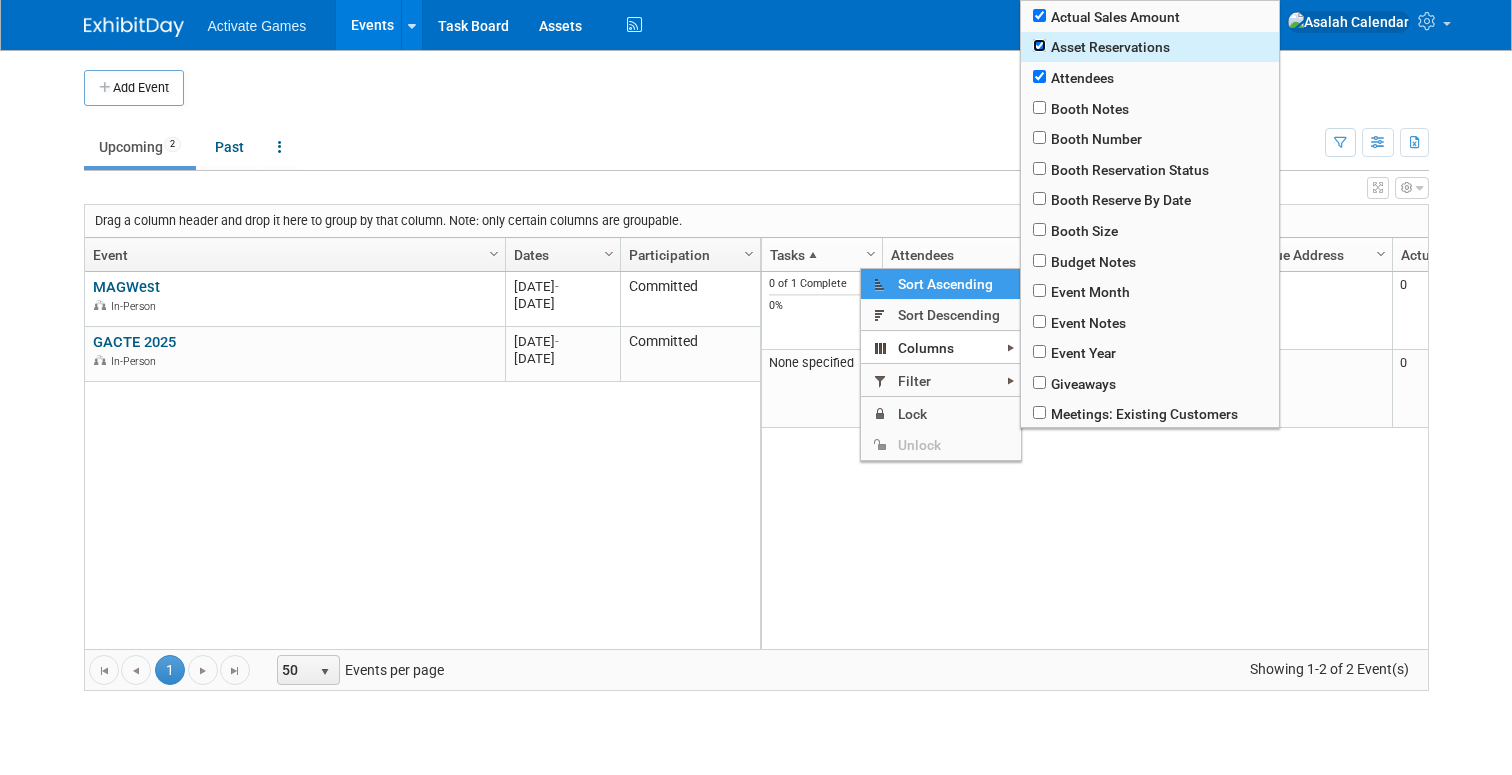 checkbox on "true" 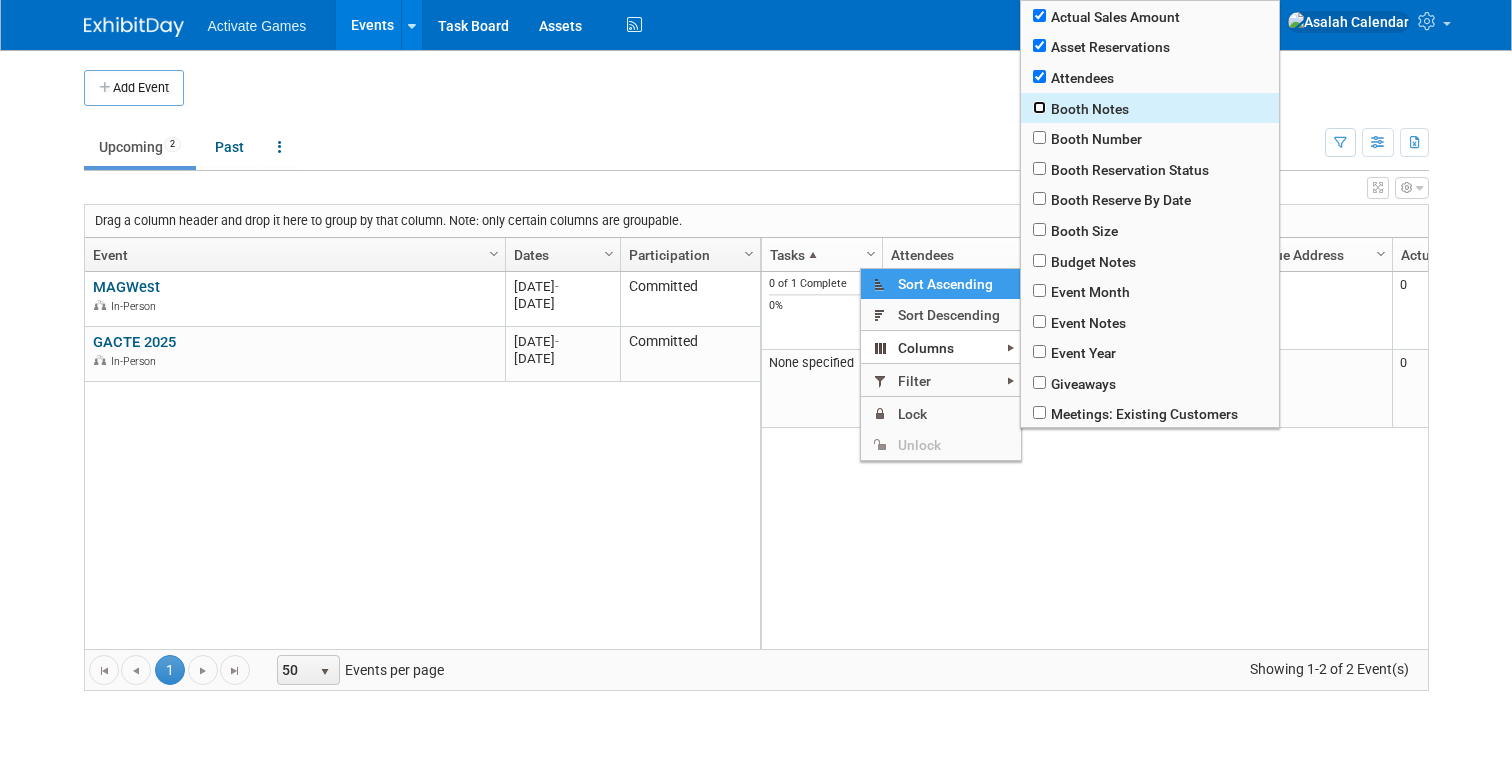 click at bounding box center [1039, 107] 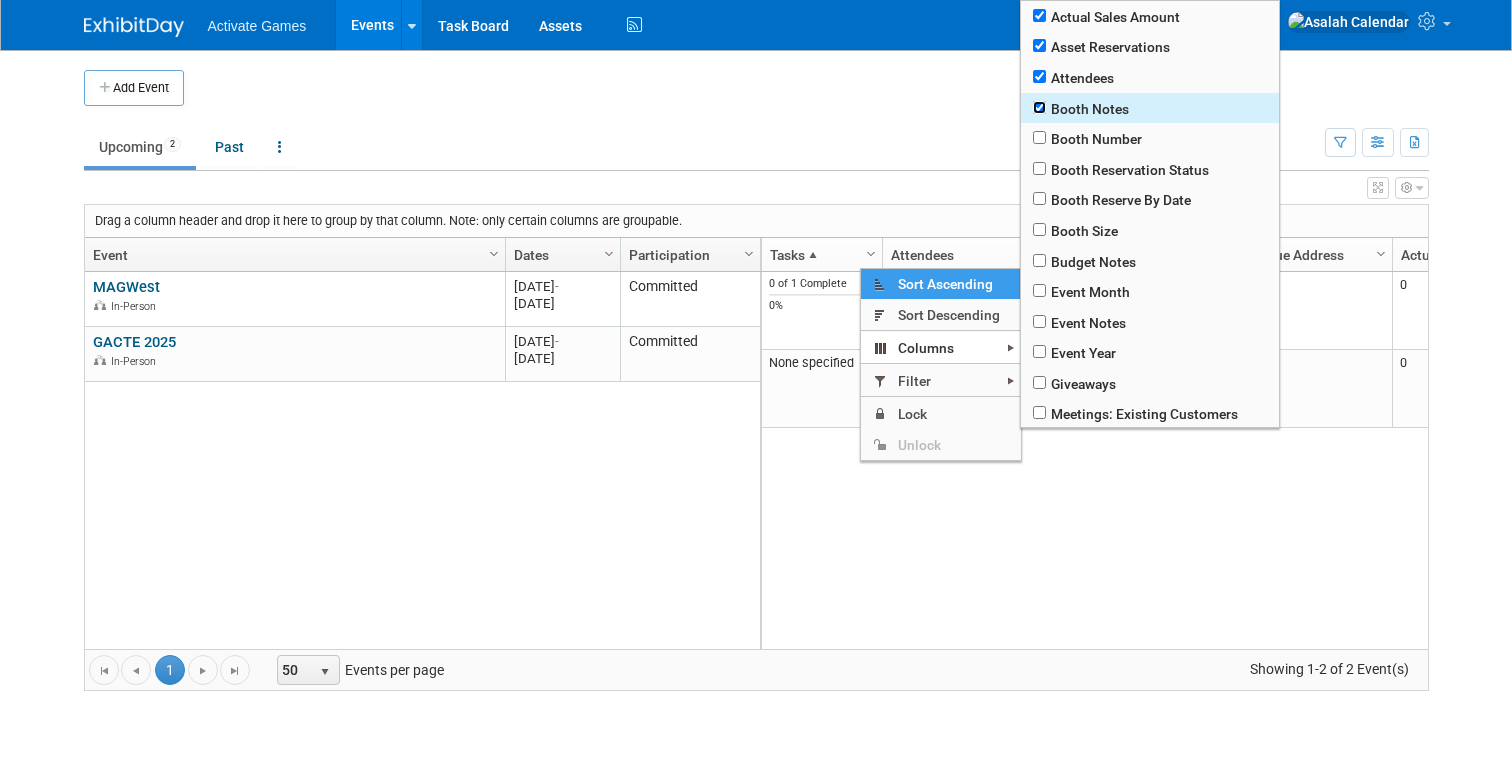checkbox on "true" 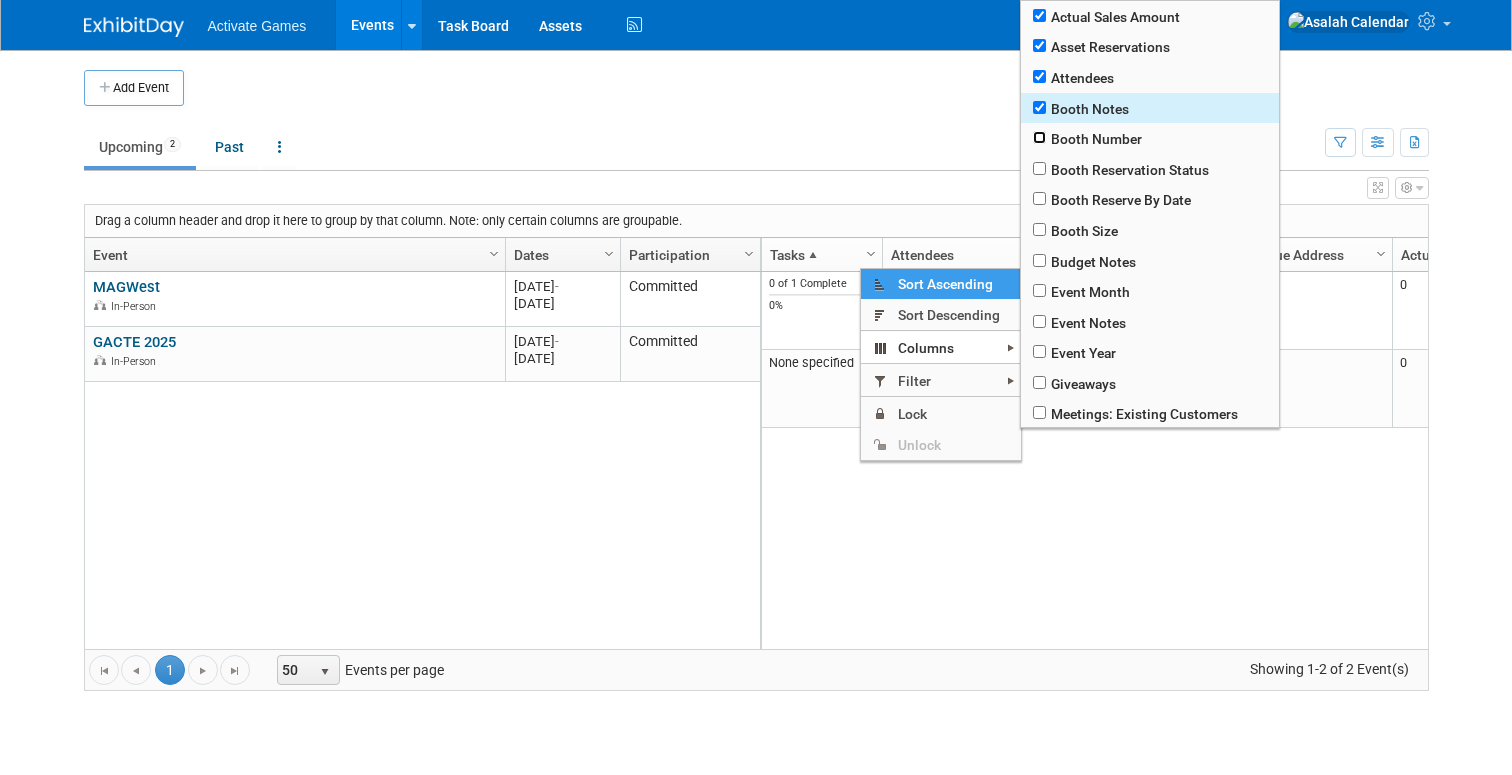 click at bounding box center [1039, 137] 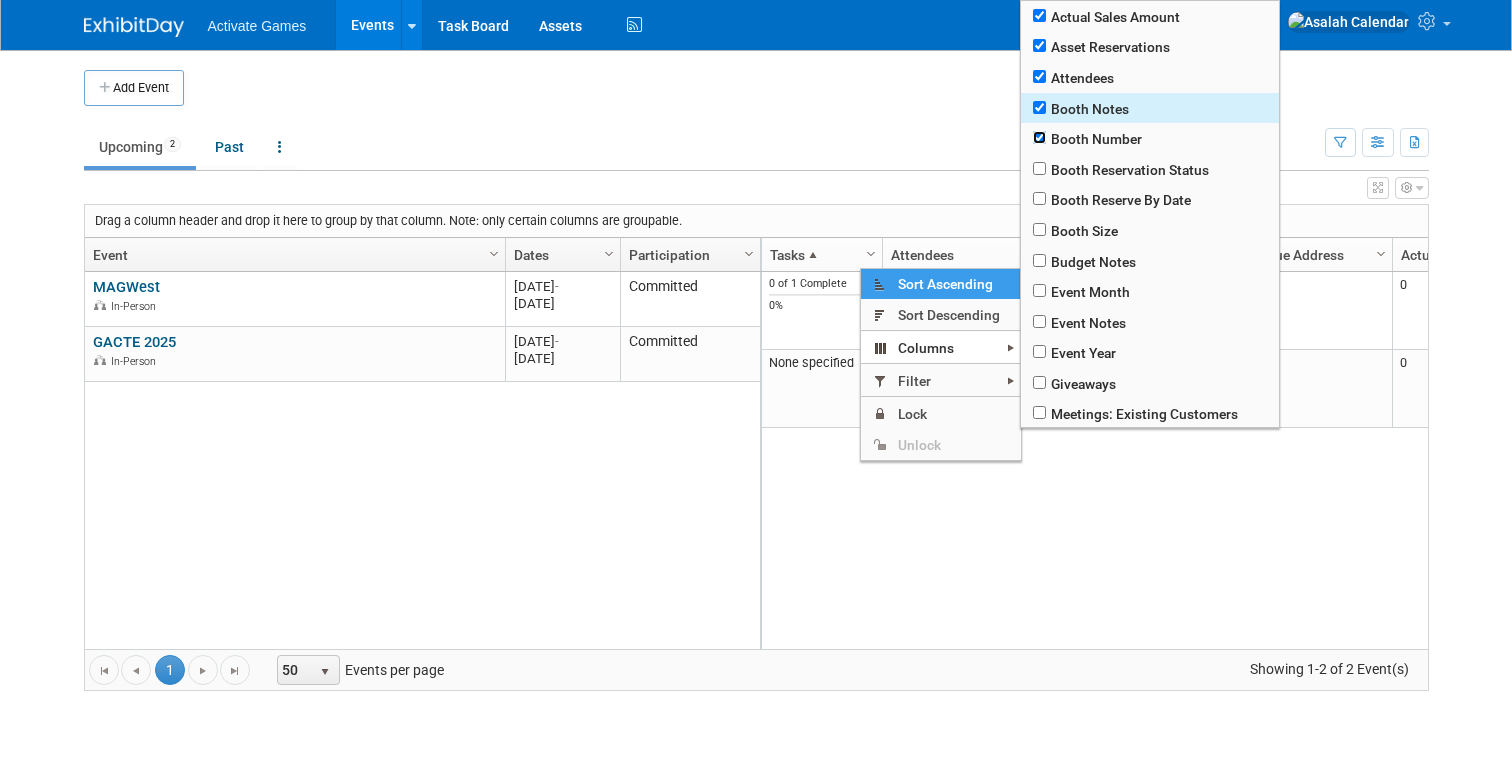 checkbox on "true" 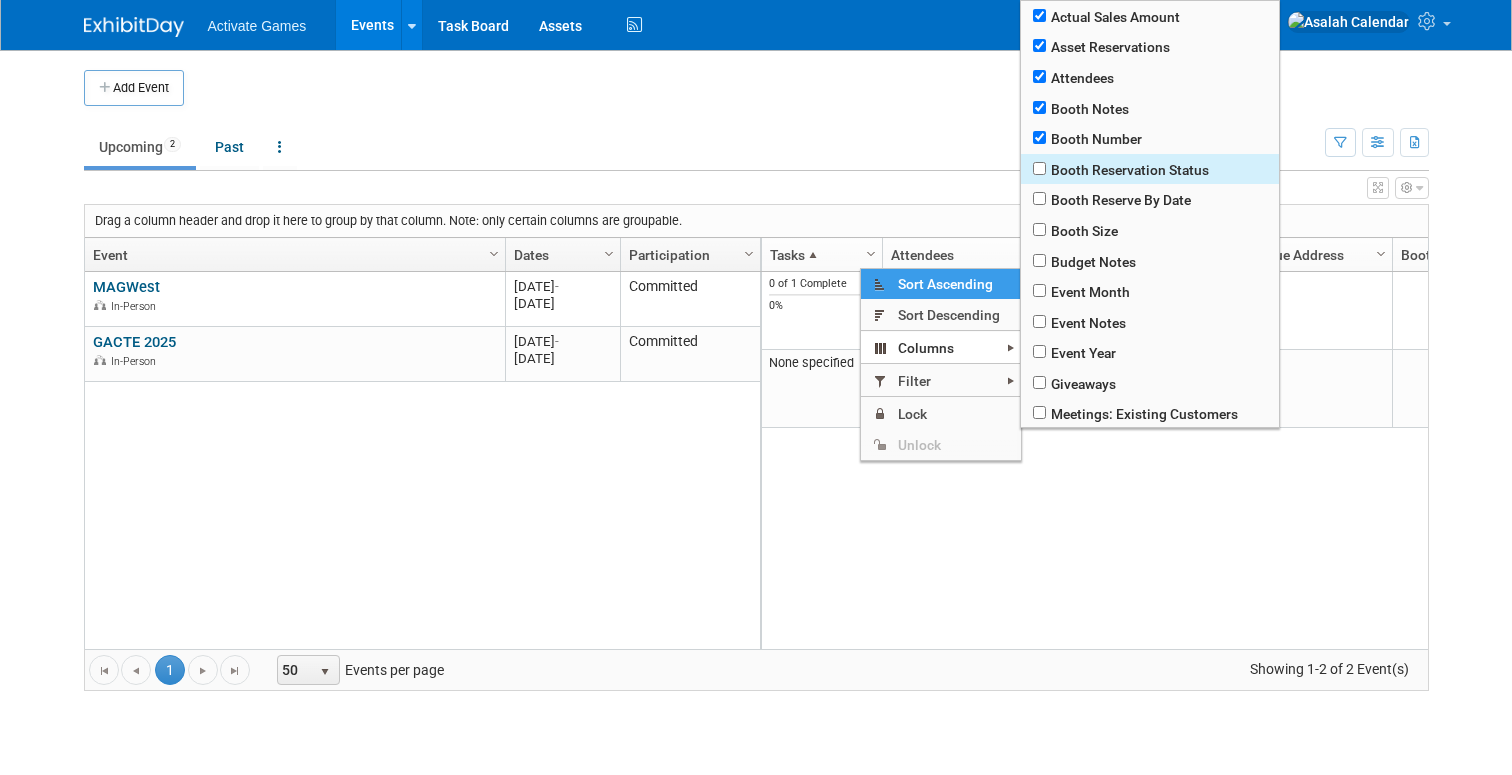 click on "Booth Reservation Status" at bounding box center (1150, 169) 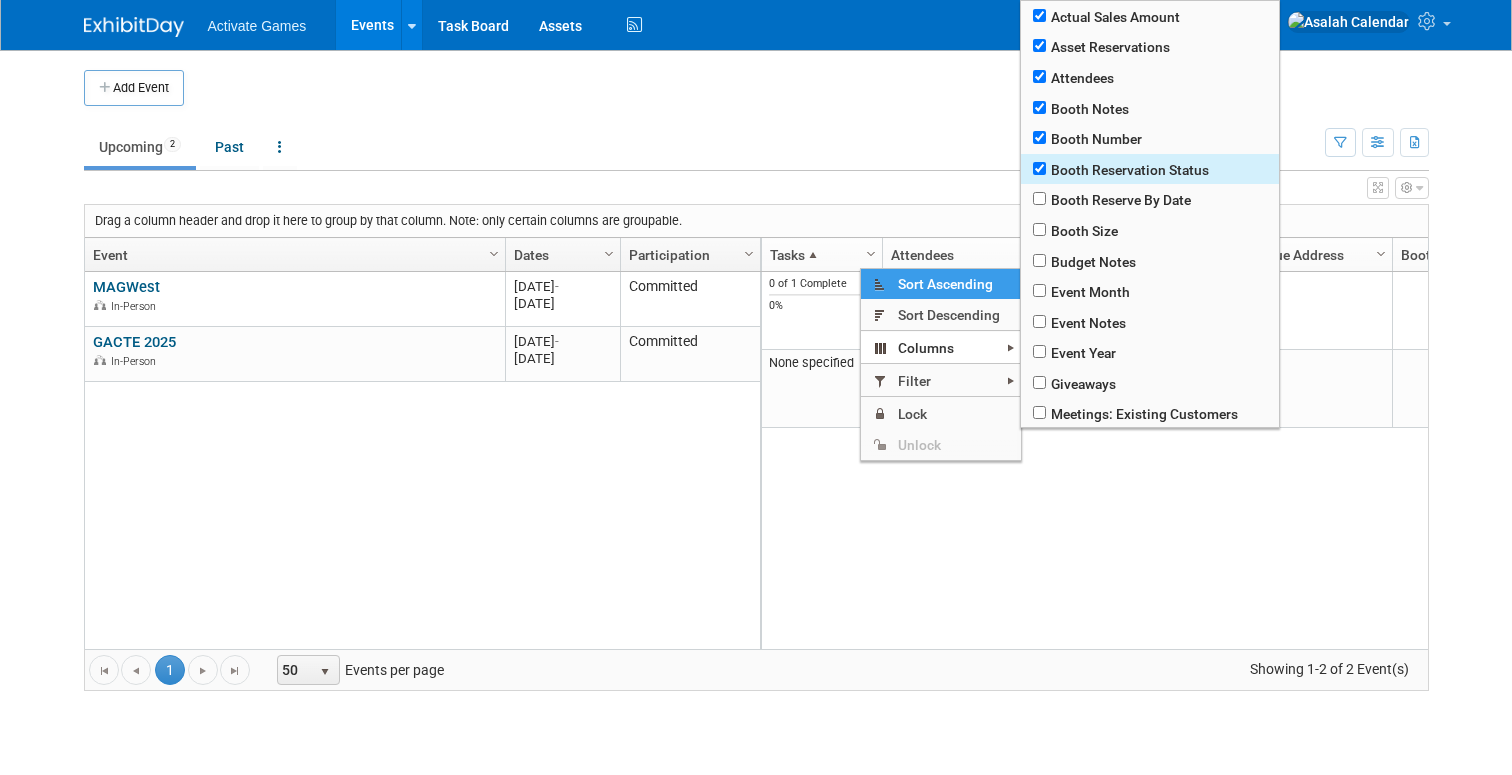checkbox on "true" 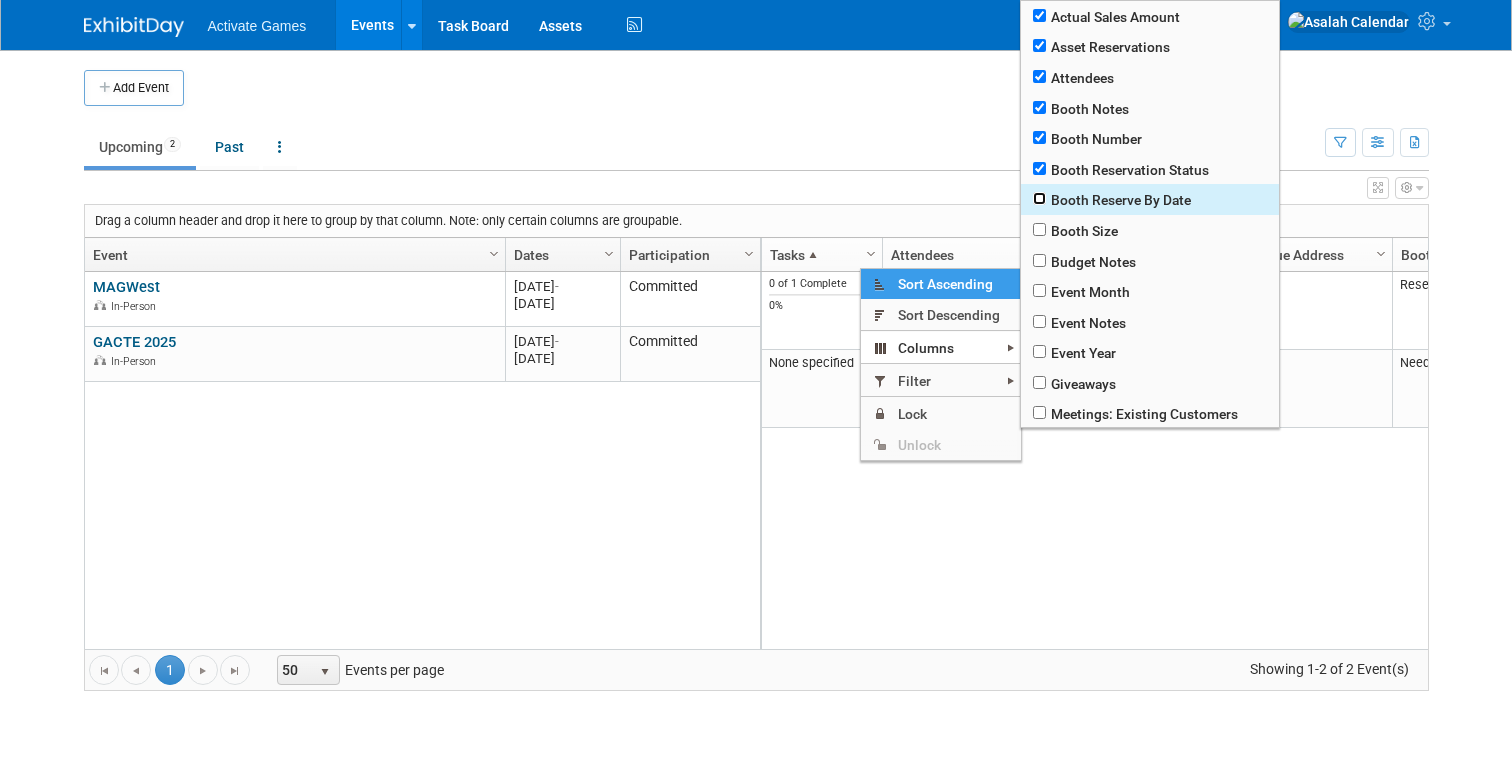 click at bounding box center (1039, 198) 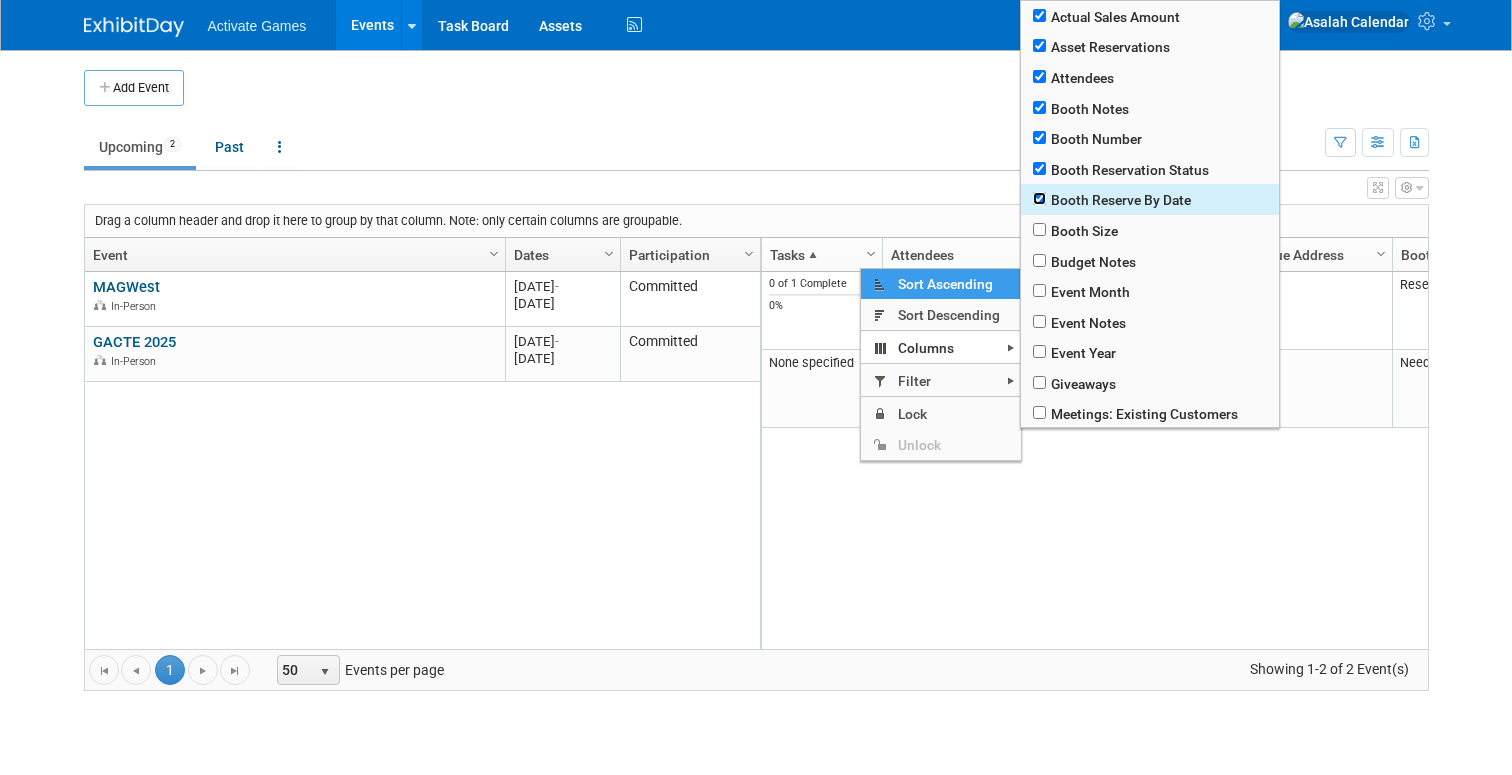 checkbox on "true" 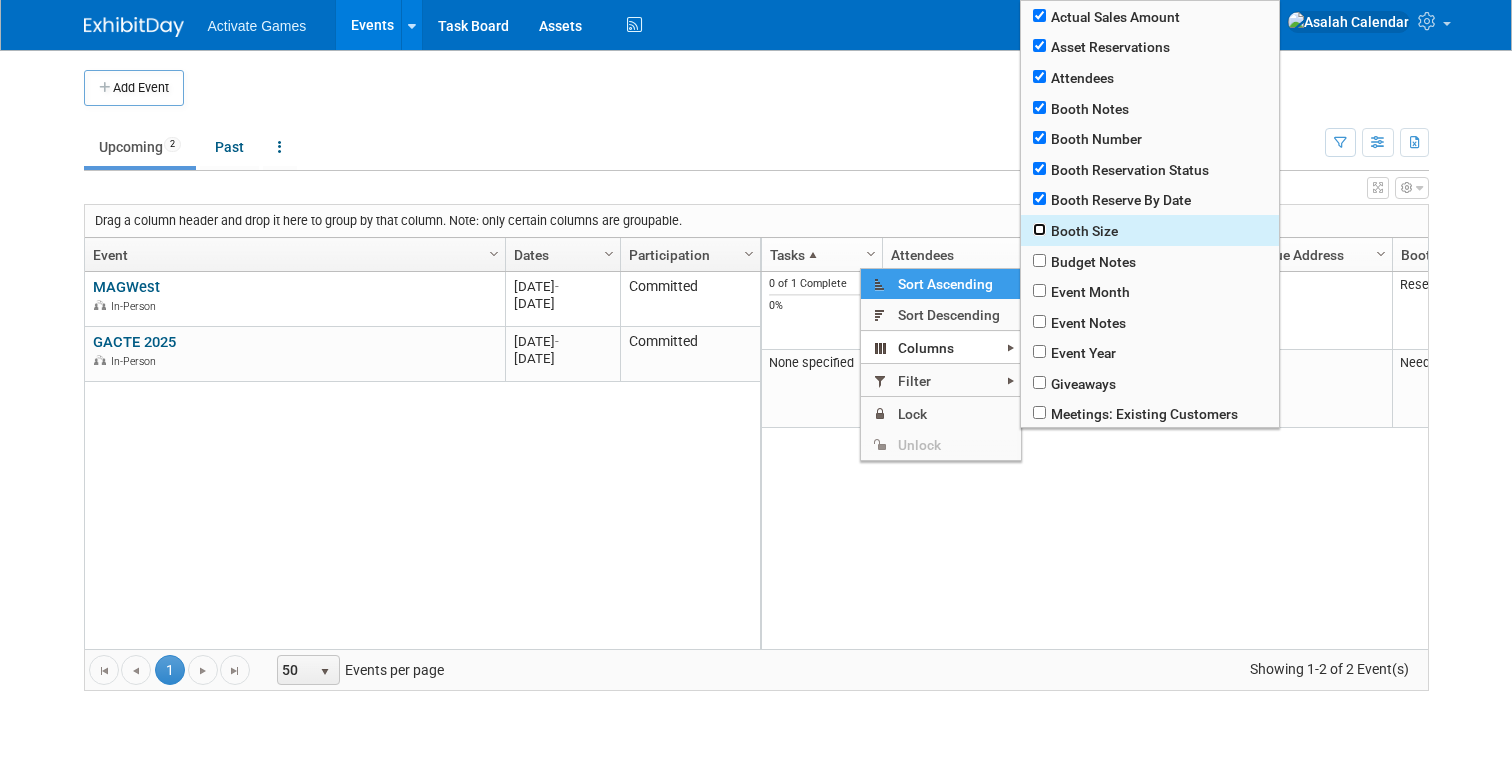 click at bounding box center (1039, 229) 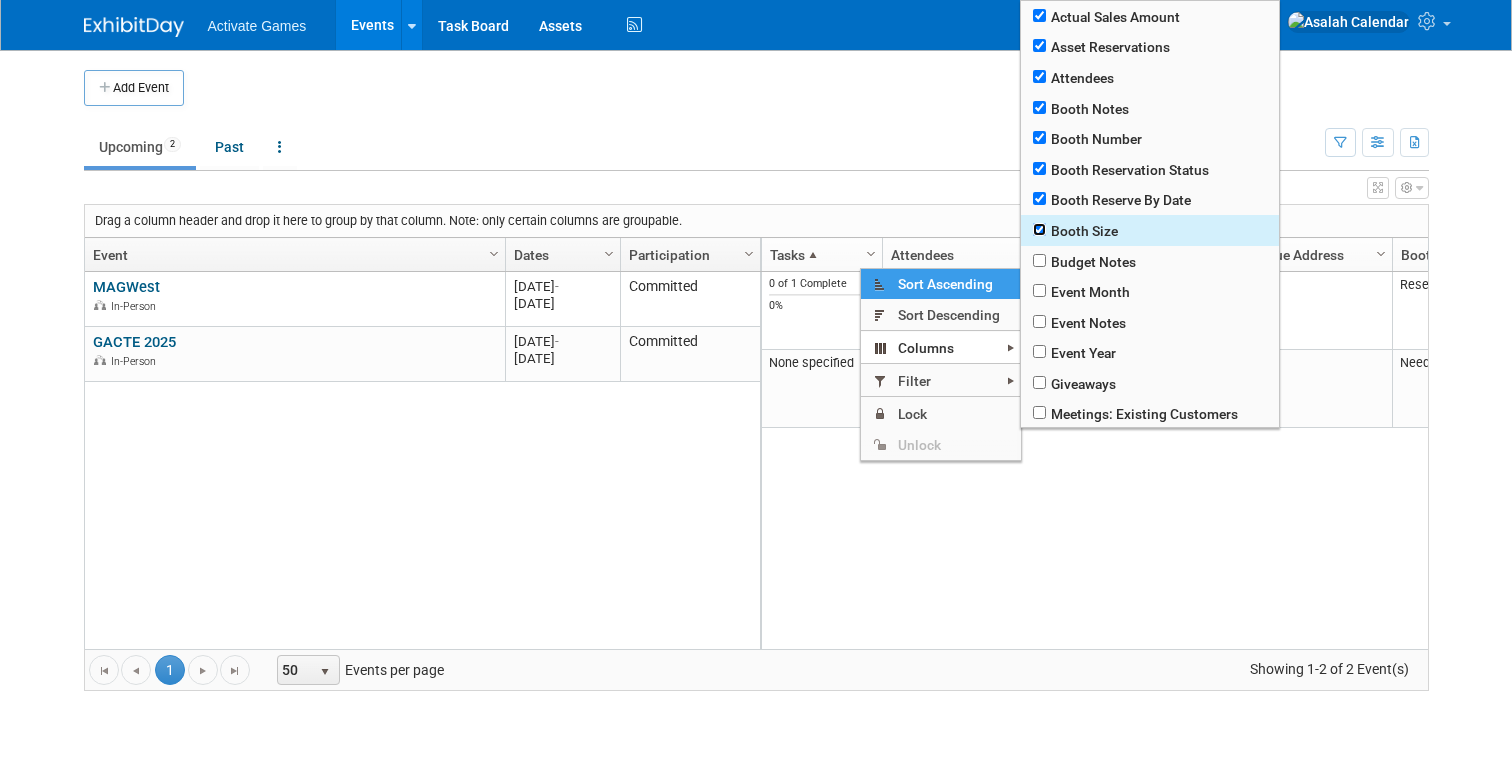 checkbox on "true" 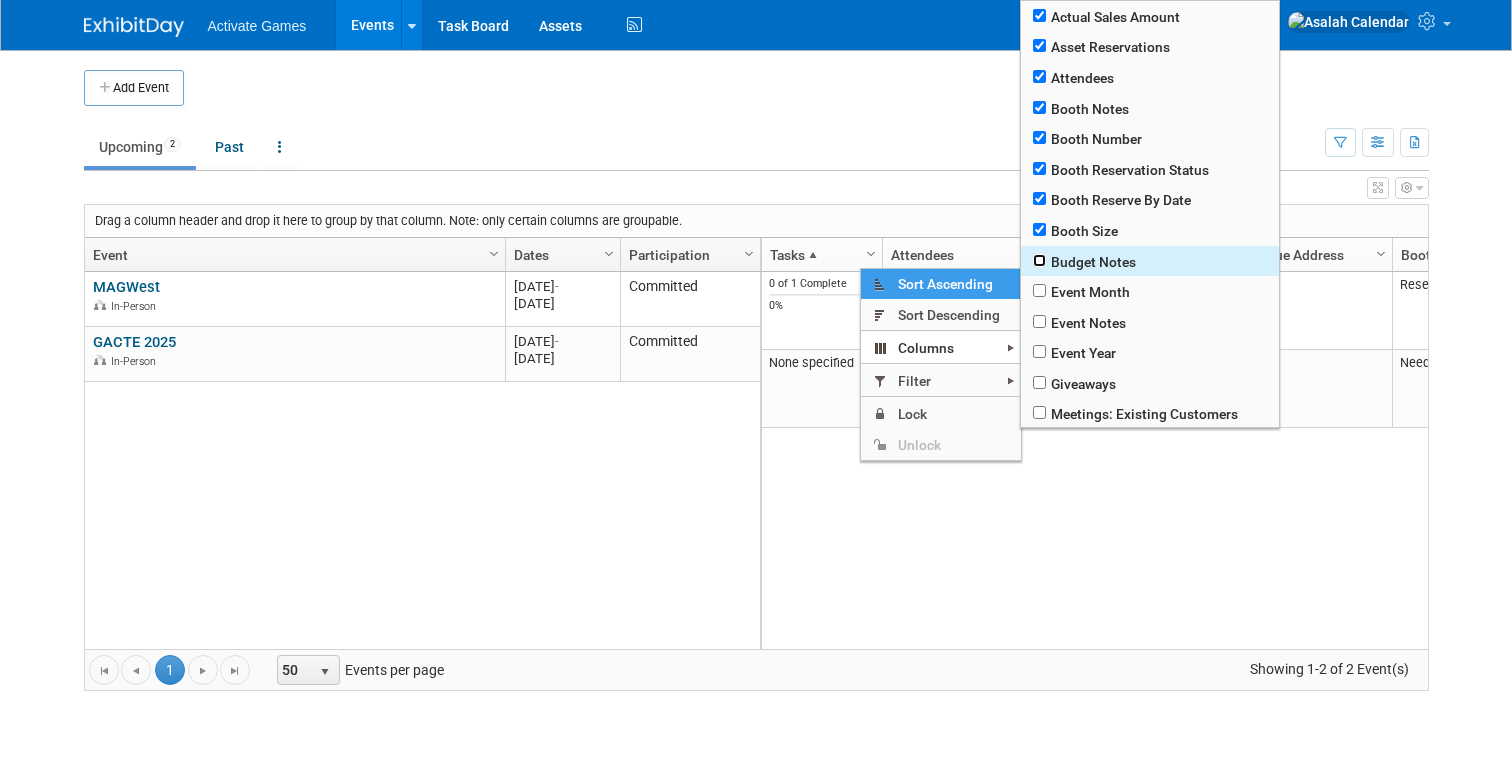 click at bounding box center [1039, 260] 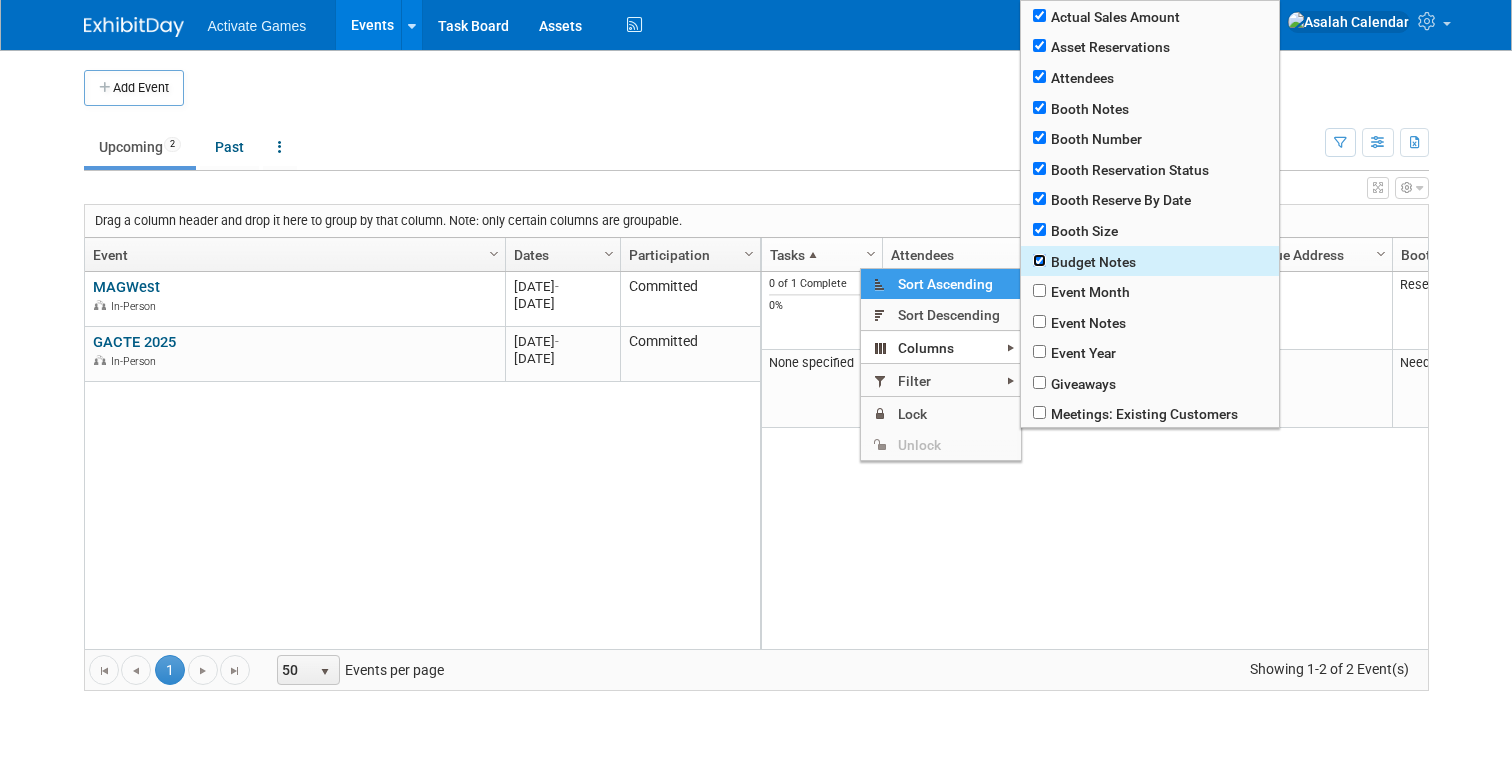 checkbox on "true" 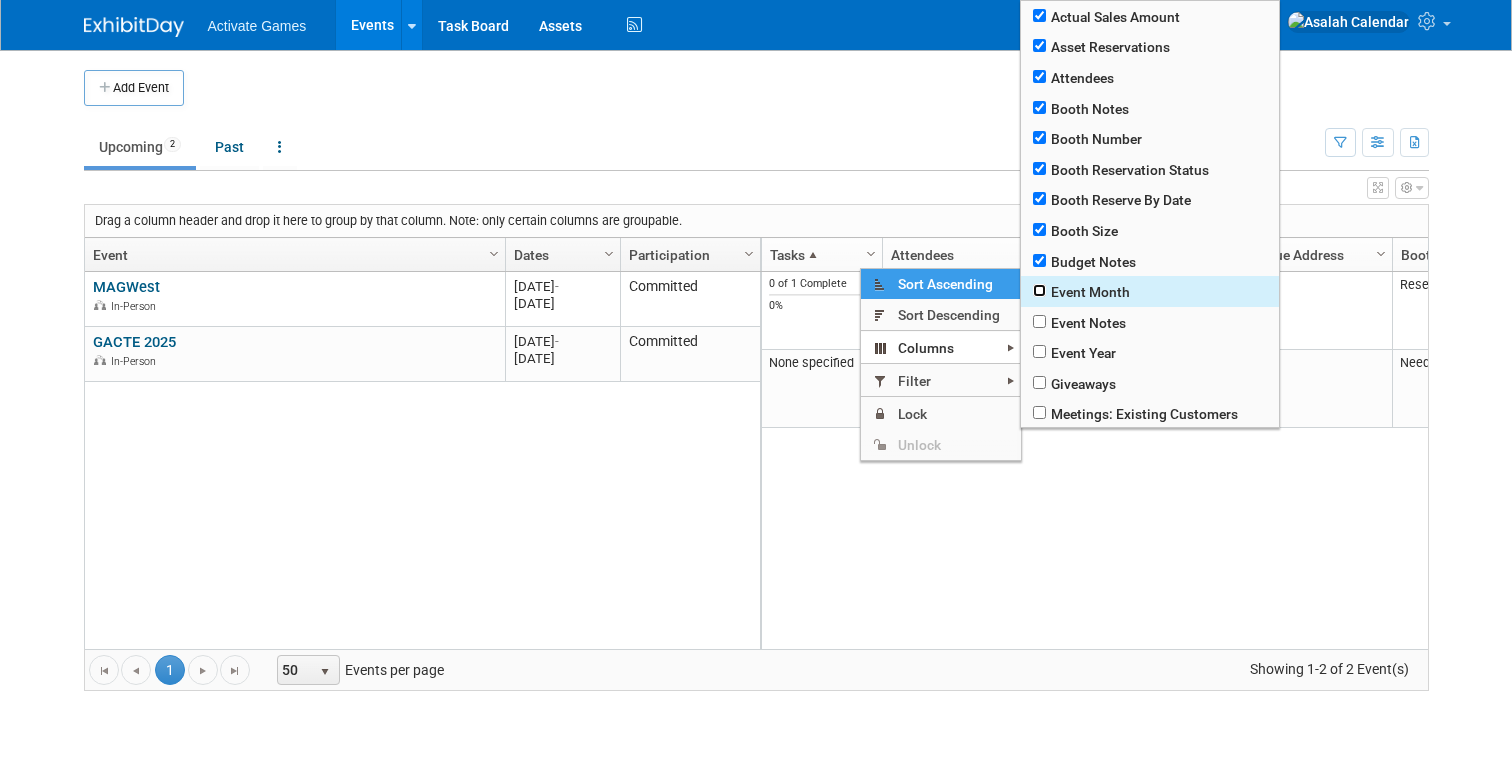click at bounding box center (1039, 290) 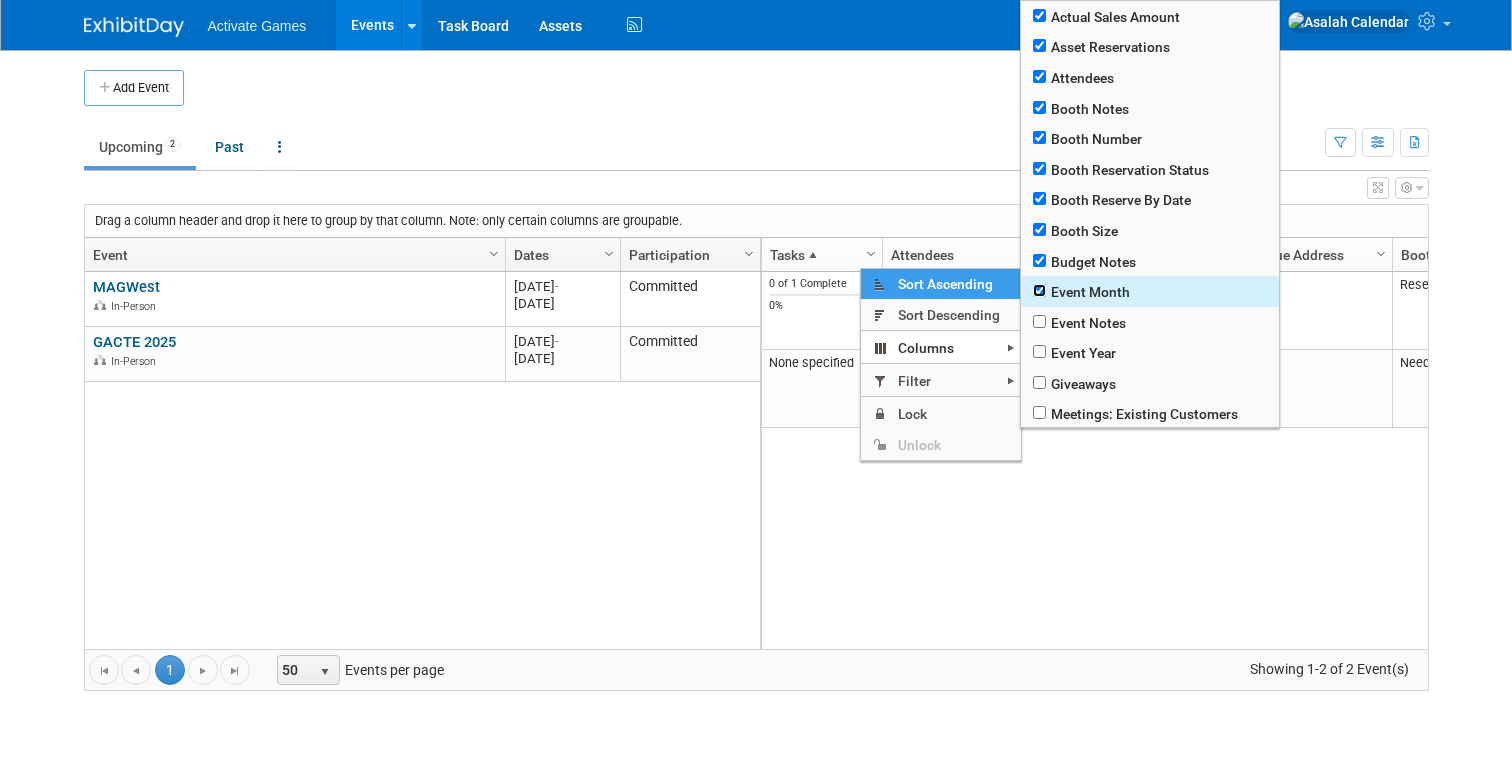 checkbox on "true" 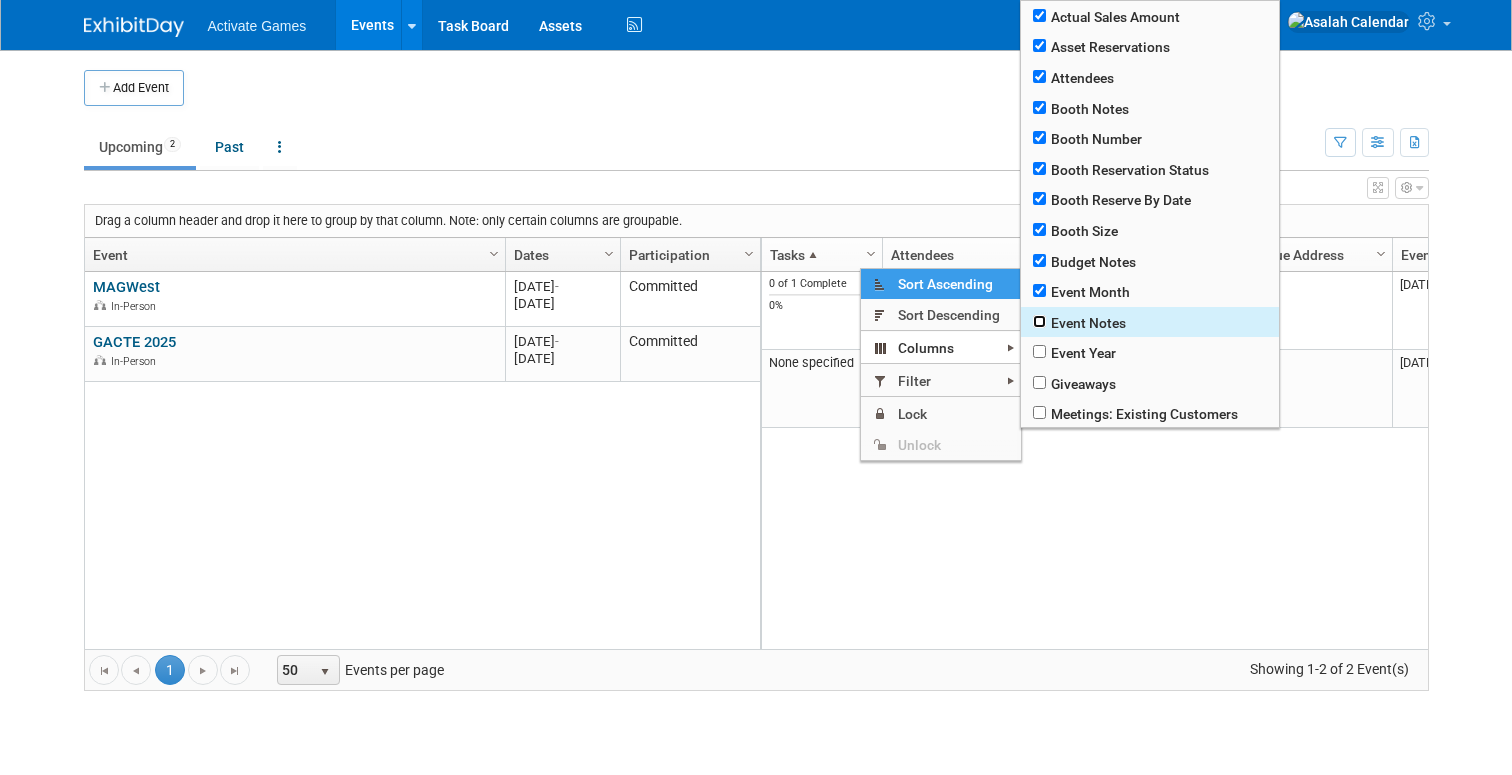 click at bounding box center (1039, 321) 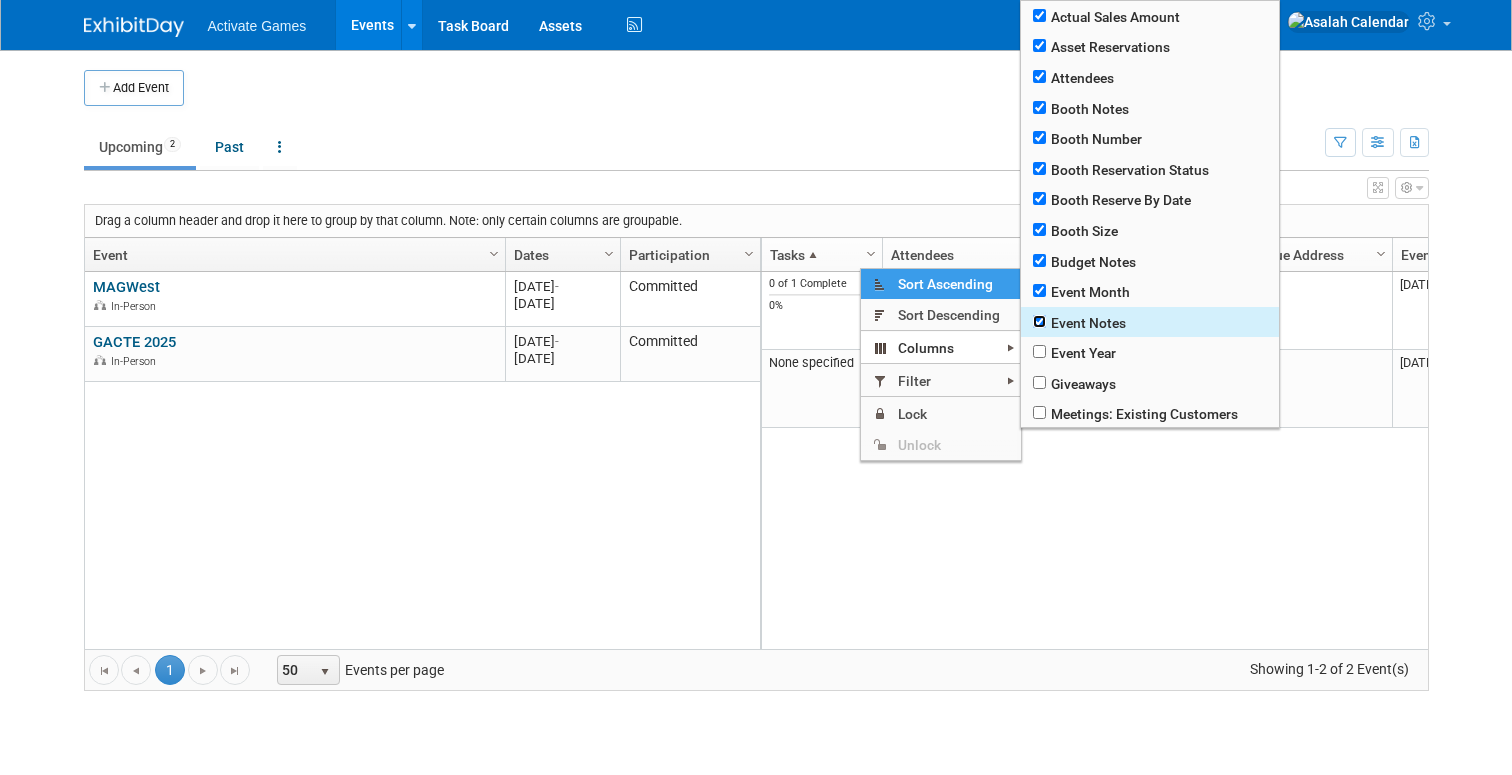 checkbox on "true" 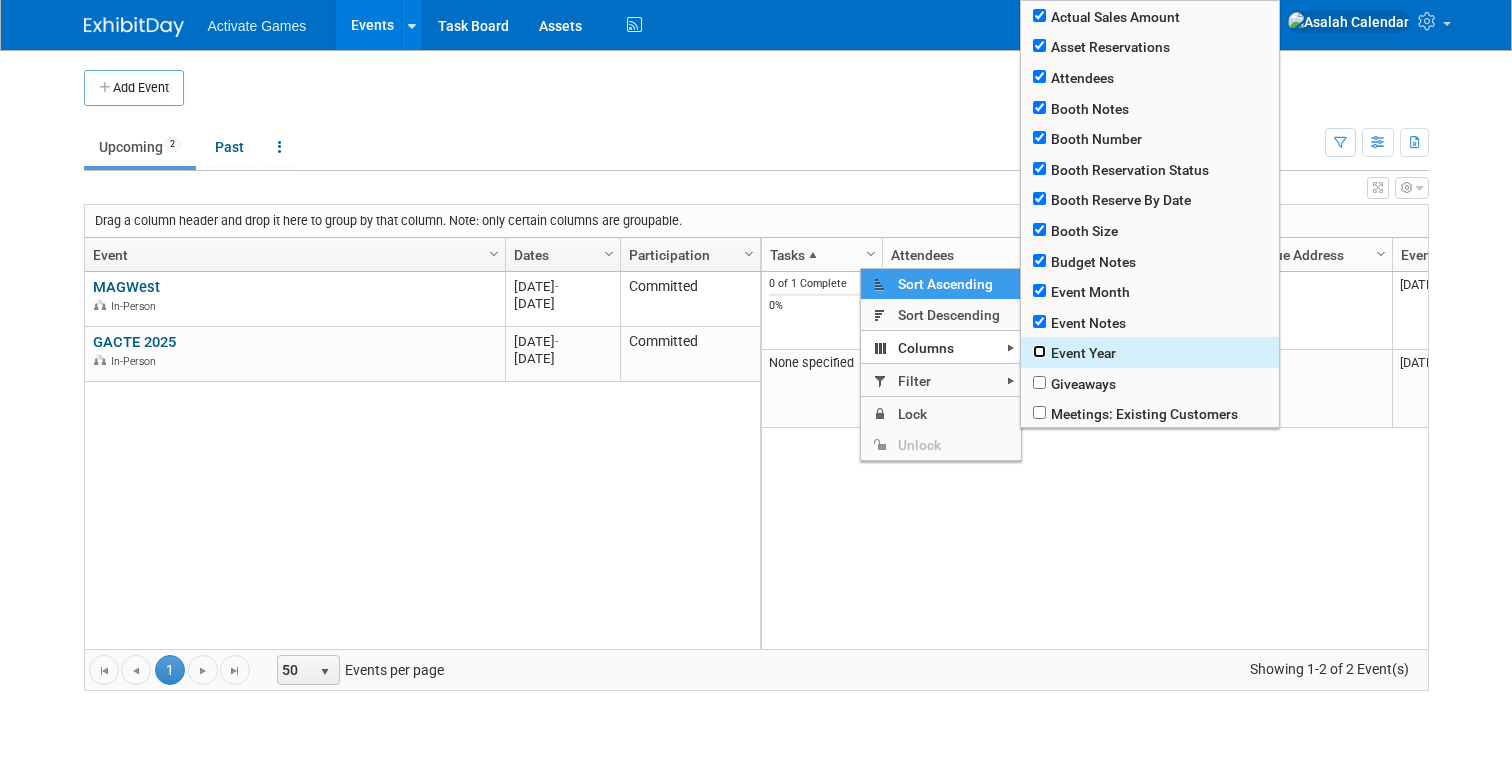 click at bounding box center (1039, 351) 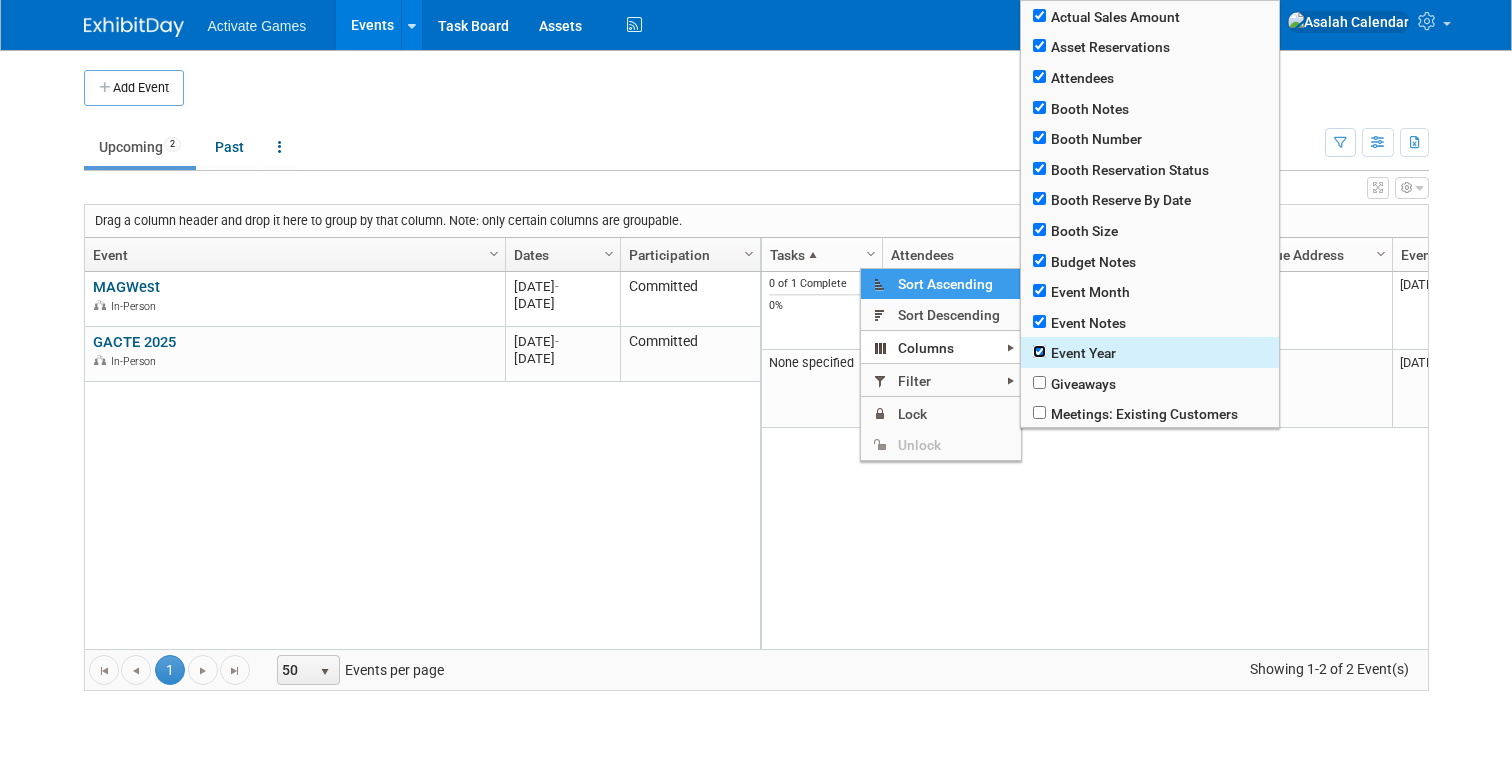 checkbox on "true" 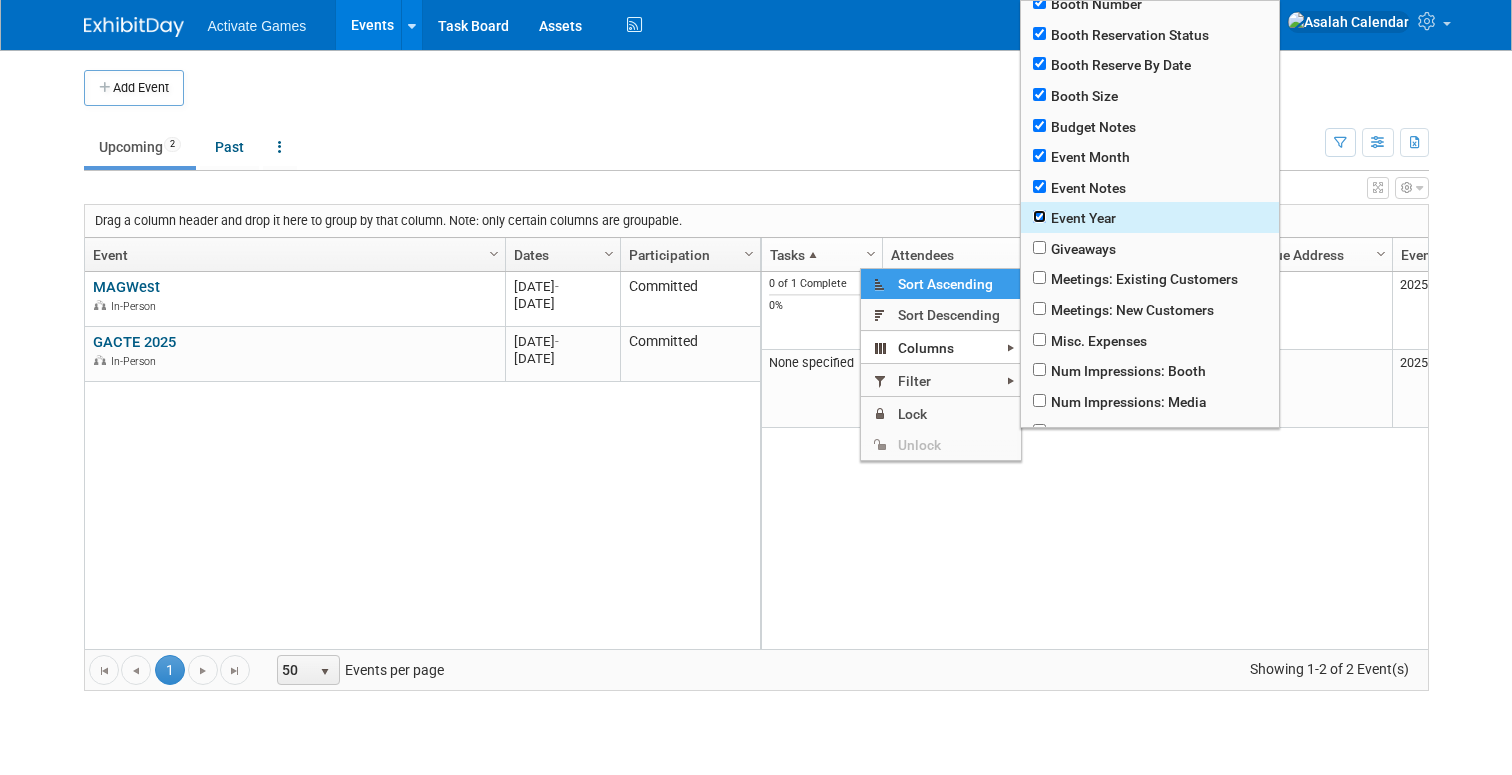 scroll, scrollTop: 249, scrollLeft: 0, axis: vertical 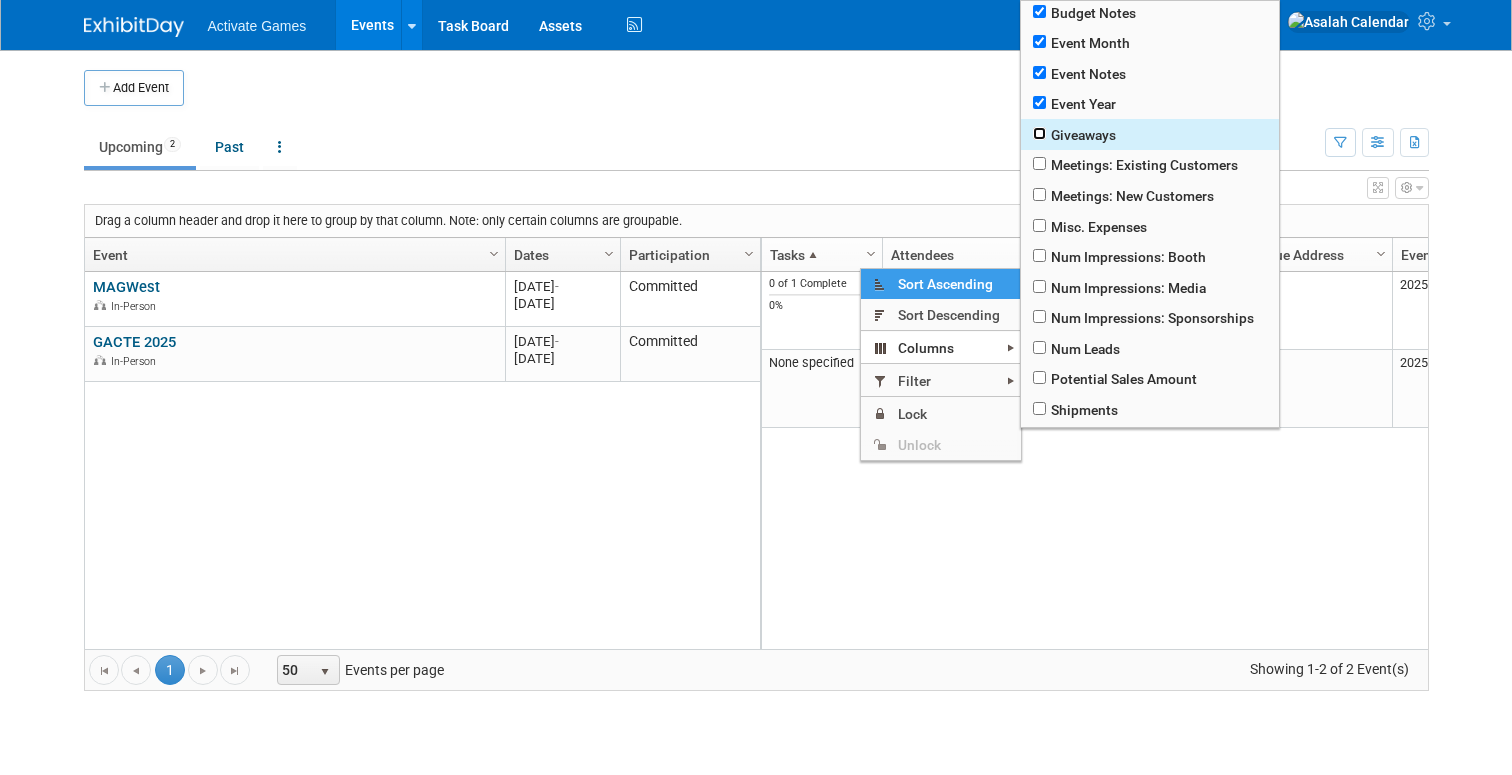 click at bounding box center (1039, 133) 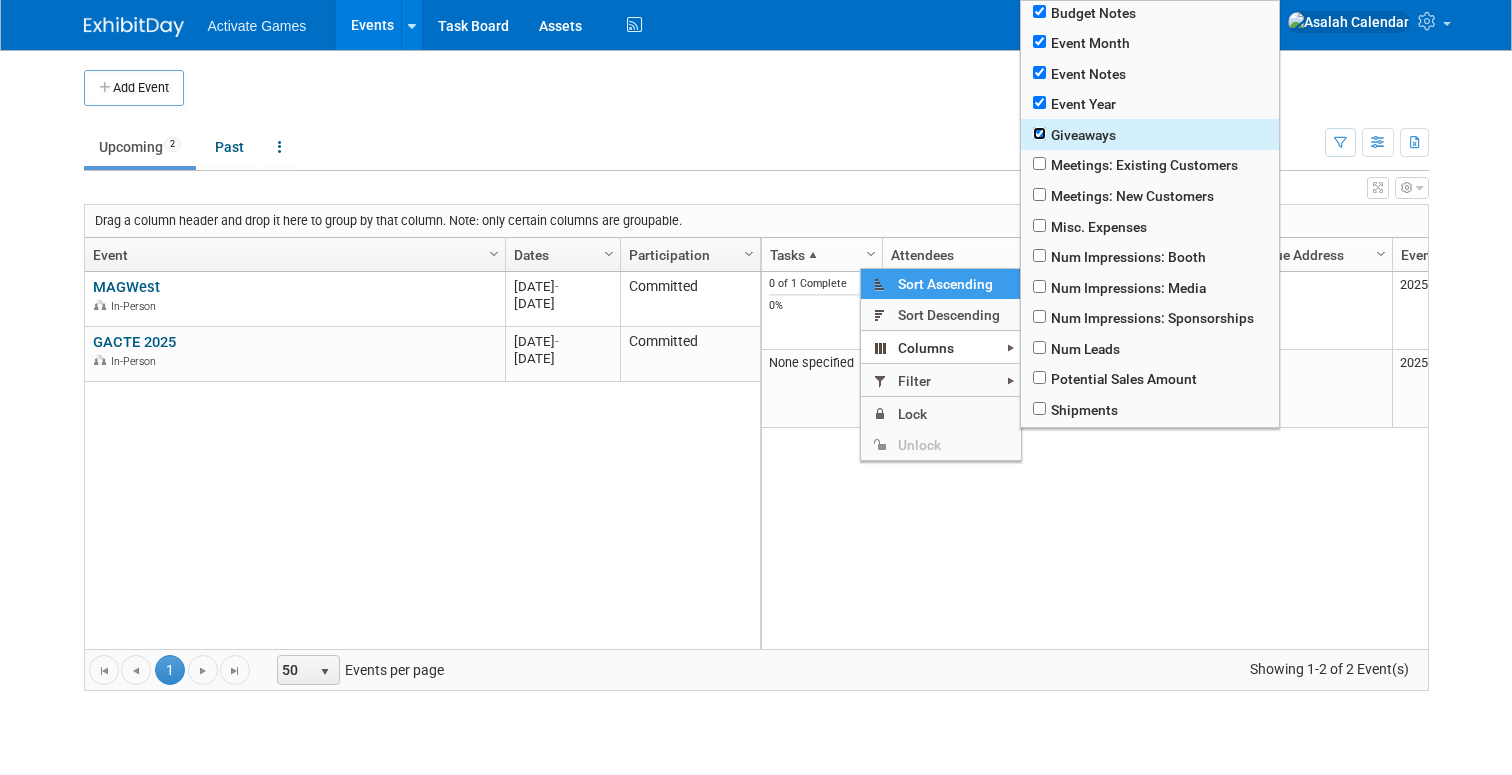checkbox on "true" 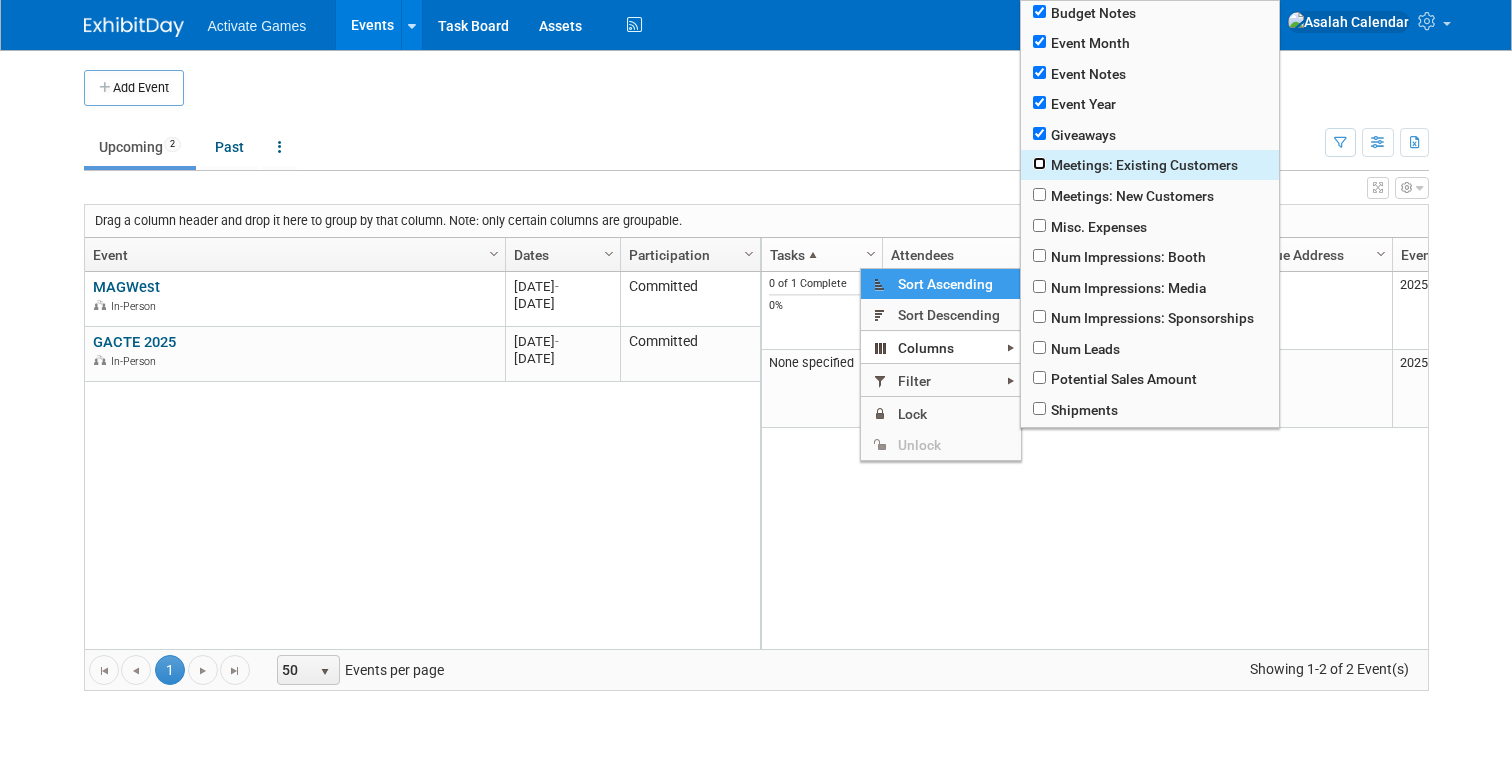 click at bounding box center [1039, 163] 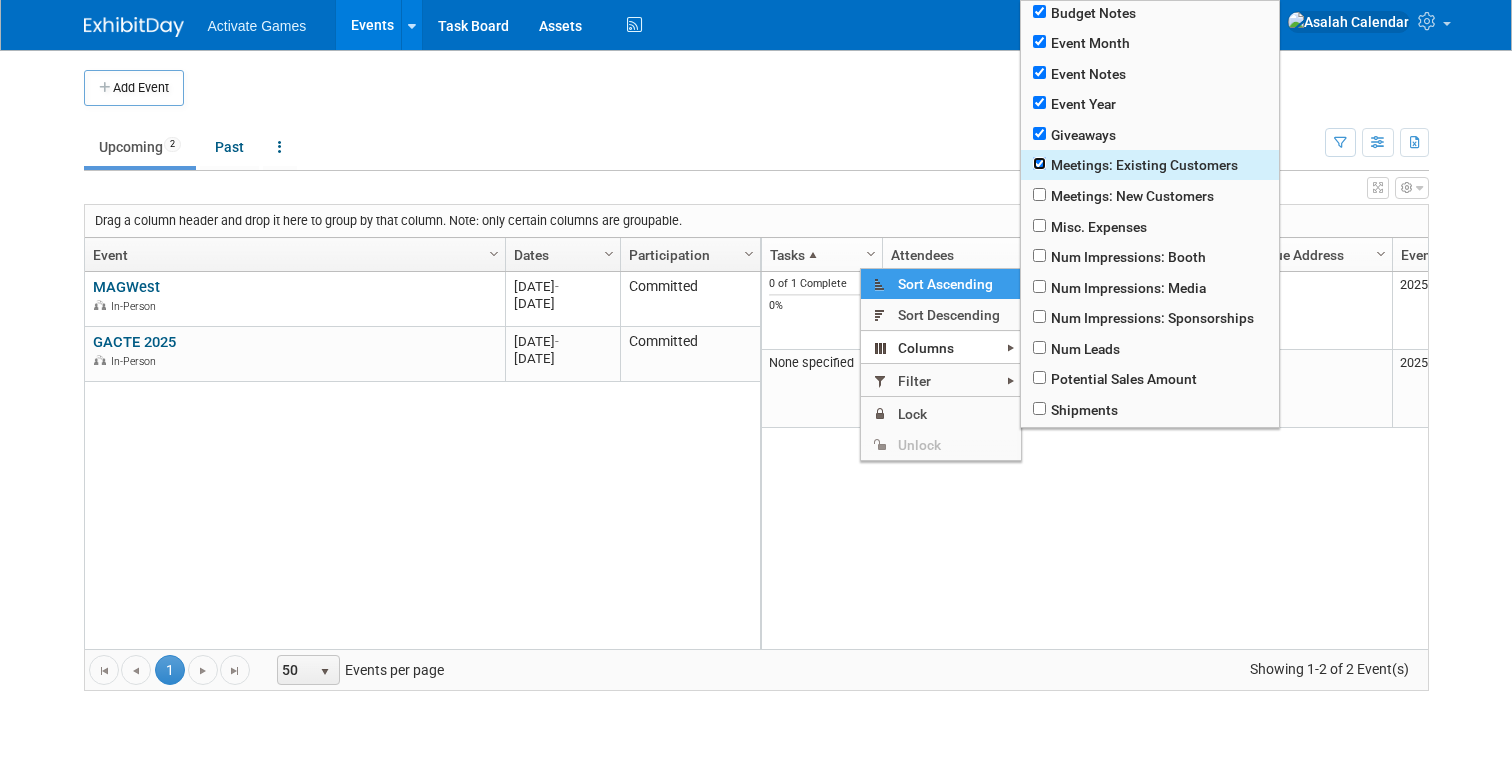 checkbox on "true" 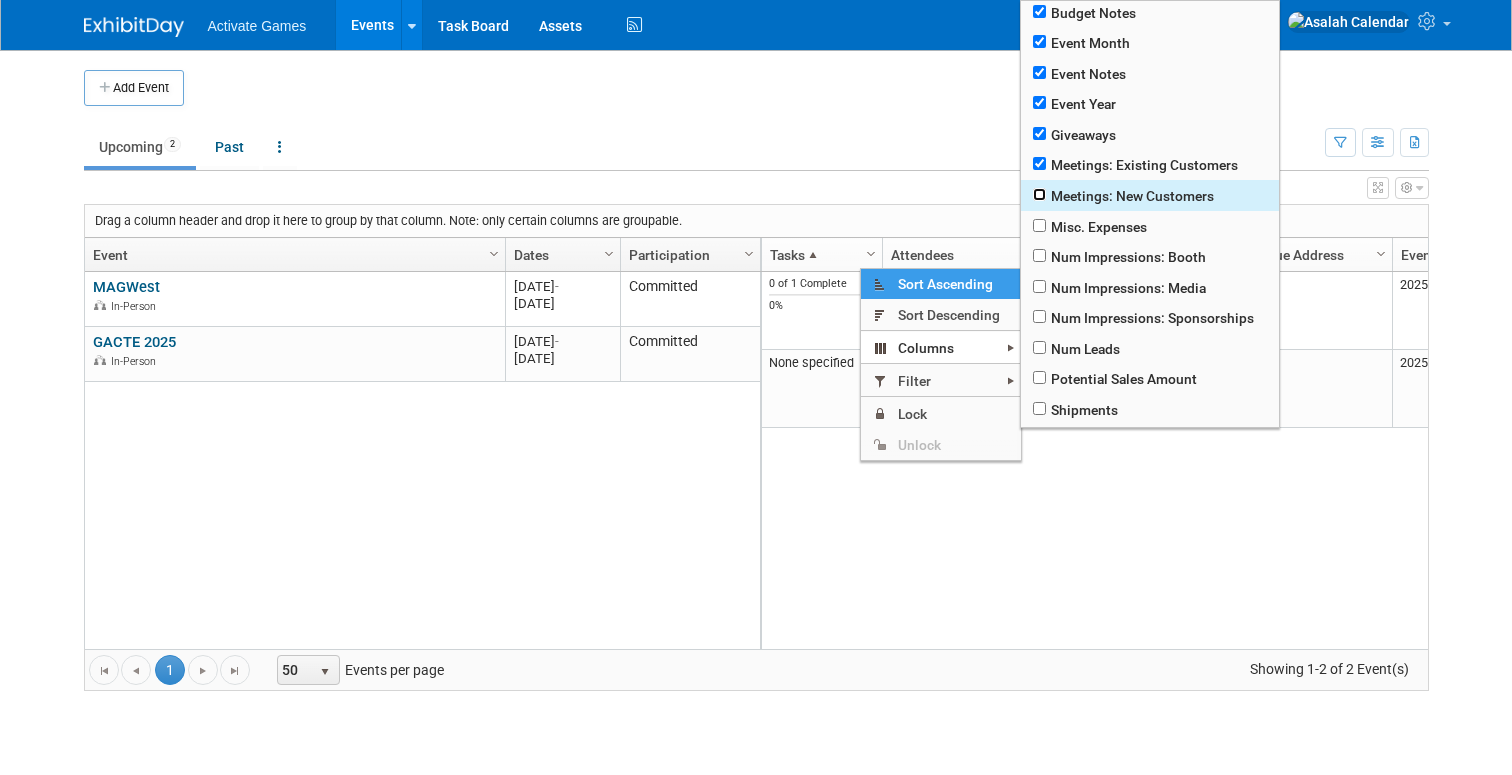 click at bounding box center [1039, 194] 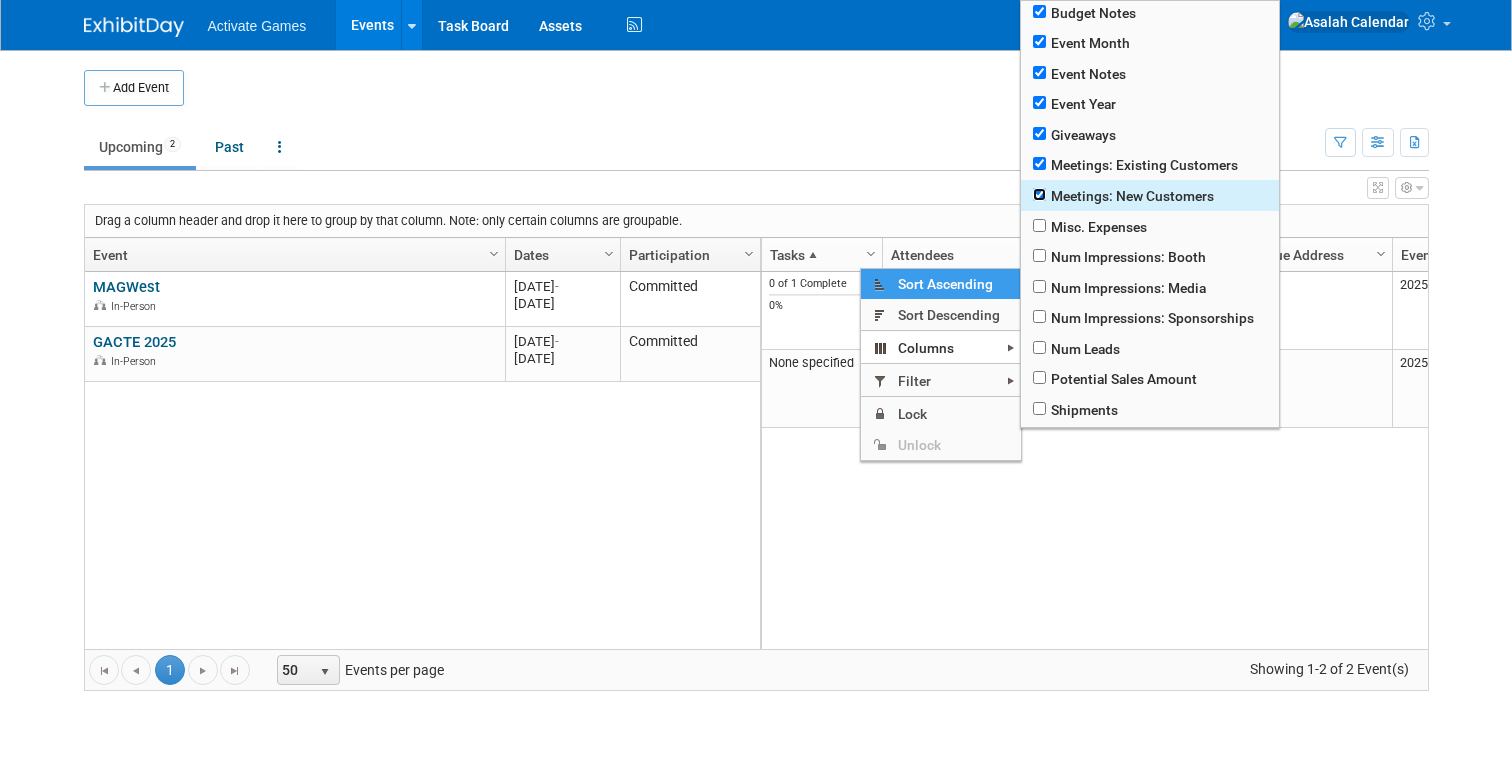 checkbox on "true" 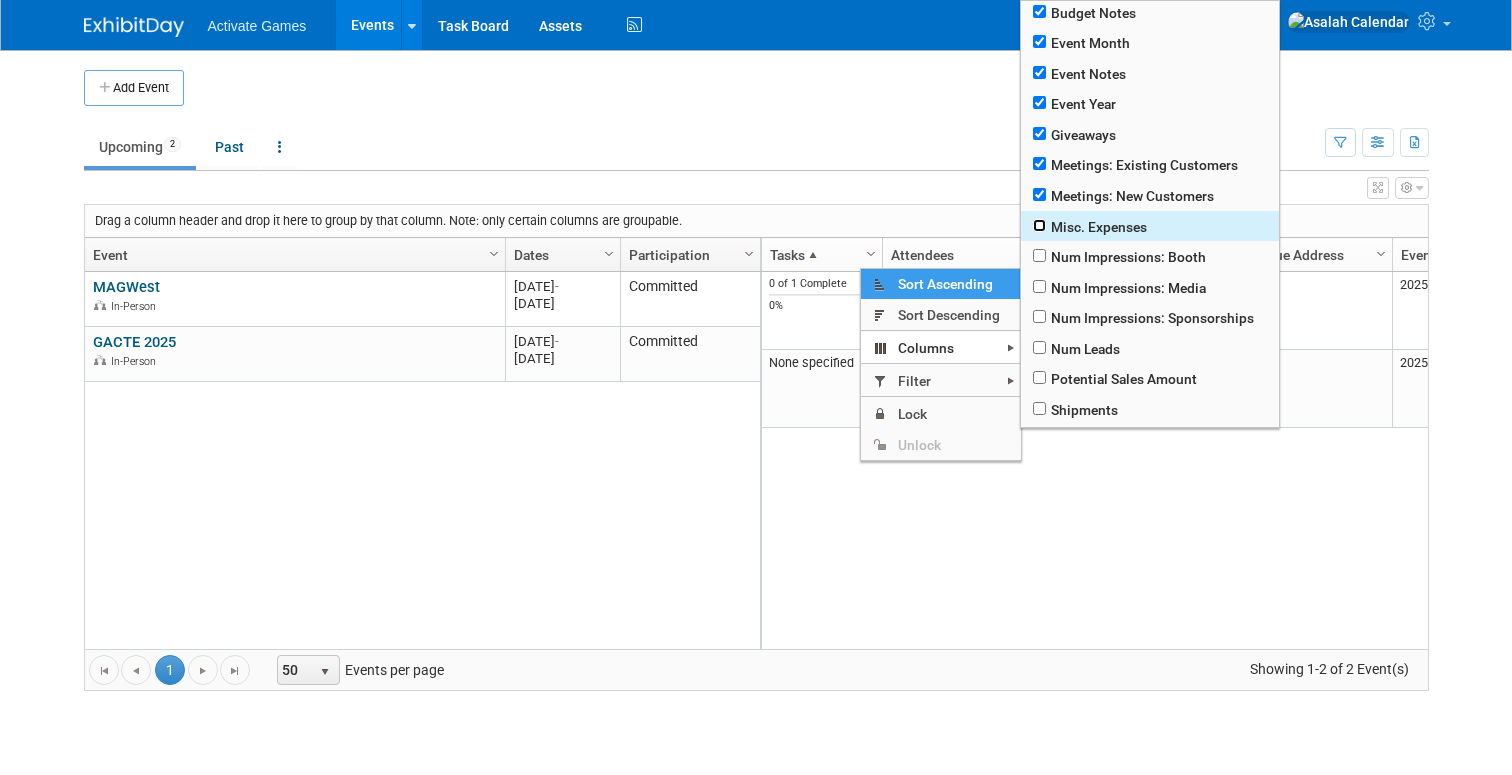 click at bounding box center (1039, 225) 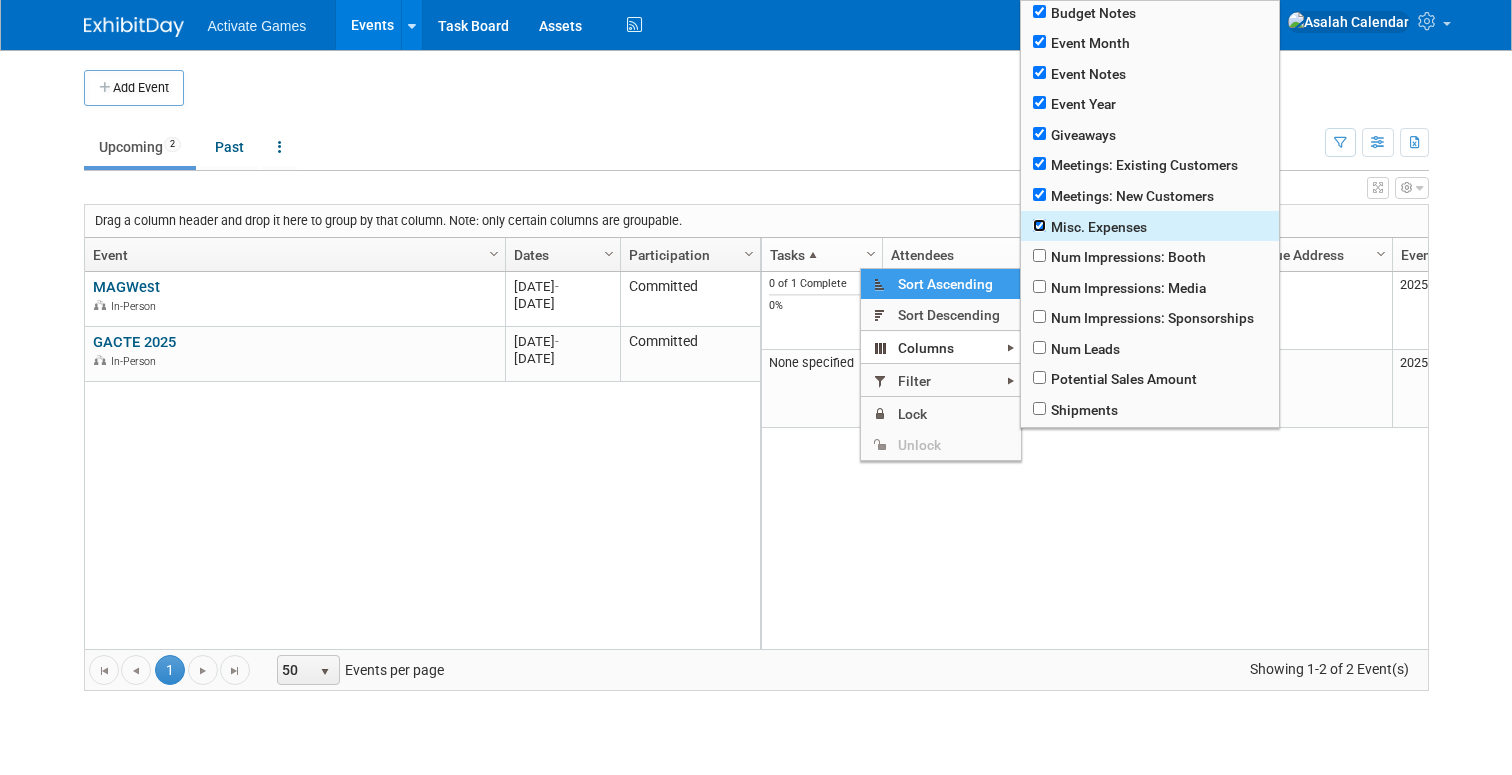 checkbox on "true" 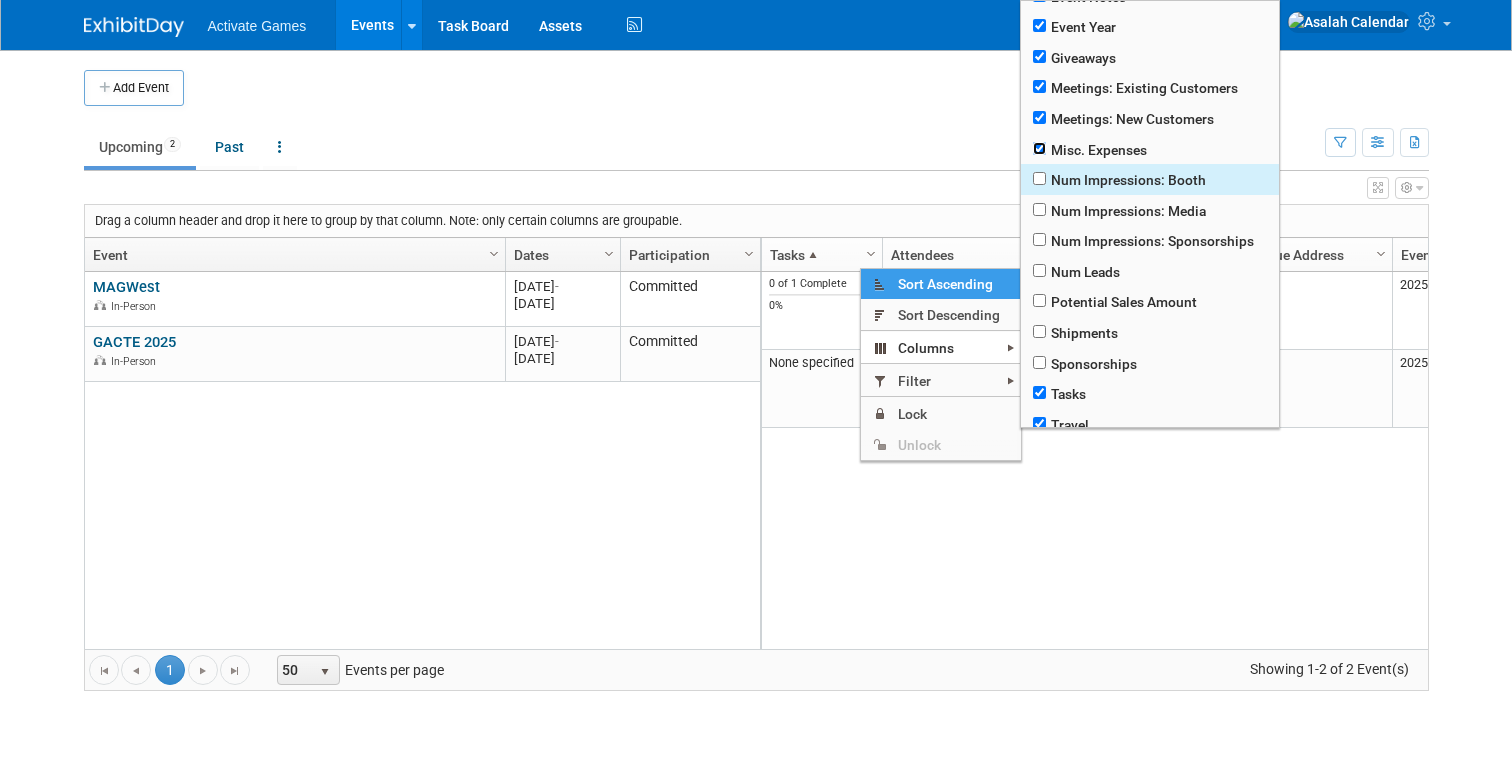scroll, scrollTop: 356, scrollLeft: 0, axis: vertical 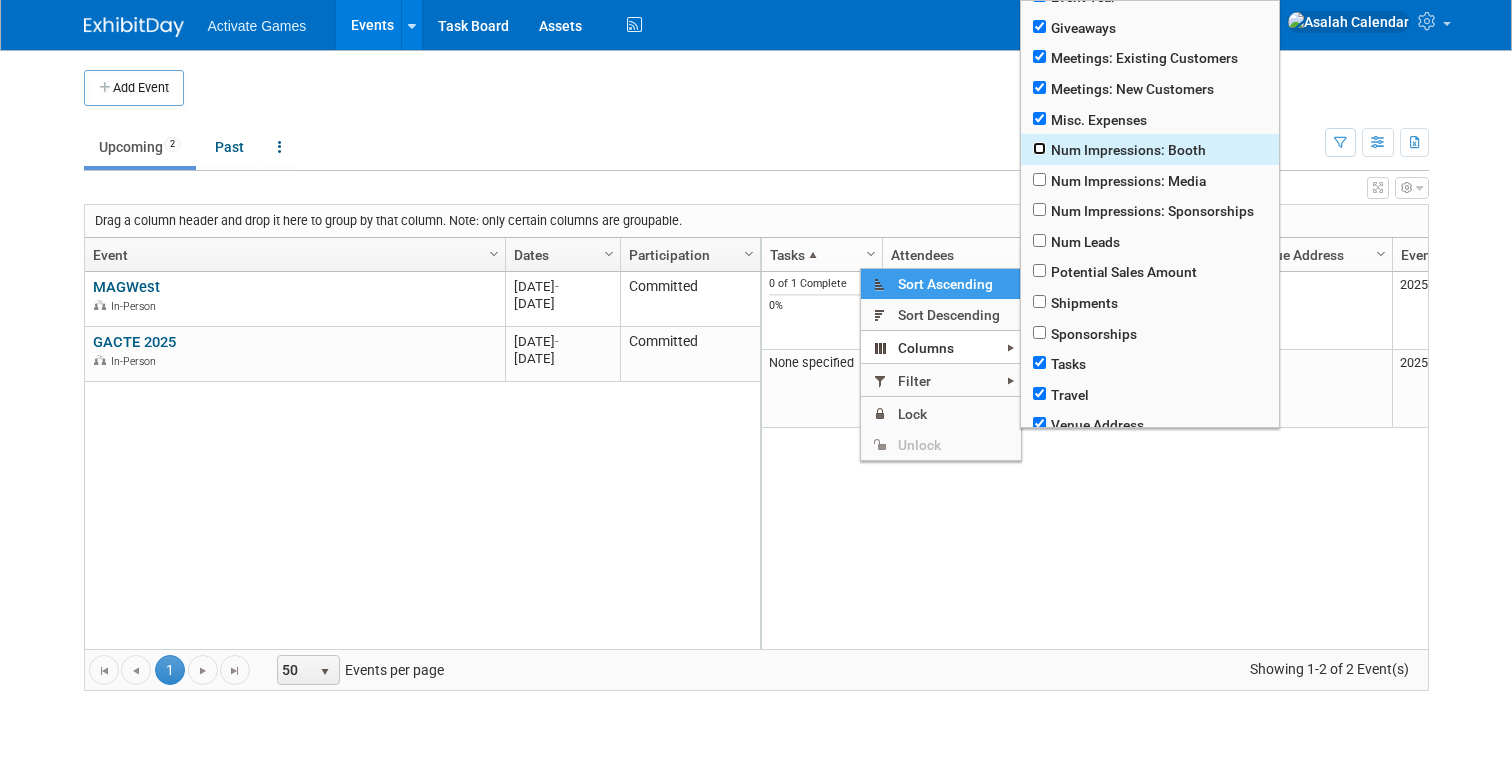 click at bounding box center [1039, 148] 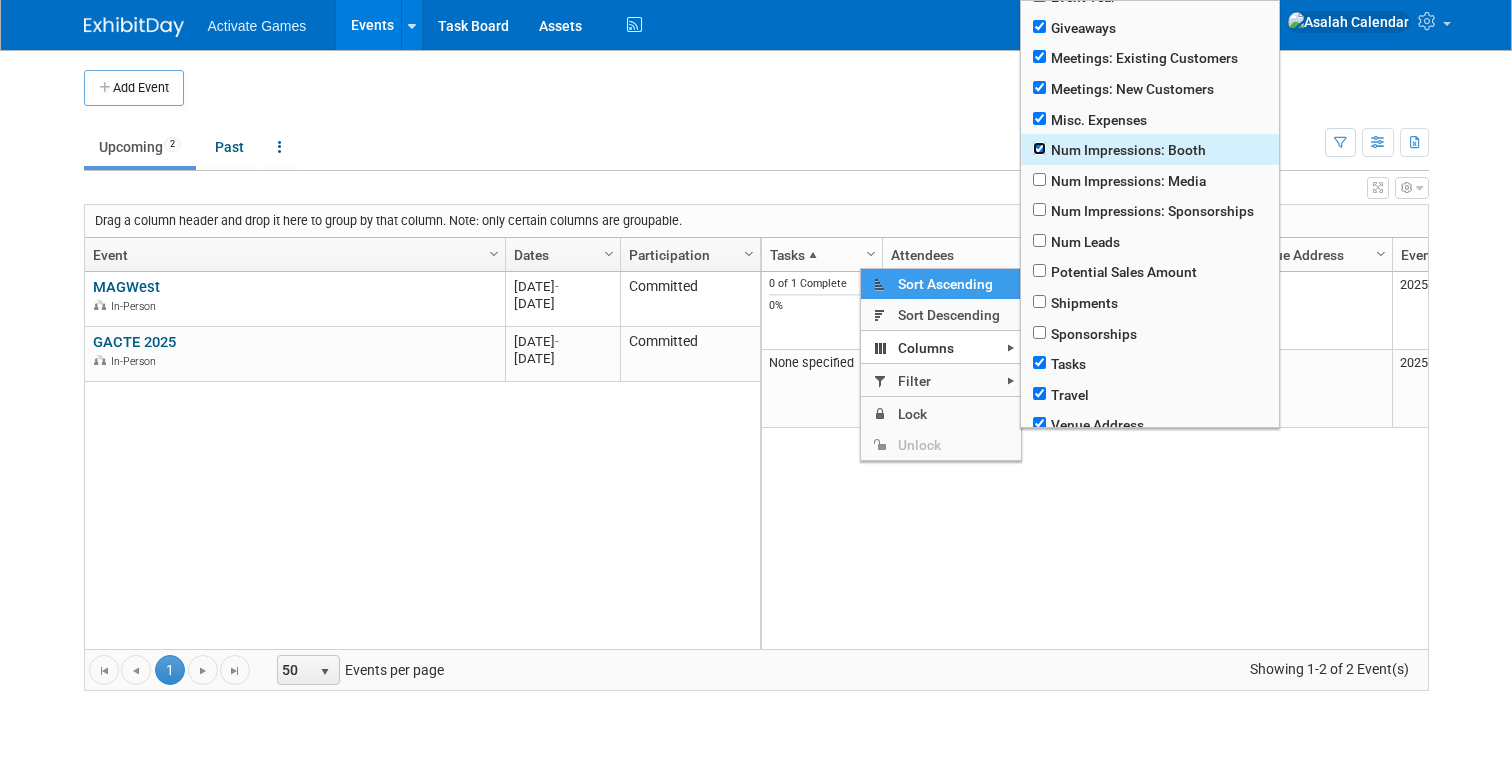checkbox on "true" 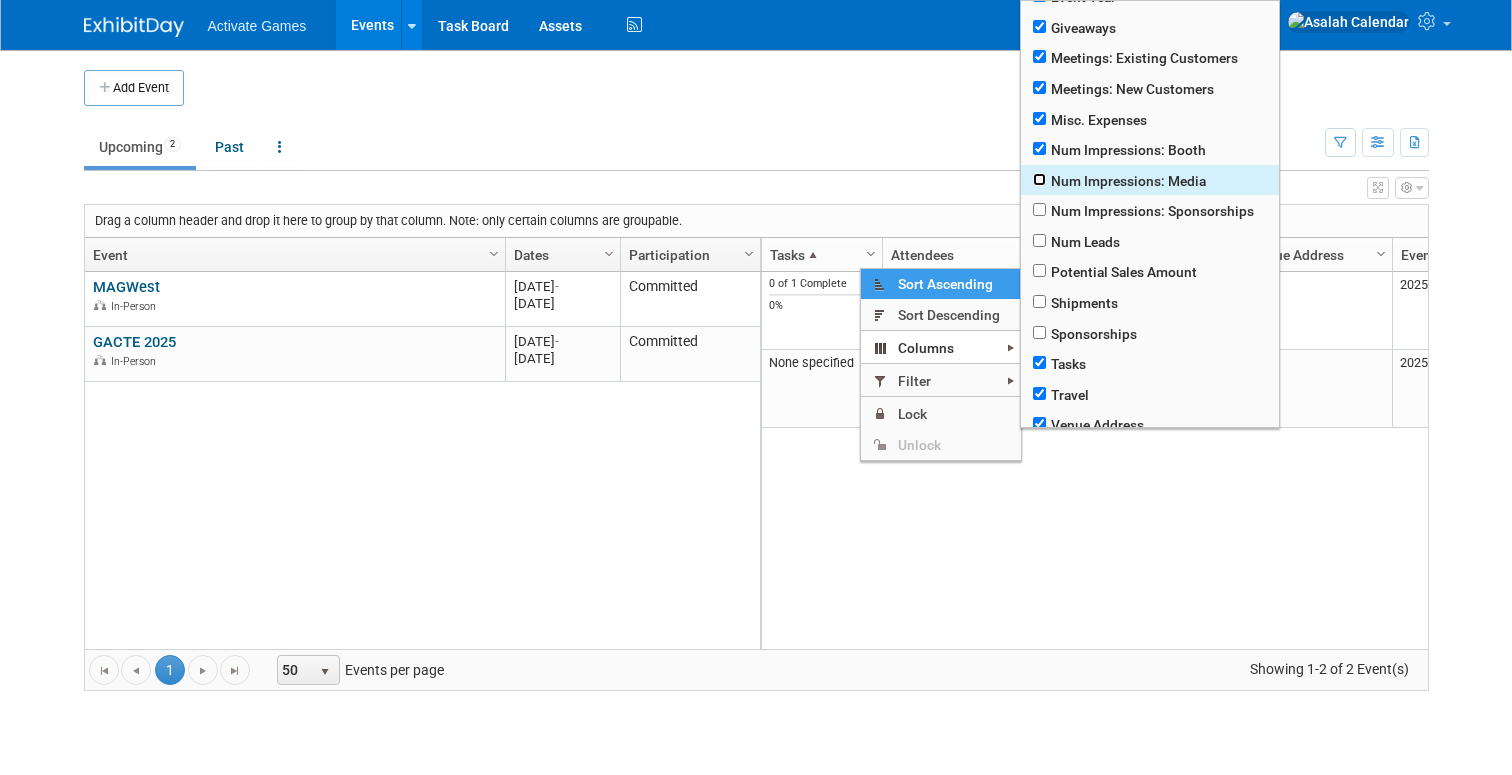 click at bounding box center (1039, 179) 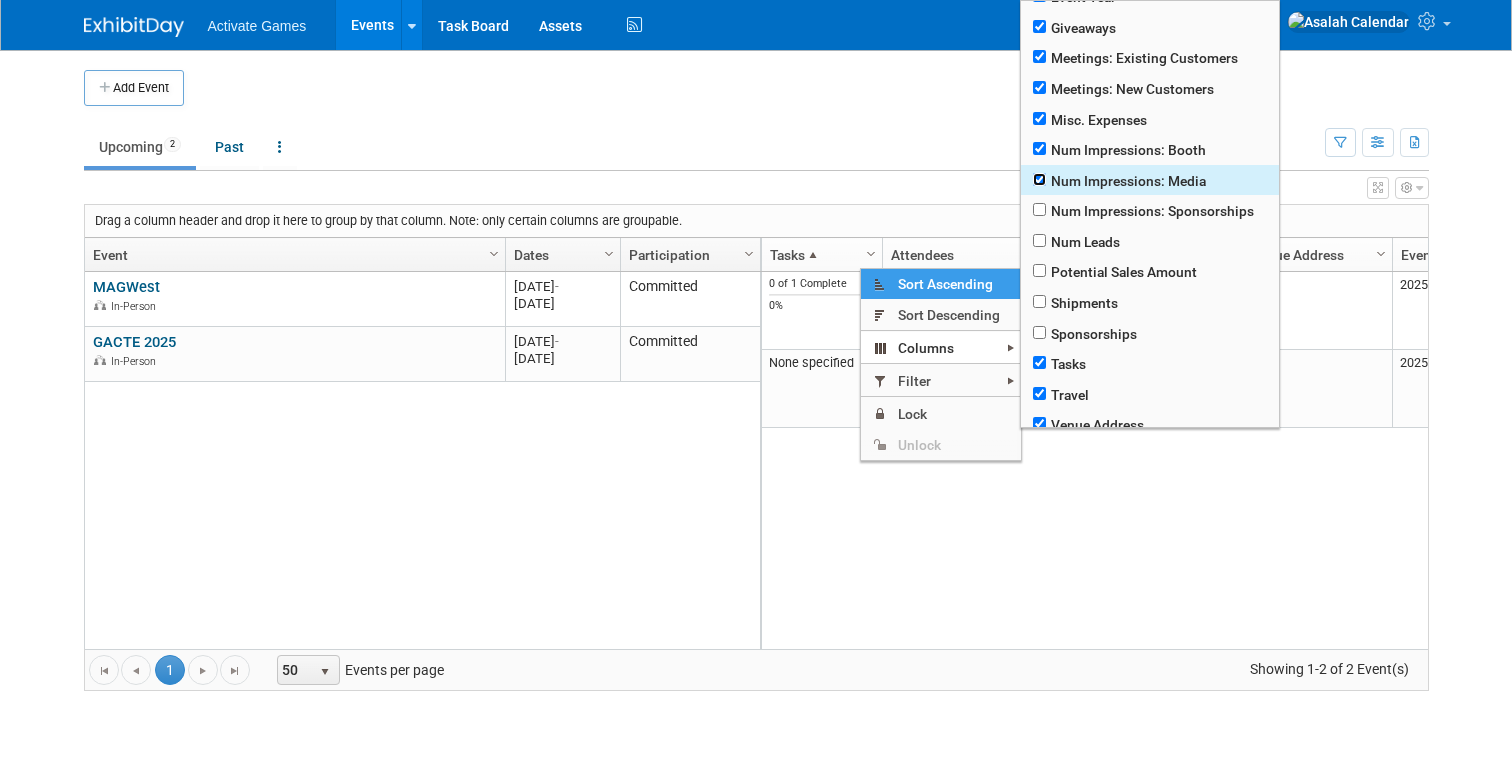 type 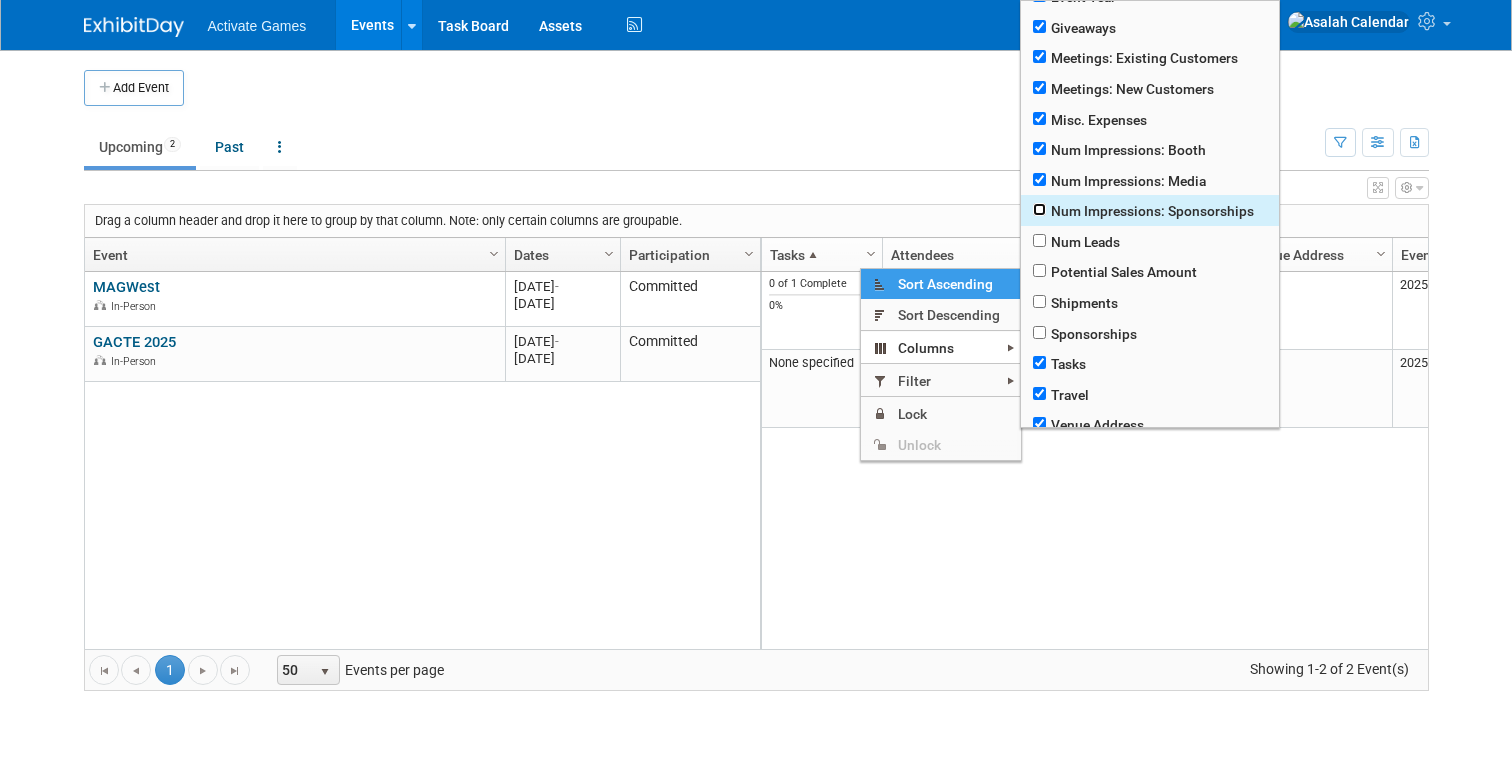 click at bounding box center (1039, 209) 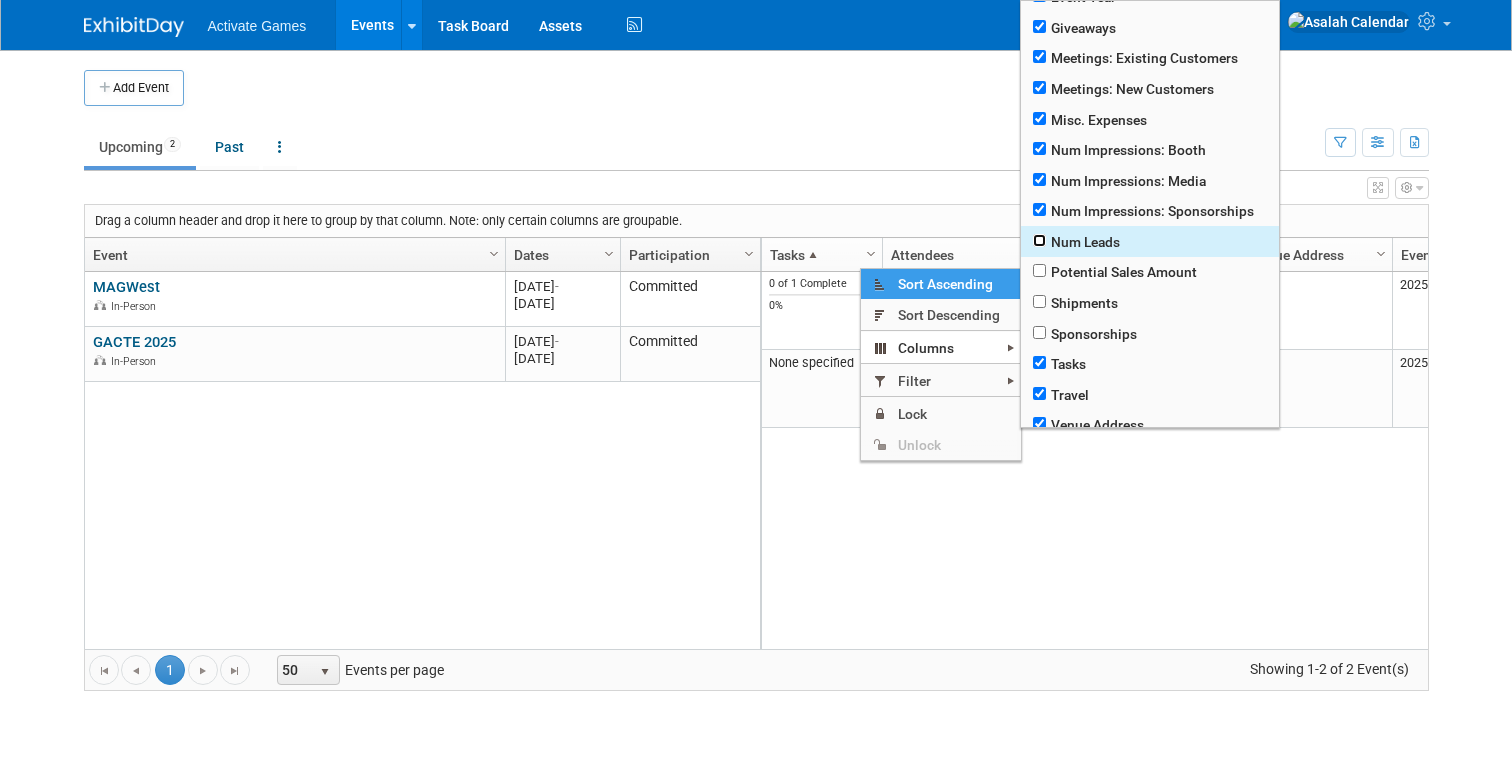 click at bounding box center [1039, 240] 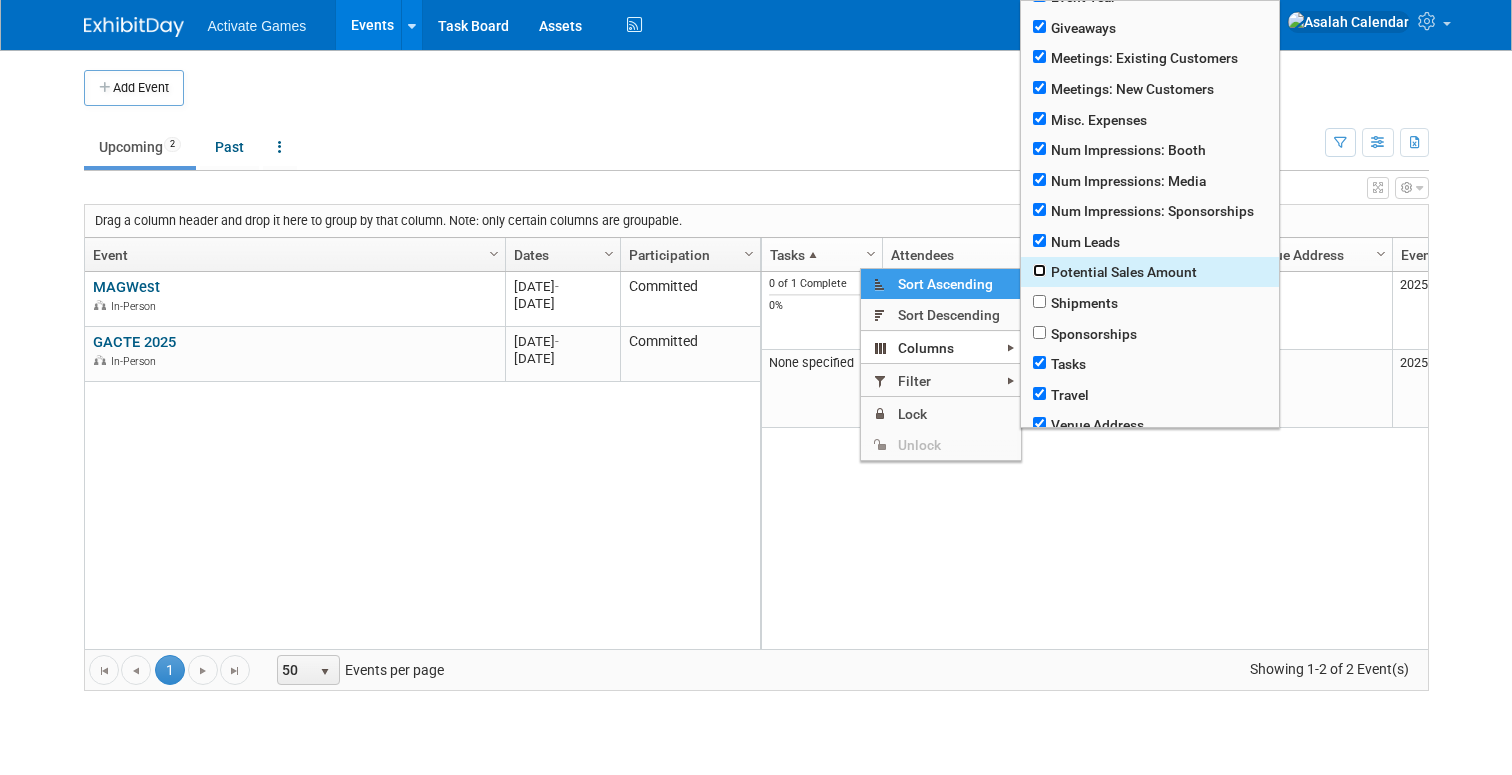 click at bounding box center [1039, 270] 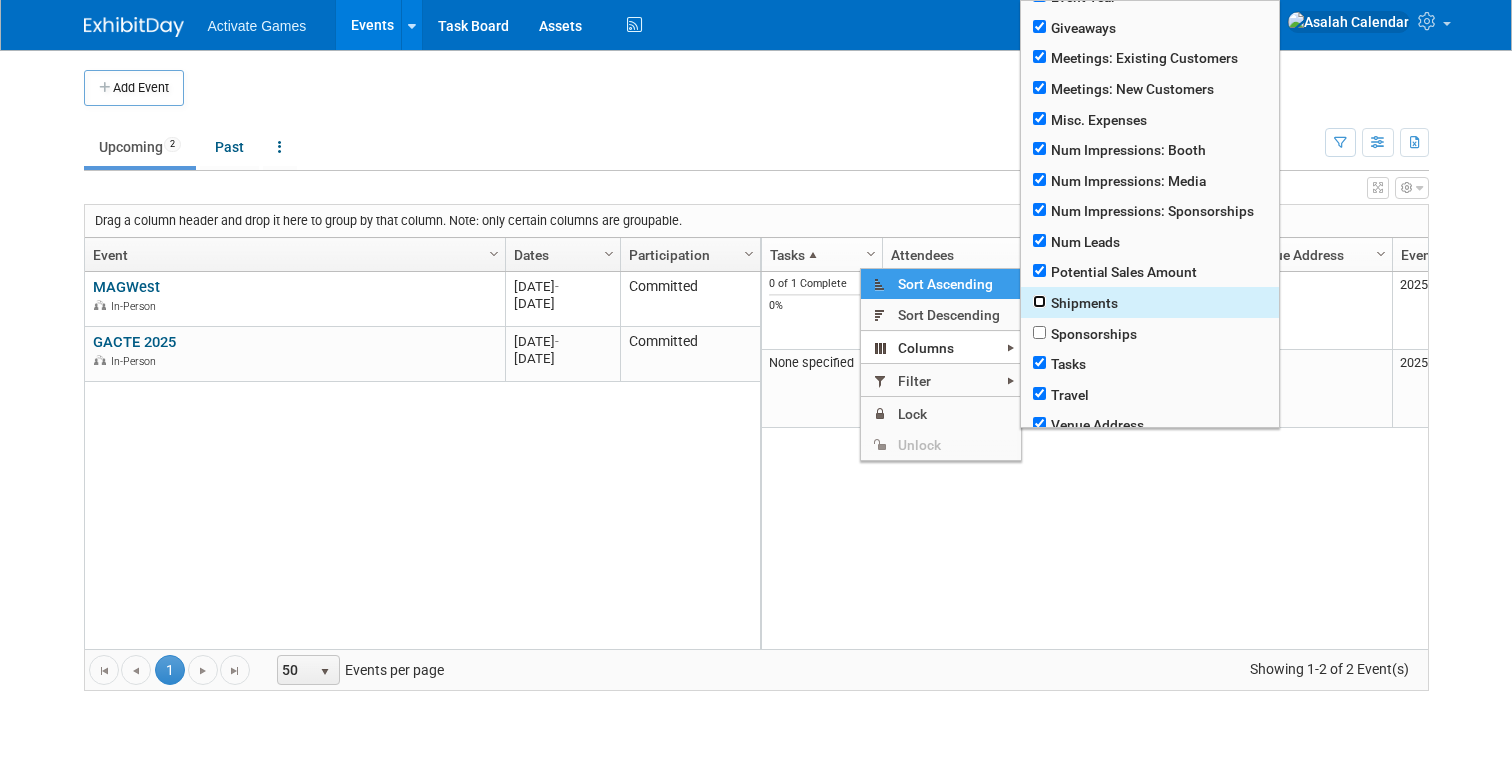click at bounding box center [1039, 301] 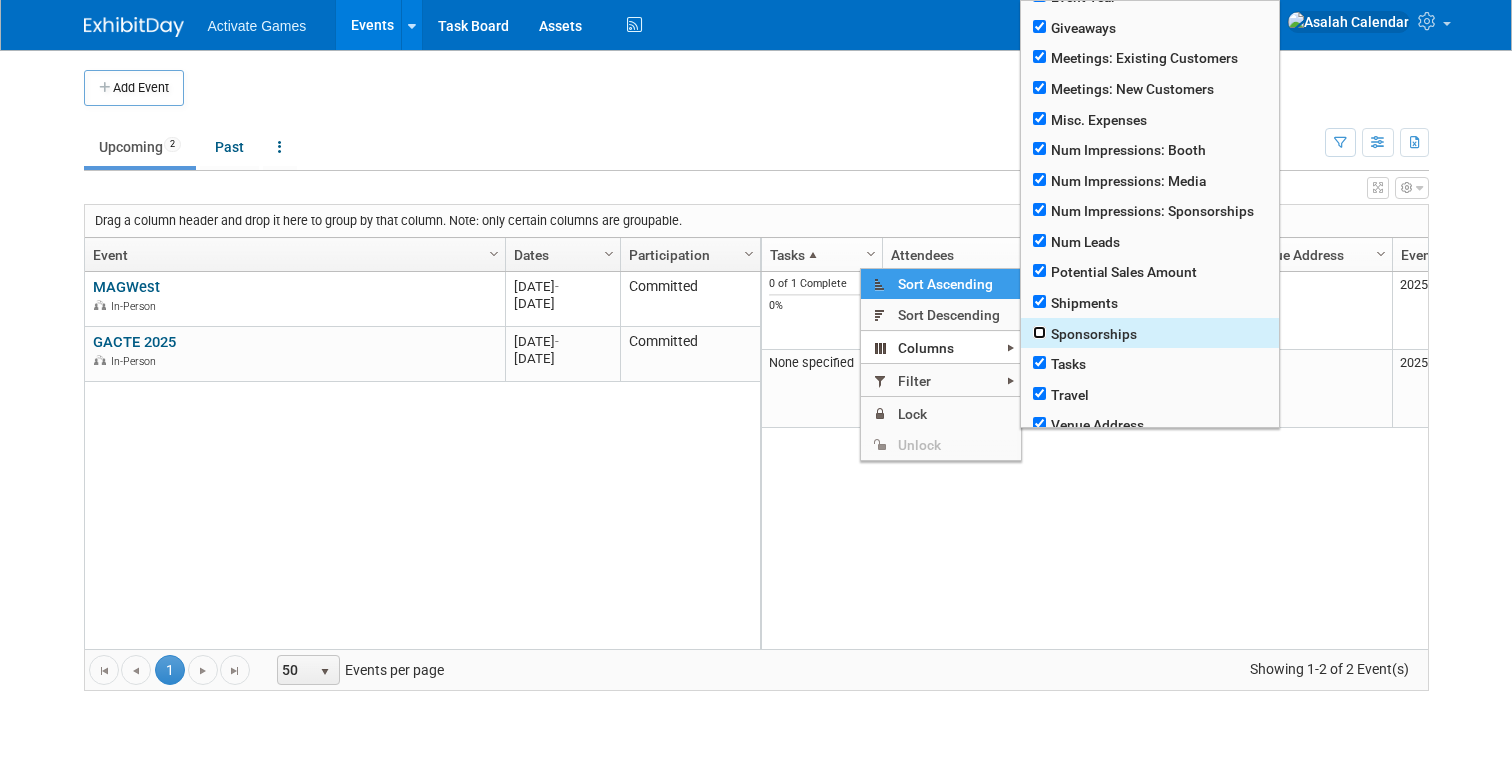 click at bounding box center (1039, 332) 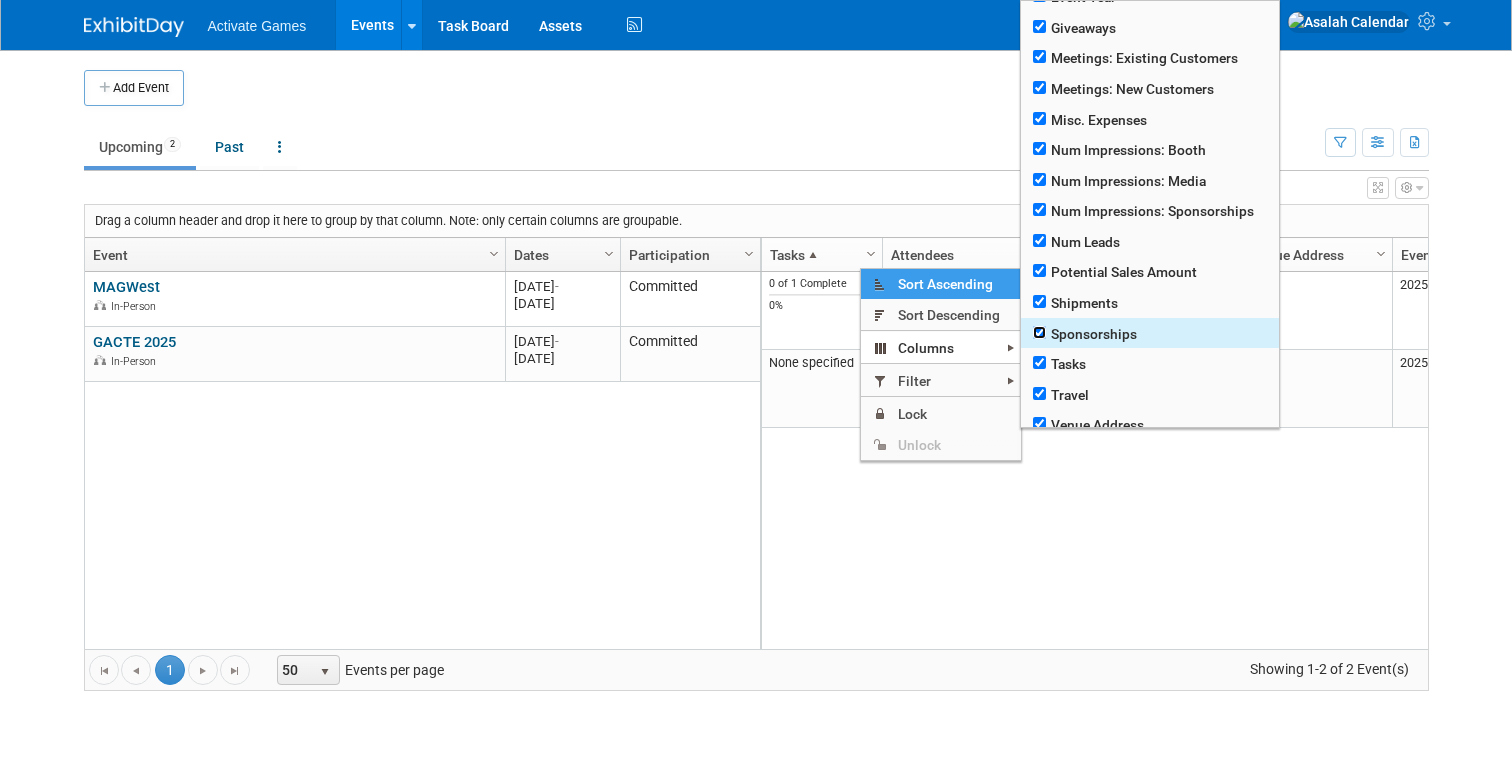 scroll, scrollTop: 443, scrollLeft: 0, axis: vertical 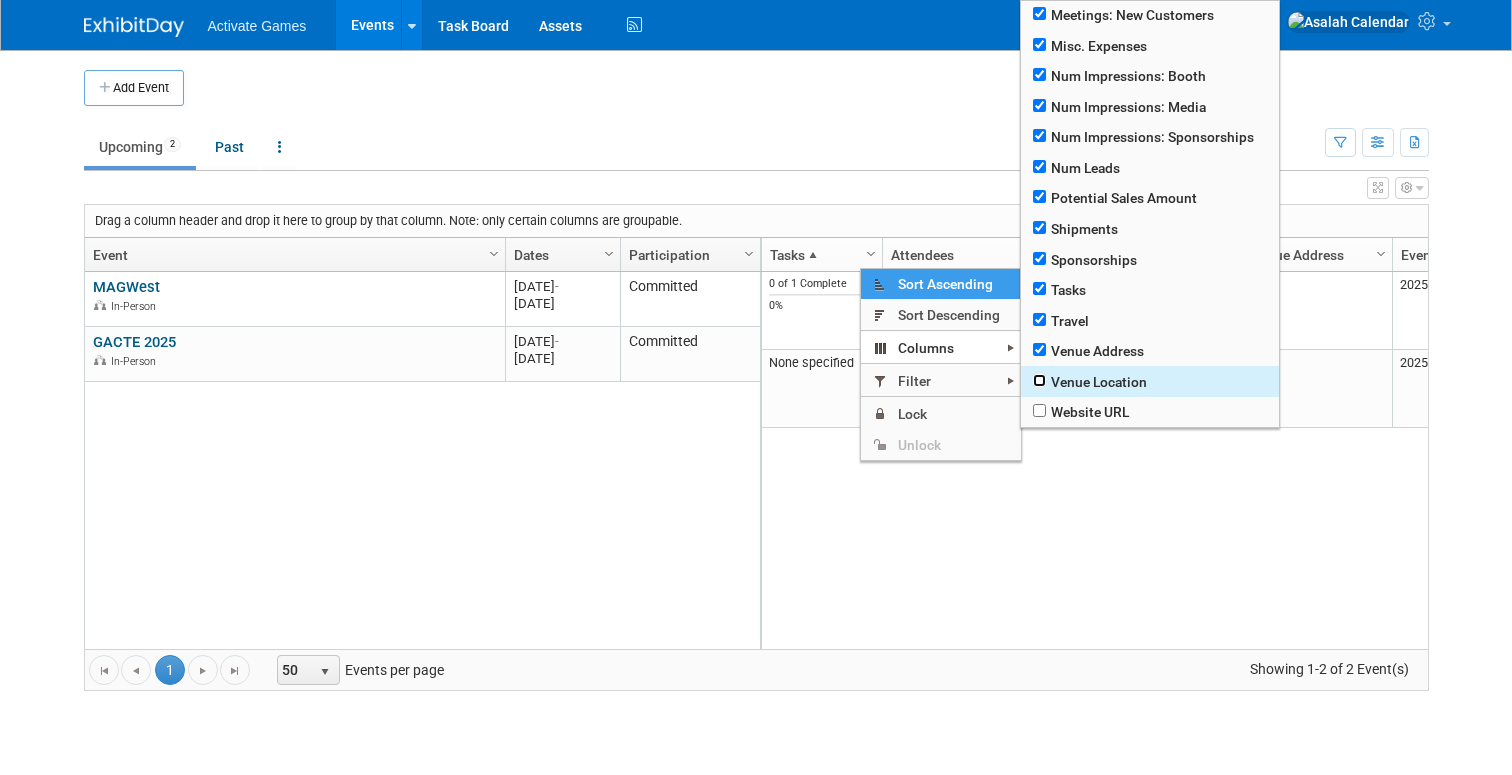 click at bounding box center [1039, 380] 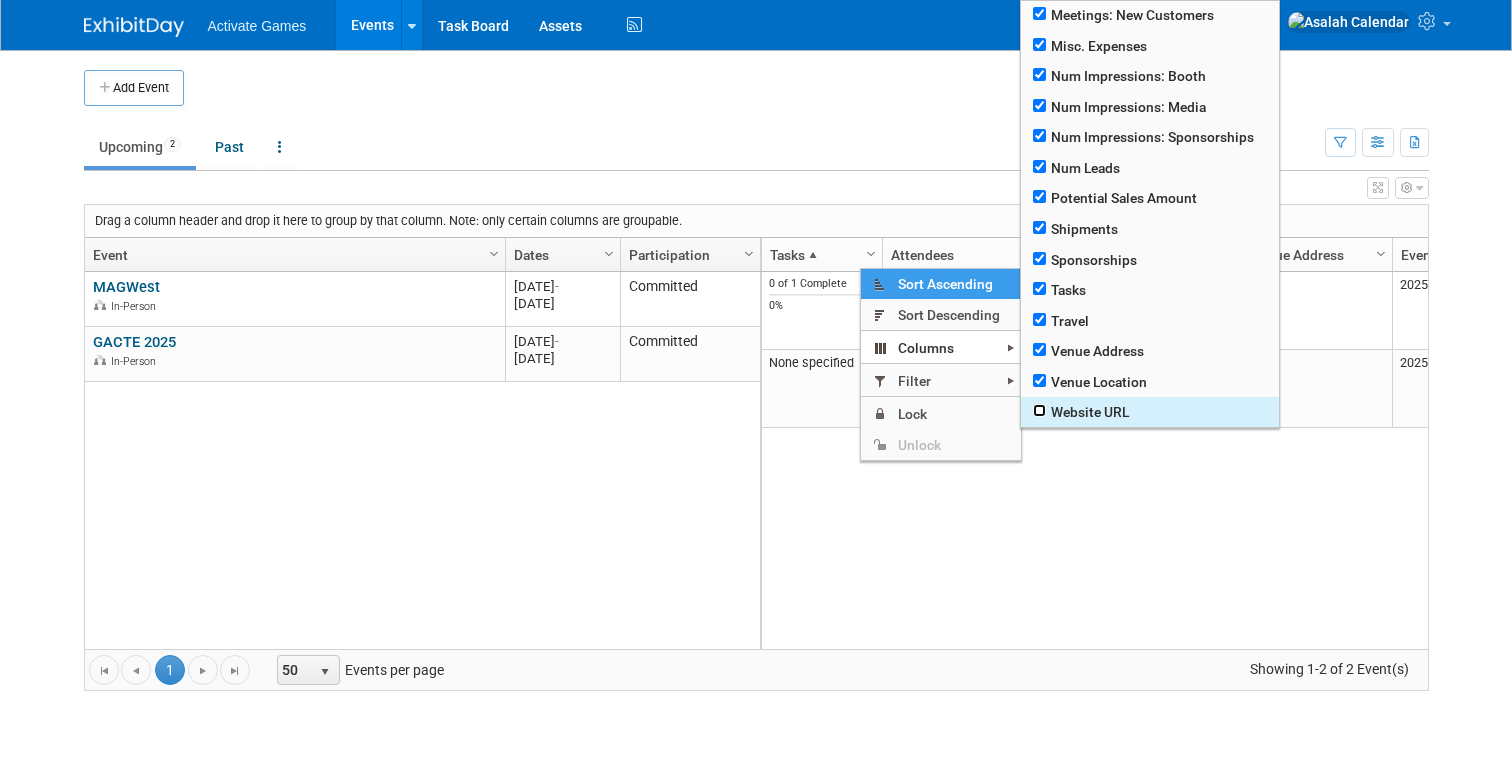 click at bounding box center [1039, 410] 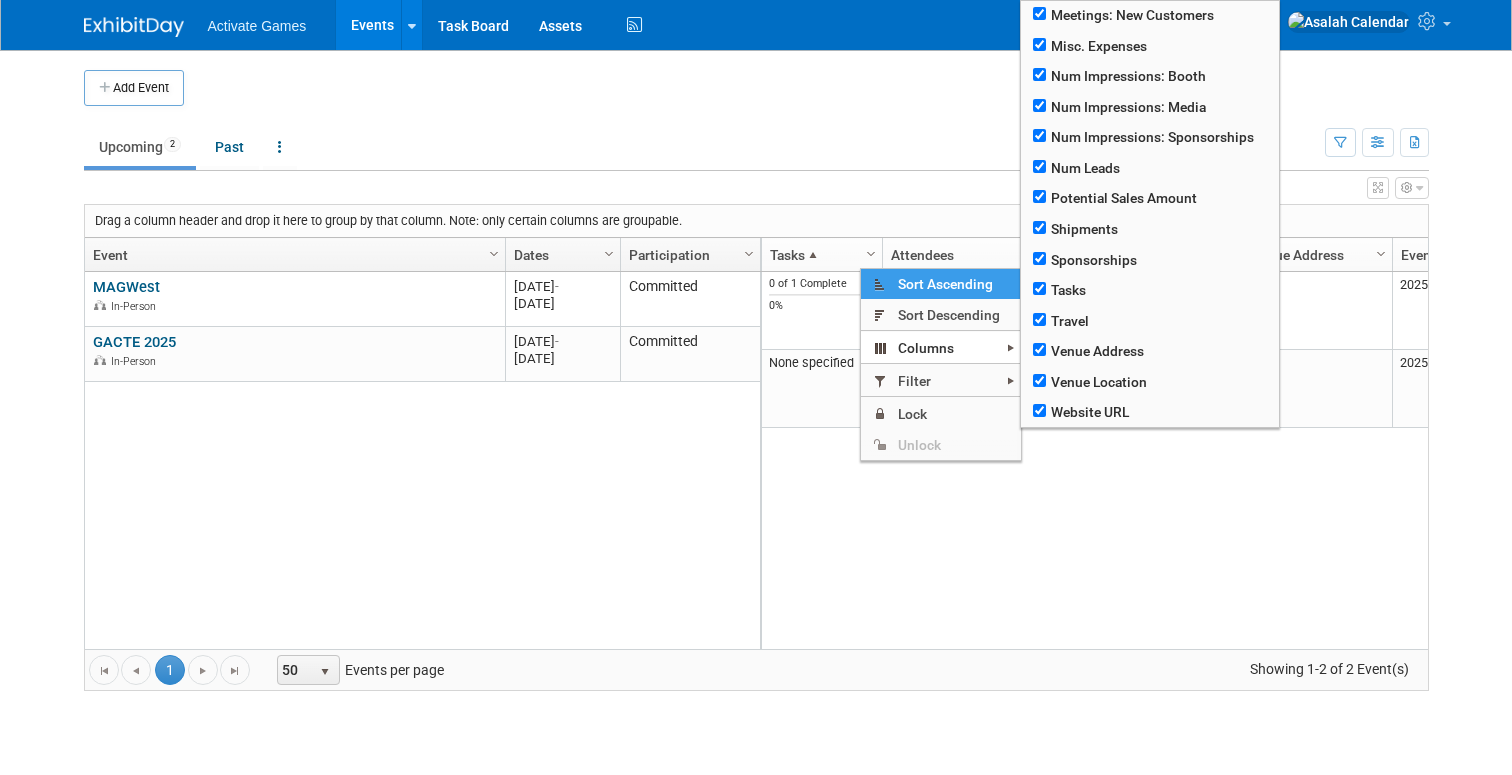 click on "Activate Games
Events
Add Event
Bulk Upload Events
Shareable Event Boards
Recently Viewed Events:
MAGWest
[DATE]  to  [DATE]
GACTE 2025
[DATE]  to  [DATE]
Task Board
Assets
Activity Feed
My Account
My Profile & Preferences
Sync to External Calendar...
Team Workspace
Users and Permissions
Workspace Settings
Metrics & Analytics
Upgrade
Budgeting, ROI & ROO
Annual Budgets (all events)
Contact us
Sign out
Search
Recently Viewed Events:
MAGWest
In-Person
[DATE]  to  [DATE]
(Committed)
GACTE 2025
In-Person
[DATE]  to  [DATE]
(Committed)" at bounding box center (756, 387) 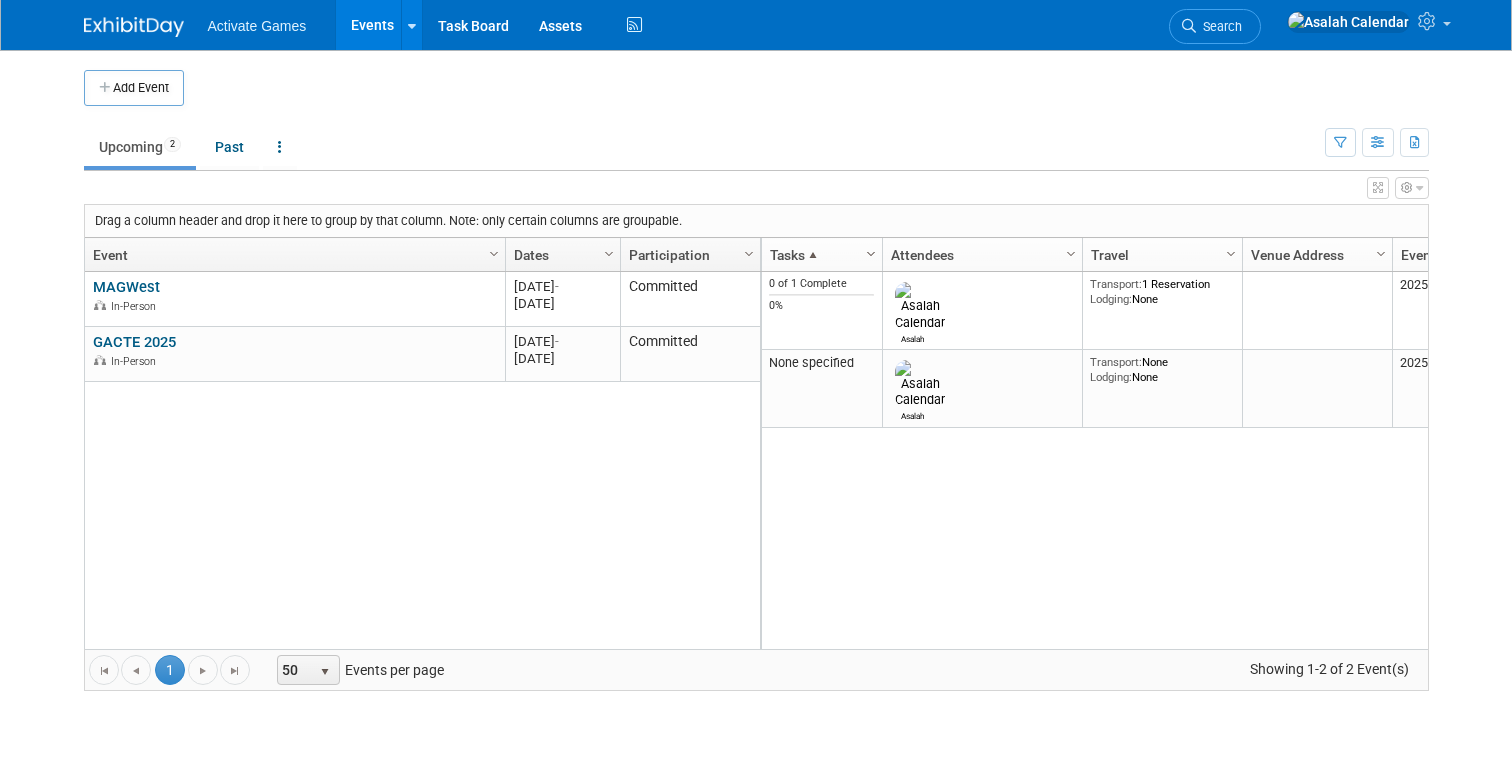 click on "Column Settings" at bounding box center [871, 254] 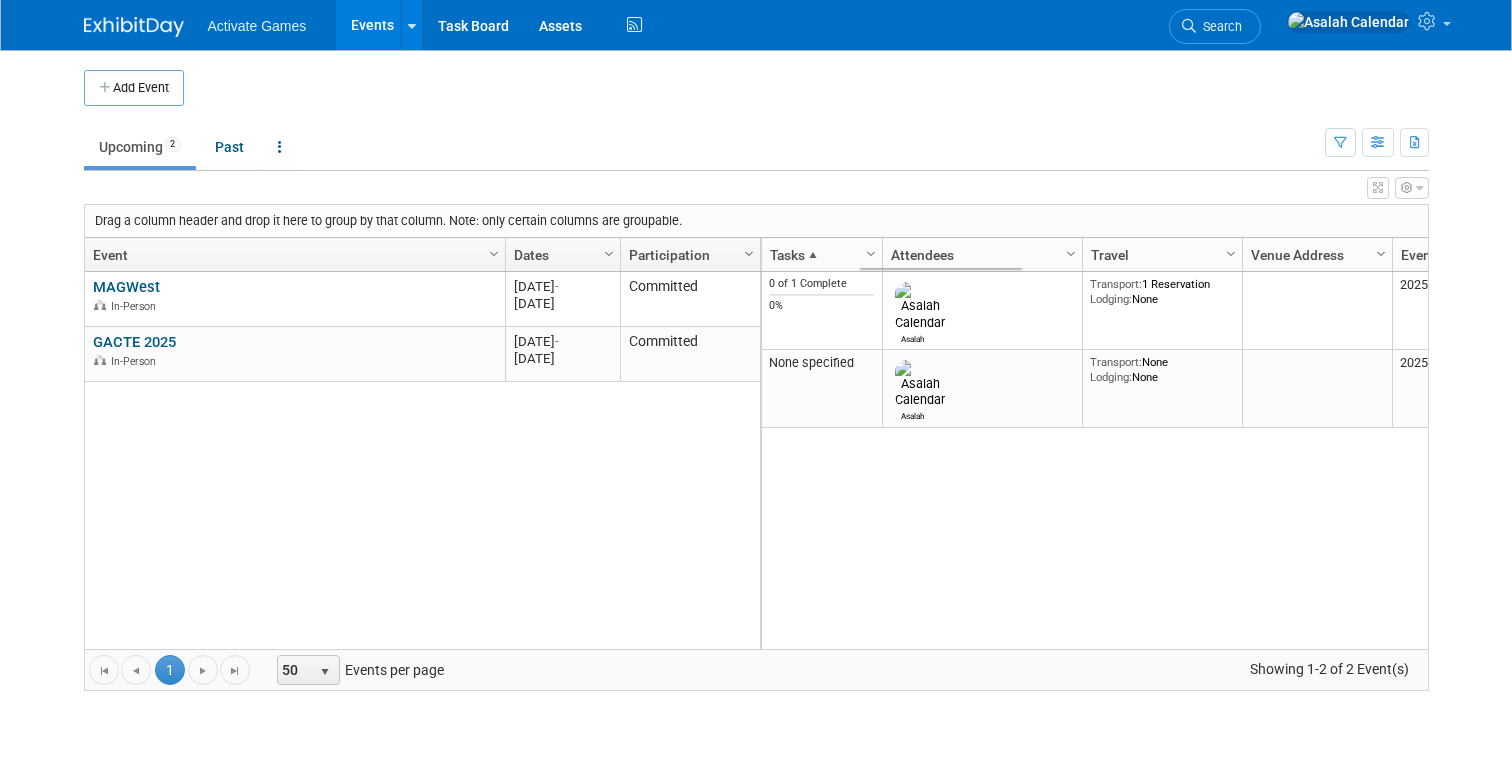 click on "0 of 1 Complete
0%
[GEOGRAPHIC_DATA]
Transport:  1 Reservation
Lodging:  None
2025 M-2025-[DATE]
Reserved
10x20
0 0 0 0 0 0 0 0
00000
None specified
00000
None specified
00000
None specified
00000
None specified
00001
1 Reservation
None specified
[GEOGRAPHIC_DATA]
Transport:  None
Lodging:  None
2025 M-2025-[DATE]
Need to Reserve
0 0 0 0 0 0 0 0
00000
None specified
00000
None specified
00000
None specified
00000
None specified
00000
None specified" at bounding box center (1094, 460) 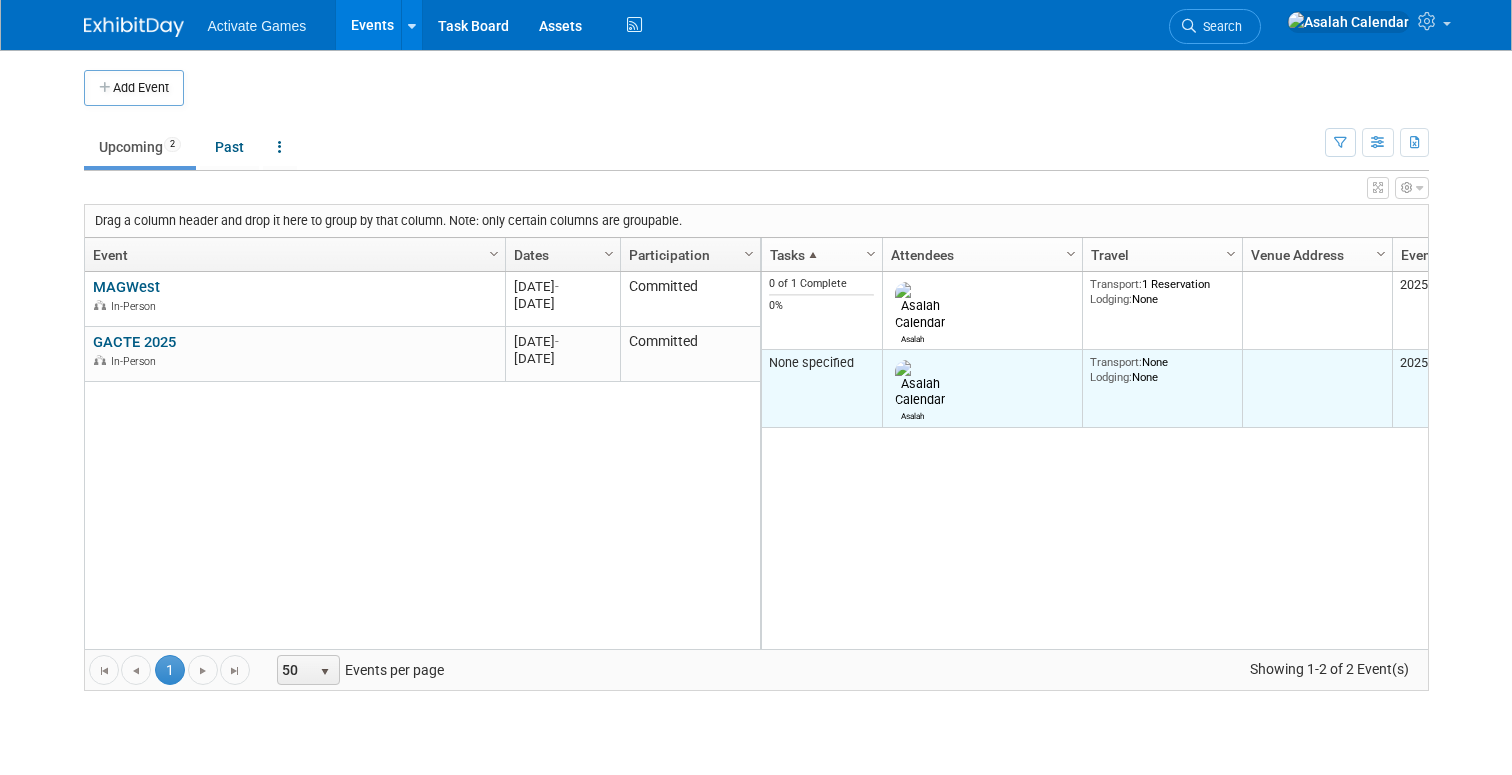 scroll, scrollTop: 0, scrollLeft: 27, axis: horizontal 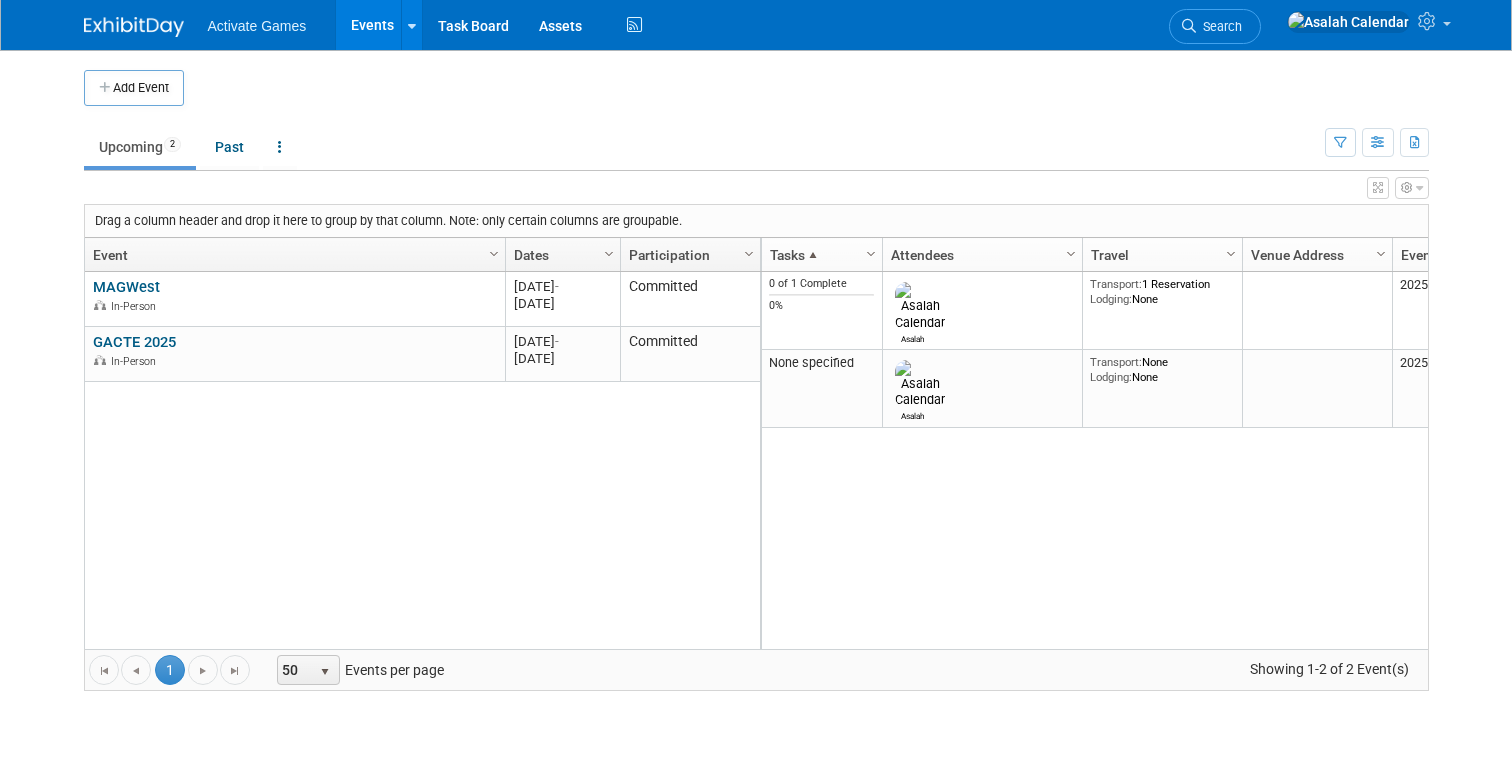 click at bounding box center (1378, 188) 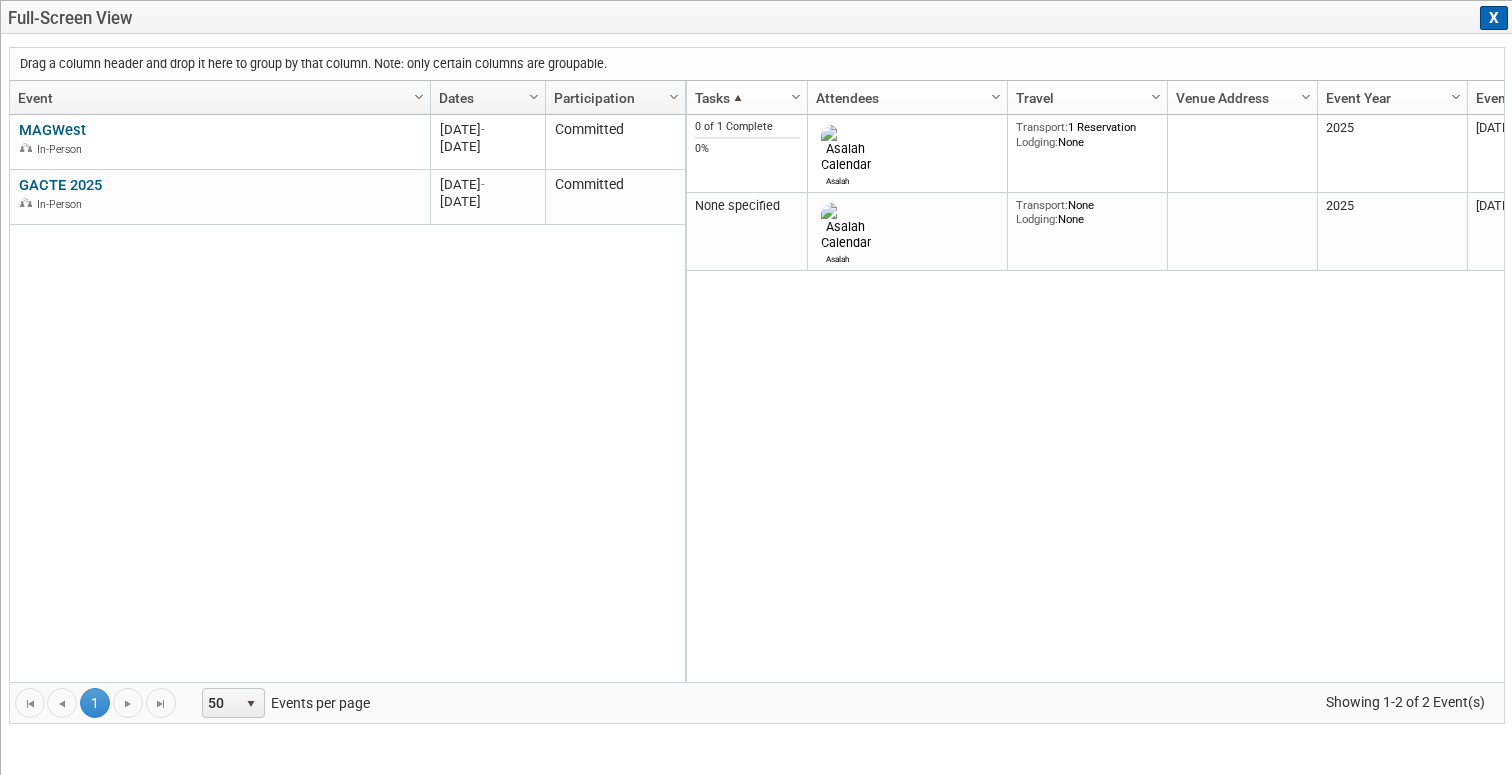 click on "Column Settings" at bounding box center [674, 97] 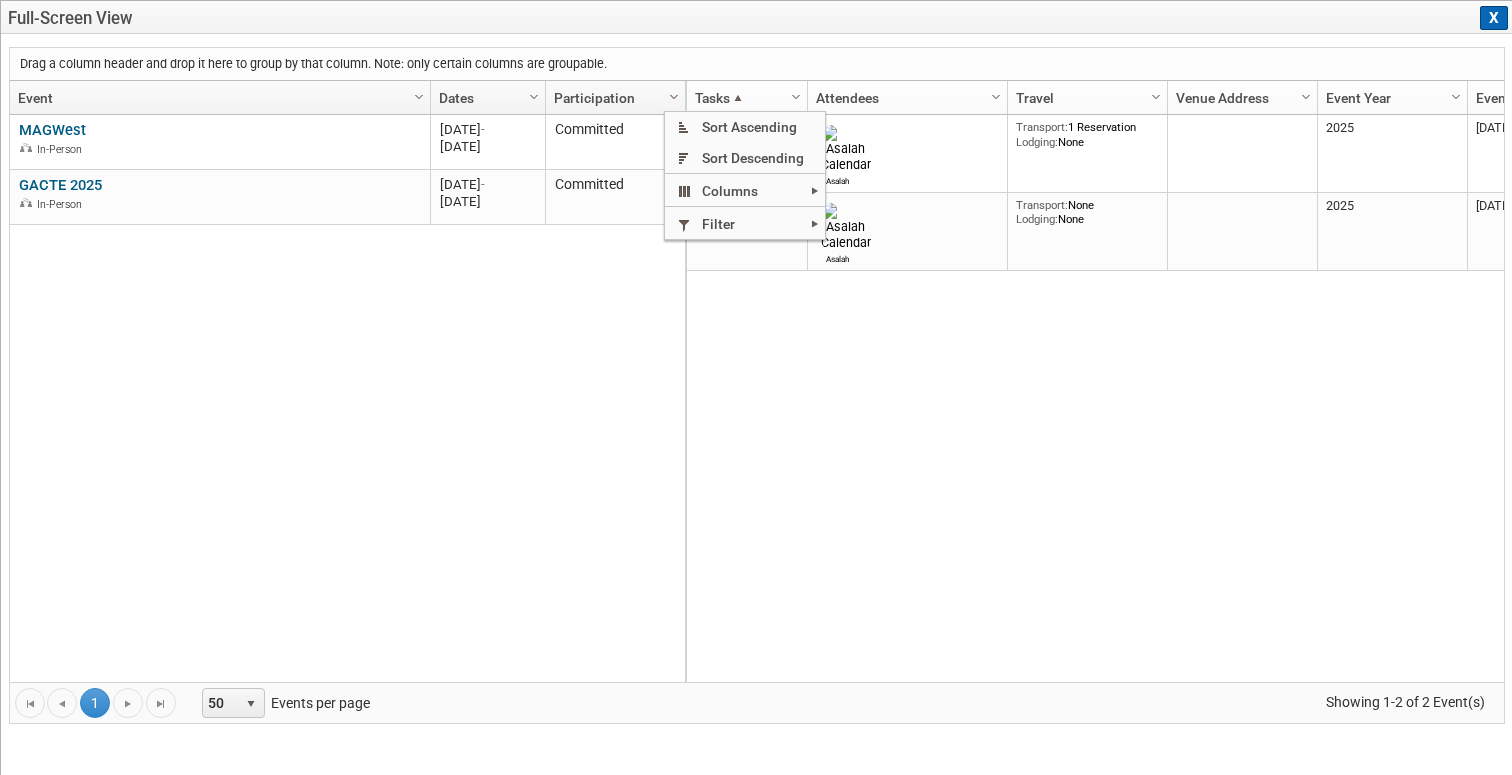 click on "Column Settings" at bounding box center [674, 97] 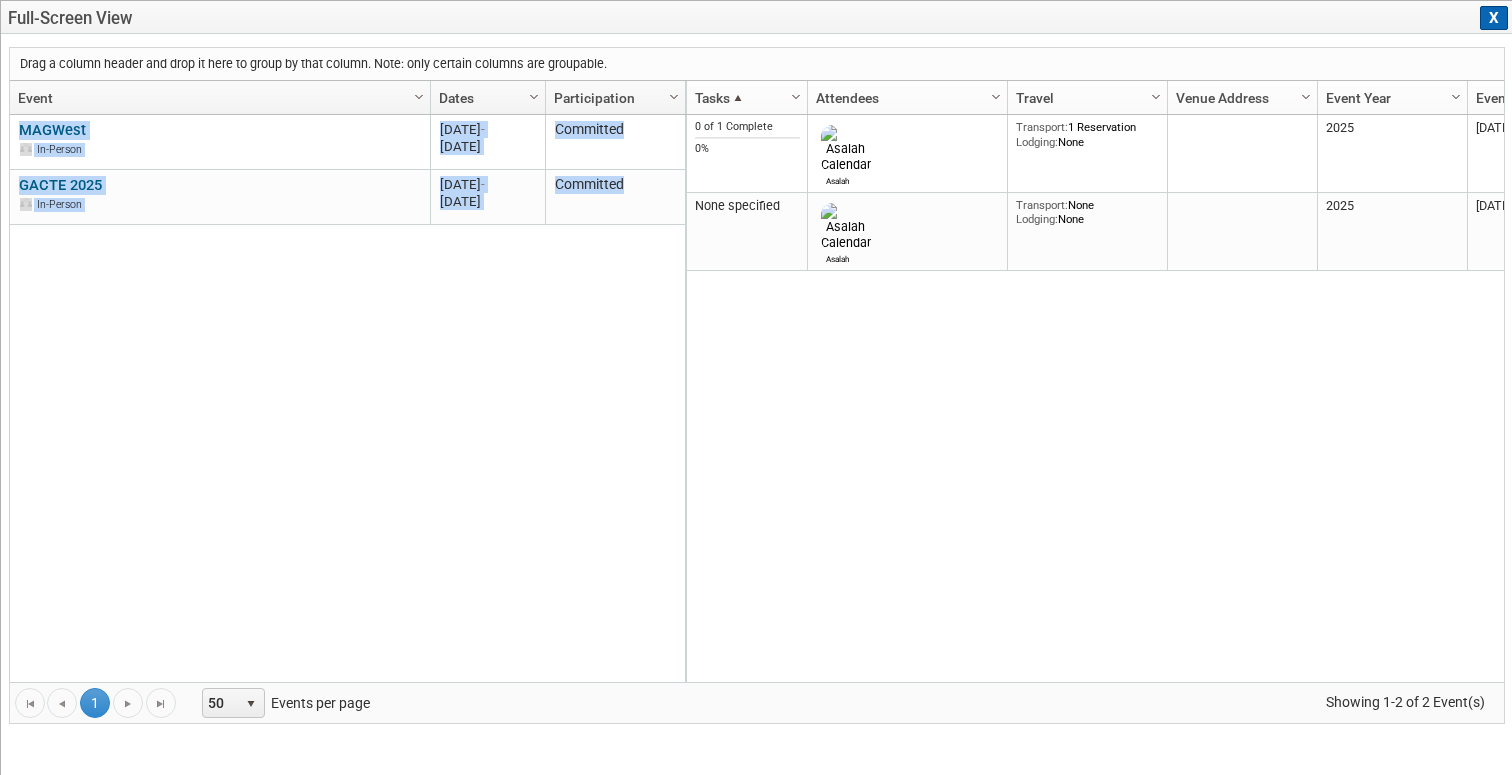 drag, startPoint x: 685, startPoint y: 294, endPoint x: 672, endPoint y: 294, distance: 13 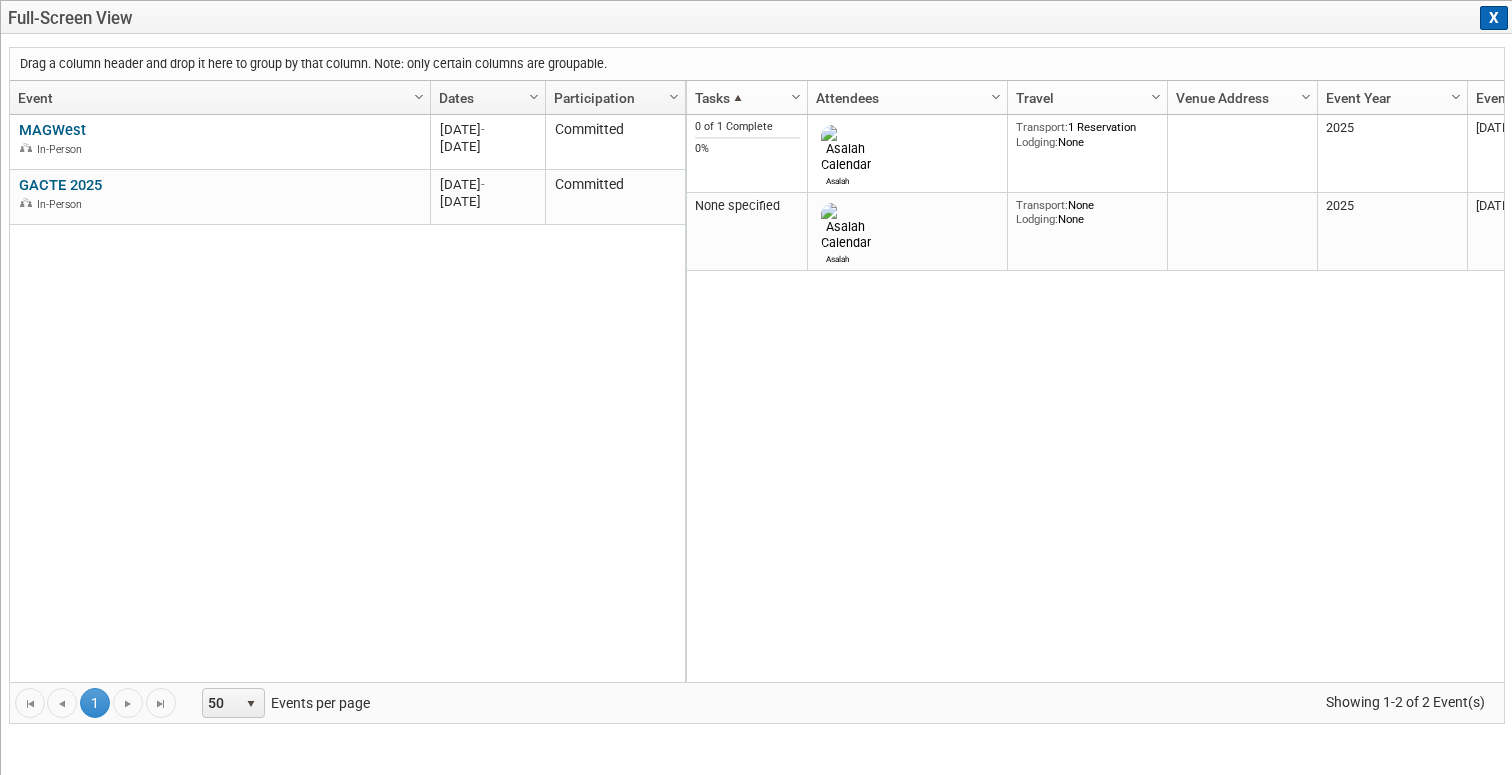 click on "0 of 1 Complete
0%
[GEOGRAPHIC_DATA]
Transport:  1 Reservation
Lodging:  None
2025 M-2025-[DATE]
Reserved
10x20
0 0 0 0 0 0 0 0
00000
None specified
00000
None specified
00000
None specified
00000
None specified
00001
1 Reservation
None specified
[GEOGRAPHIC_DATA]
Transport:  None
Lodging:  None
2025 M-2025-[DATE]
Need to Reserve
0 0 0 0 0 0 0 0
00000
None specified
00000
None specified
00000
None specified
00000
None specified
00000
None specified" at bounding box center (1094, 398) 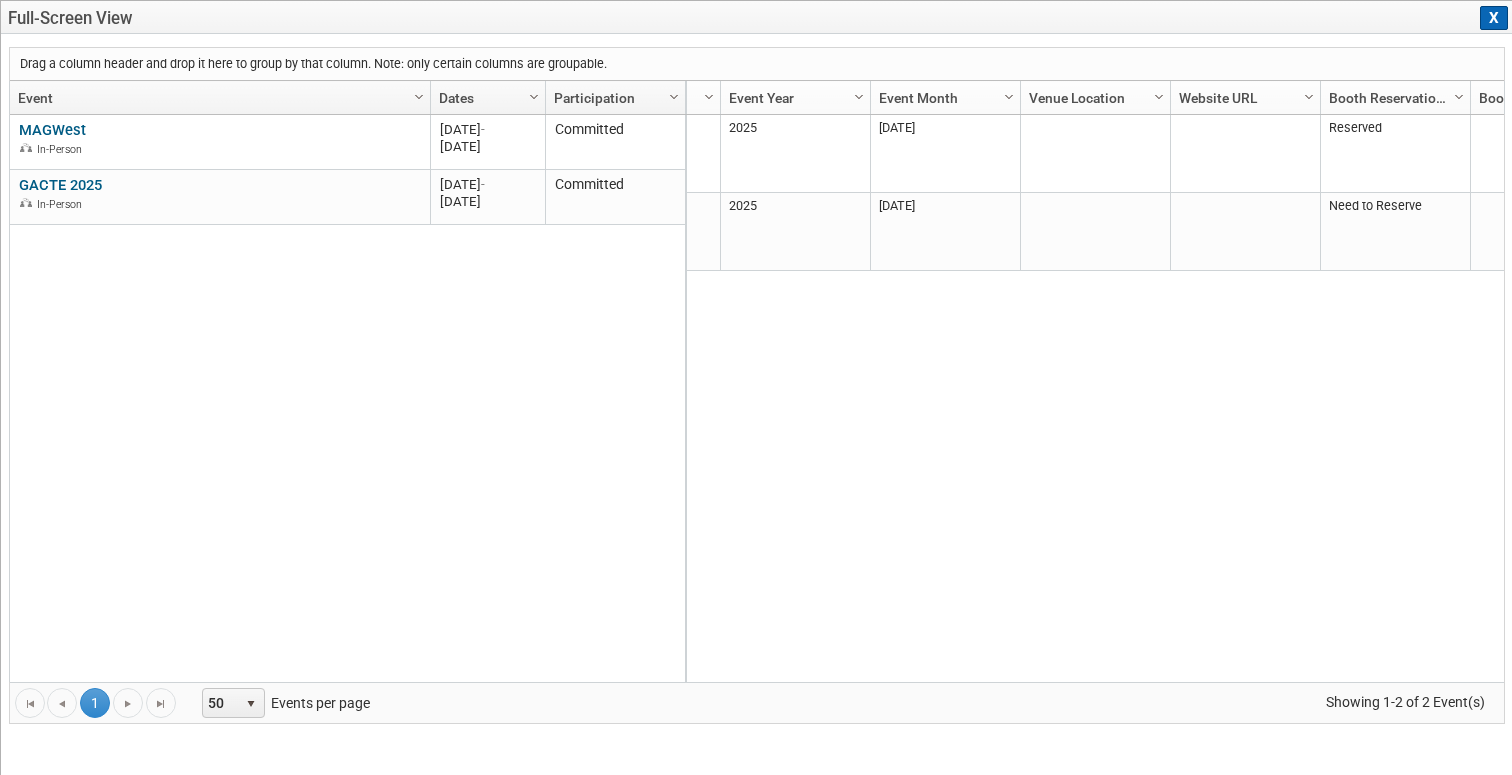 click on "0 of 1 Complete
0%
[GEOGRAPHIC_DATA]
Transport:  1 Reservation
Lodging:  None
2025 M-2025-[DATE]
Reserved
10x20
0 0 0 0 0 0 0 0
00000
None specified
00000
None specified
00000
None specified
00000
None specified
00001
1 Reservation
None specified
[GEOGRAPHIC_DATA]
Transport:  None
Lodging:  None
2025 M-2025-[DATE]
Need to Reserve
0 0 0 0 0 0 0 0
00000
None specified
00000
None specified
00000
None specified
00000
None specified
00000
None specified" at bounding box center [1094, 398] 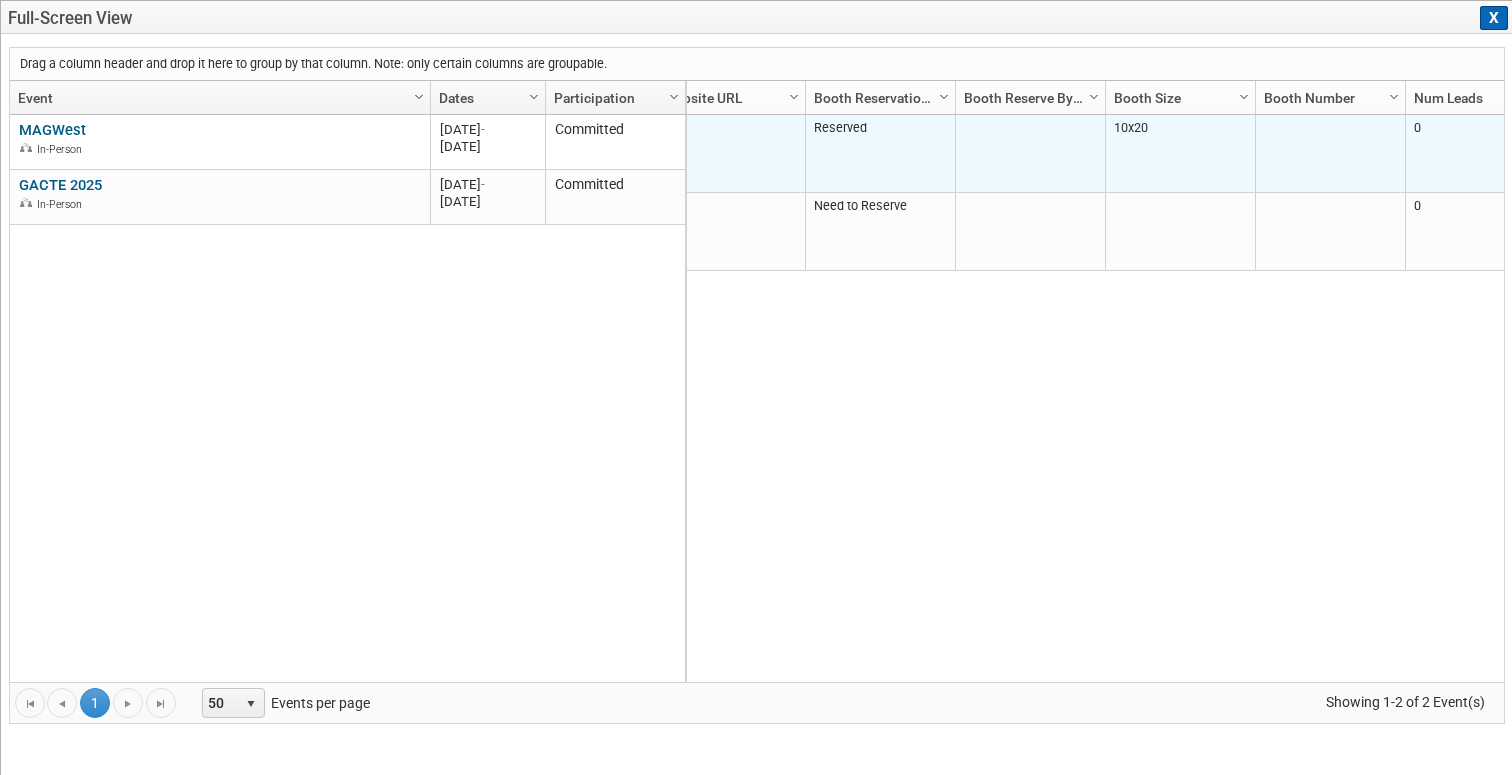 click on "Reserved" at bounding box center (880, 154) 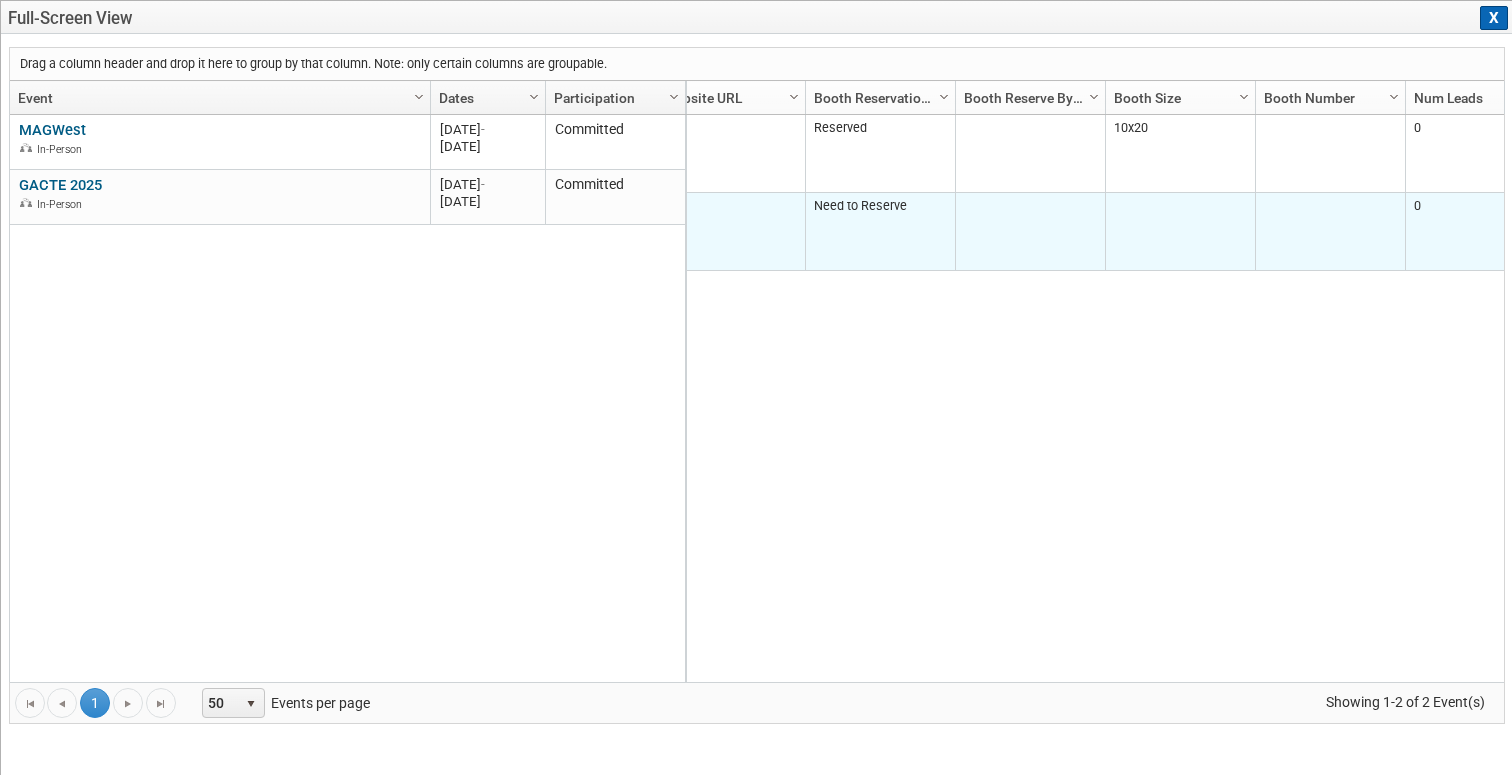 click on "Need to Reserve" at bounding box center (880, 232) 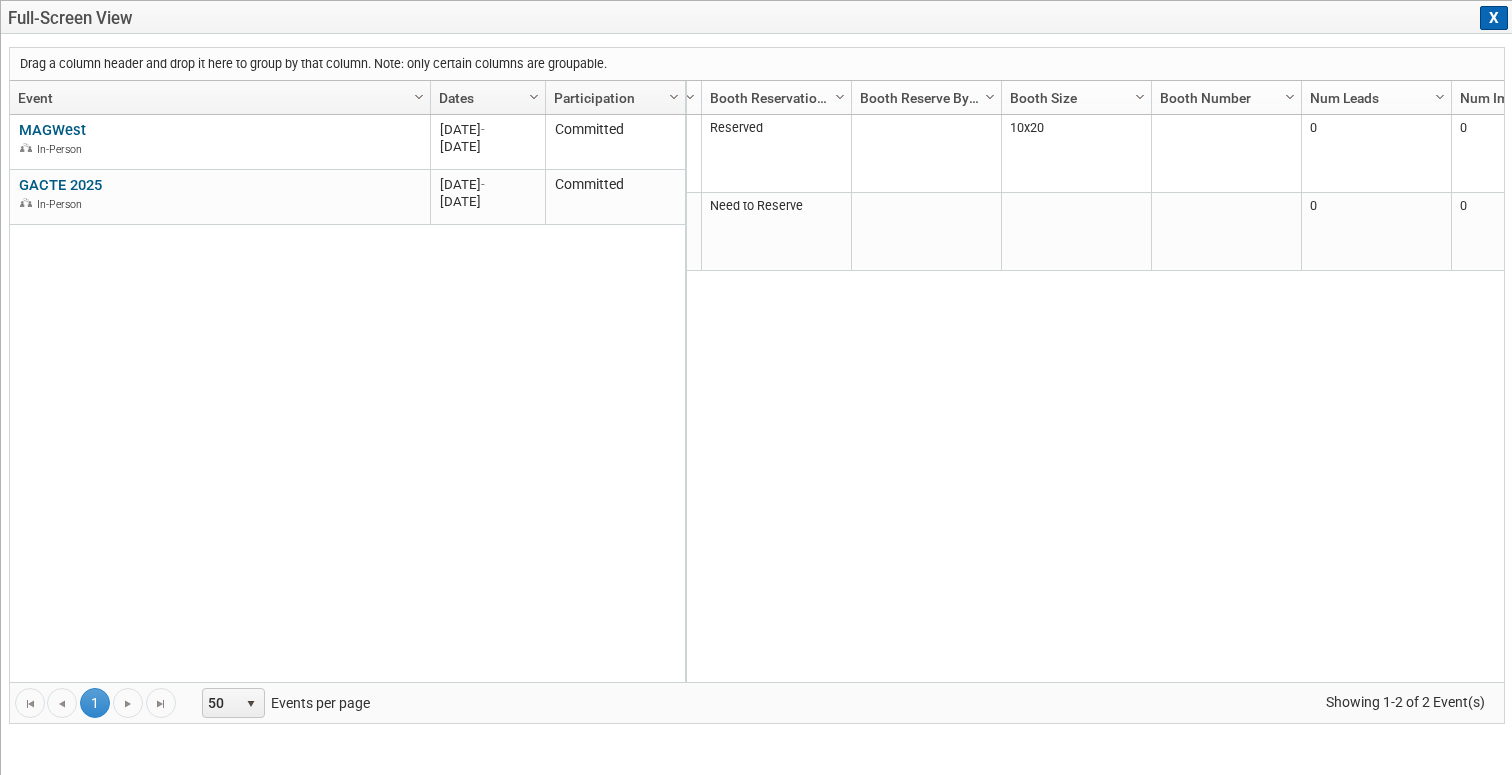 click on "Column Settings" at bounding box center [990, 97] 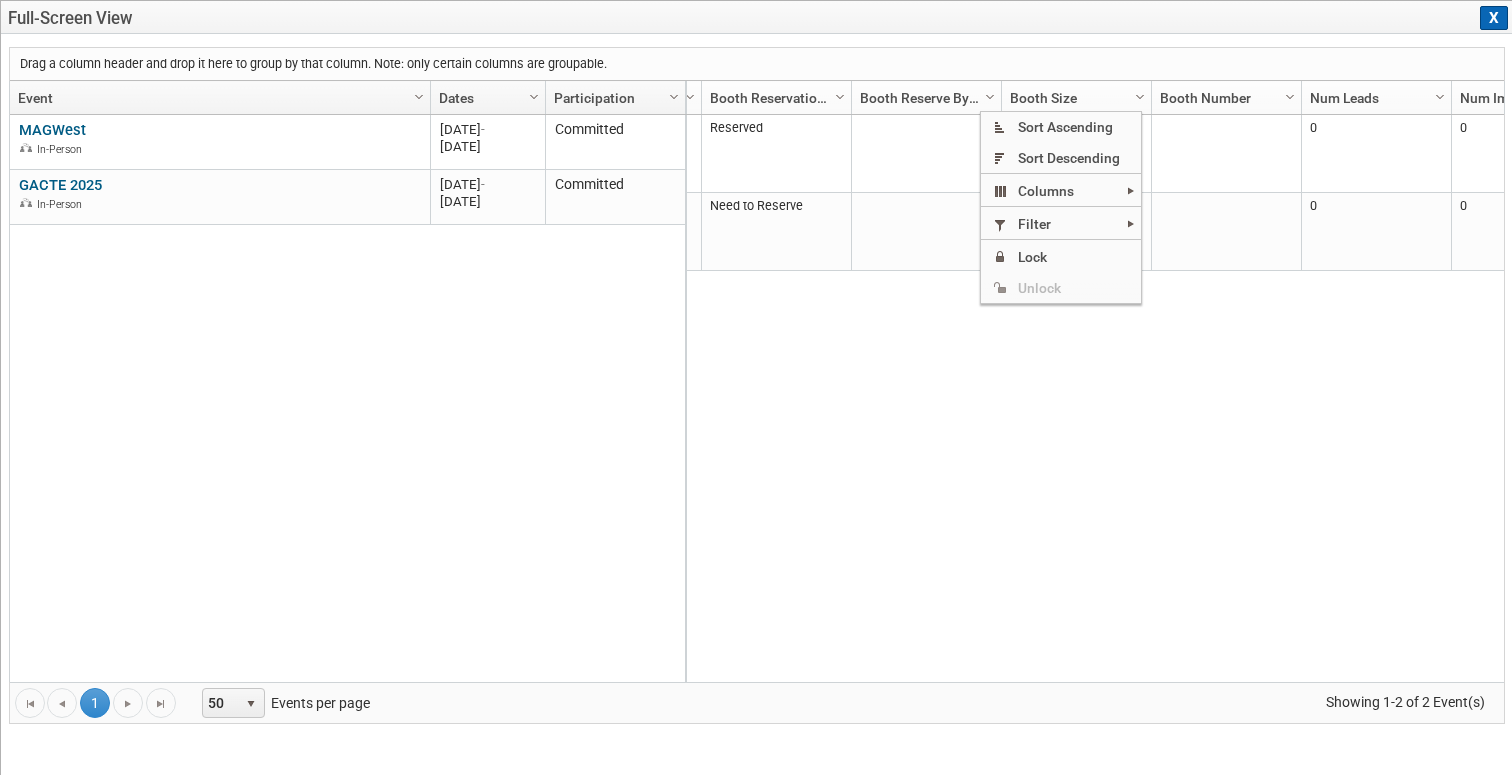 click on "0 of 1 Complete
0%
[GEOGRAPHIC_DATA]
Transport:  1 Reservation
Lodging:  None
2025 M-2025-[DATE]
Reserved
10x20
0 0 0 0 0 0 0 0
00000
None specified
00000
None specified
00000
None specified
00000
None specified
00001
1 Reservation
None specified
[GEOGRAPHIC_DATA]
Transport:  None
Lodging:  None
2025 M-2025-[DATE]
Need to Reserve
0 0 0 0 0 0 0 0
00000
None specified
00000
None specified
00000
None specified
00000
None specified
00000
None specified" at bounding box center (1094, 398) 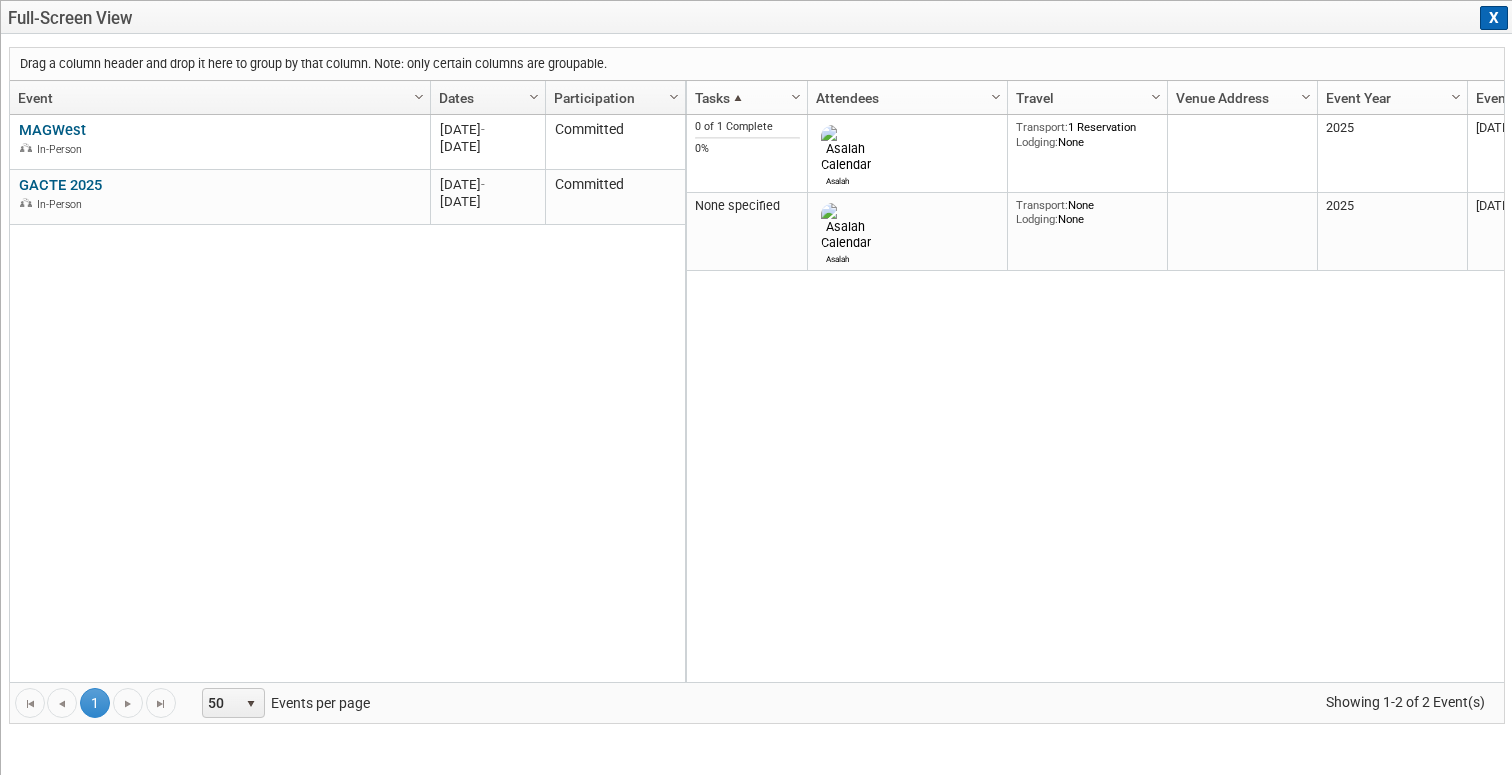 click on "0 of 1 Complete
0%
[GEOGRAPHIC_DATA]
Transport:  1 Reservation
Lodging:  None
2025 M-2025-[DATE]
Reserved
10x20
0 0 0 0 0 0 0 0
00000
None specified
00000
None specified
00000
None specified
00000
None specified
00001
1 Reservation
None specified
[GEOGRAPHIC_DATA]
Transport:  None
Lodging:  None
2025 M-2025-[DATE]
Need to Reserve
0 0 0 0 0 0 0 0
00000
None specified
00000
None specified
00000
None specified
00000
None specified
00000
None specified" at bounding box center [1094, 398] 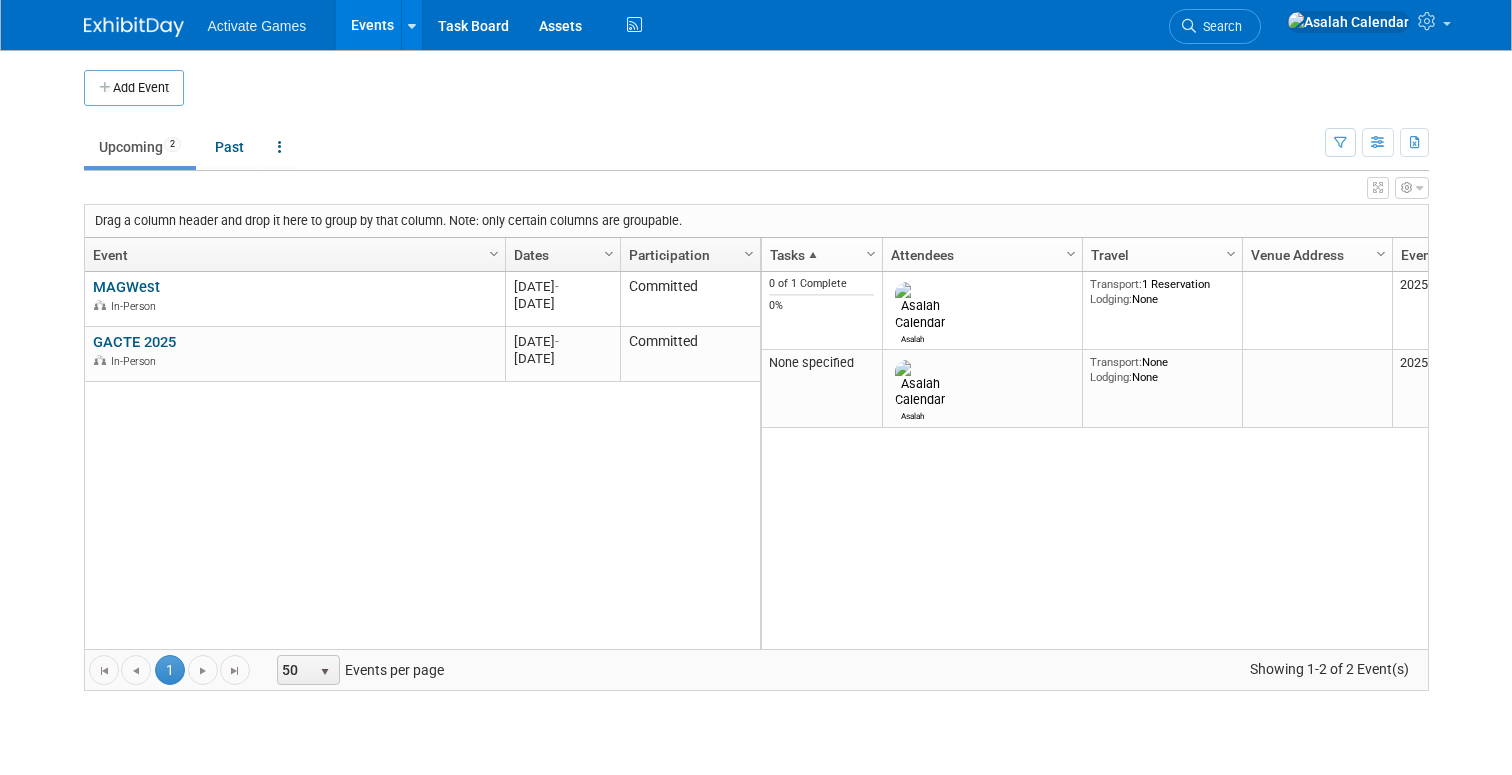 click on "0 of 1 Complete
0%
[GEOGRAPHIC_DATA]
Transport:  1 Reservation
Lodging:  None
2025 M-2025-[DATE]
Reserved
10x20
0 0 0 0 0 0 0 0
00000
None specified
00000
None specified
00000
None specified
00000
None specified
00001
1 Reservation
None specified
[GEOGRAPHIC_DATA]
Transport:  None
Lodging:  None
2025 M-2025-[DATE]
Need to Reserve
0 0 0 0 0 0 0 0
00000
None specified
00000
None specified
00000
None specified
00000
None specified
00000
None specified" at bounding box center (1094, 460) 